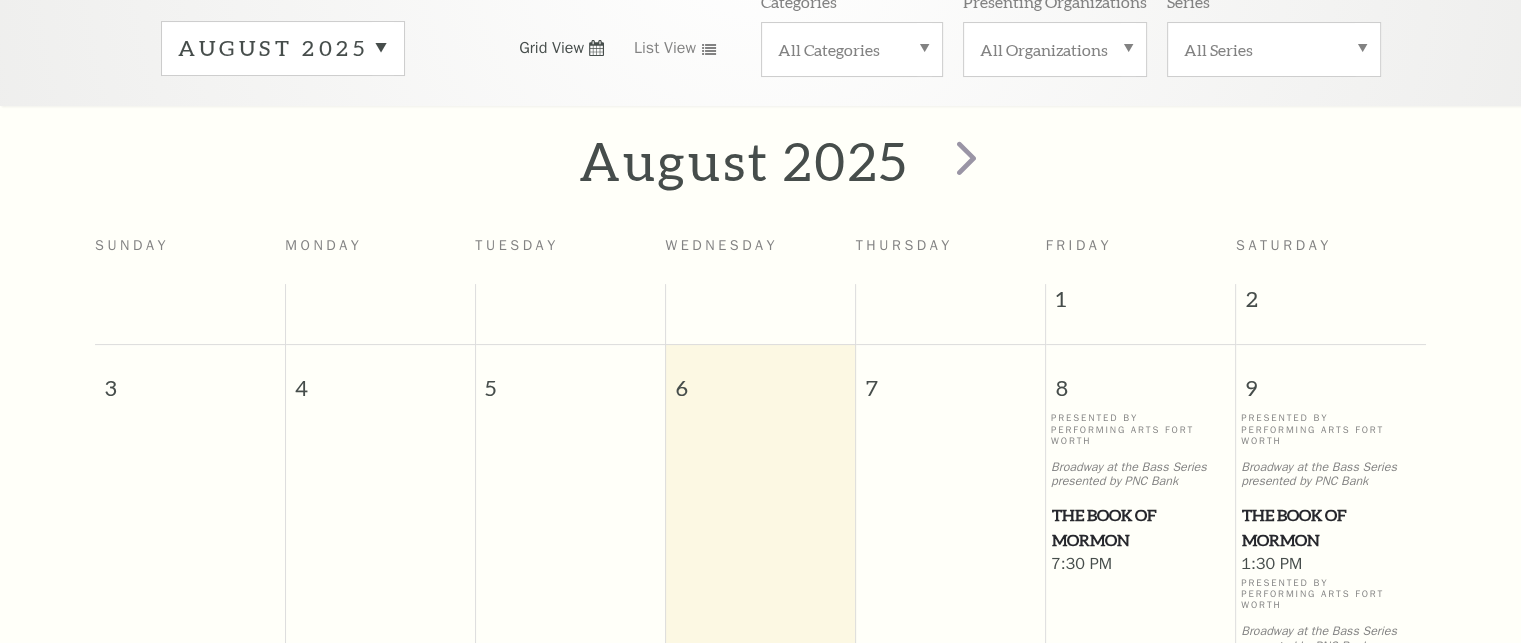 scroll, scrollTop: 341, scrollLeft: 0, axis: vertical 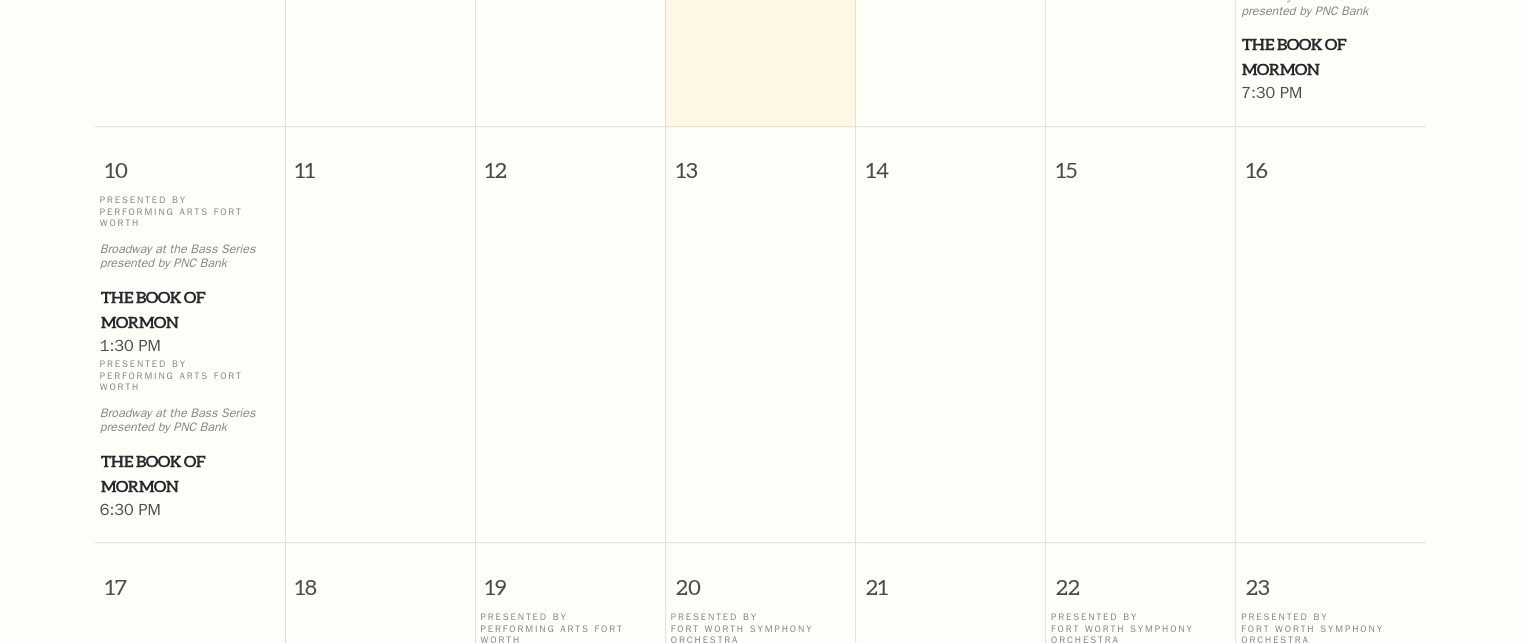 click on "The Book of Mormon" at bounding box center (190, 473) 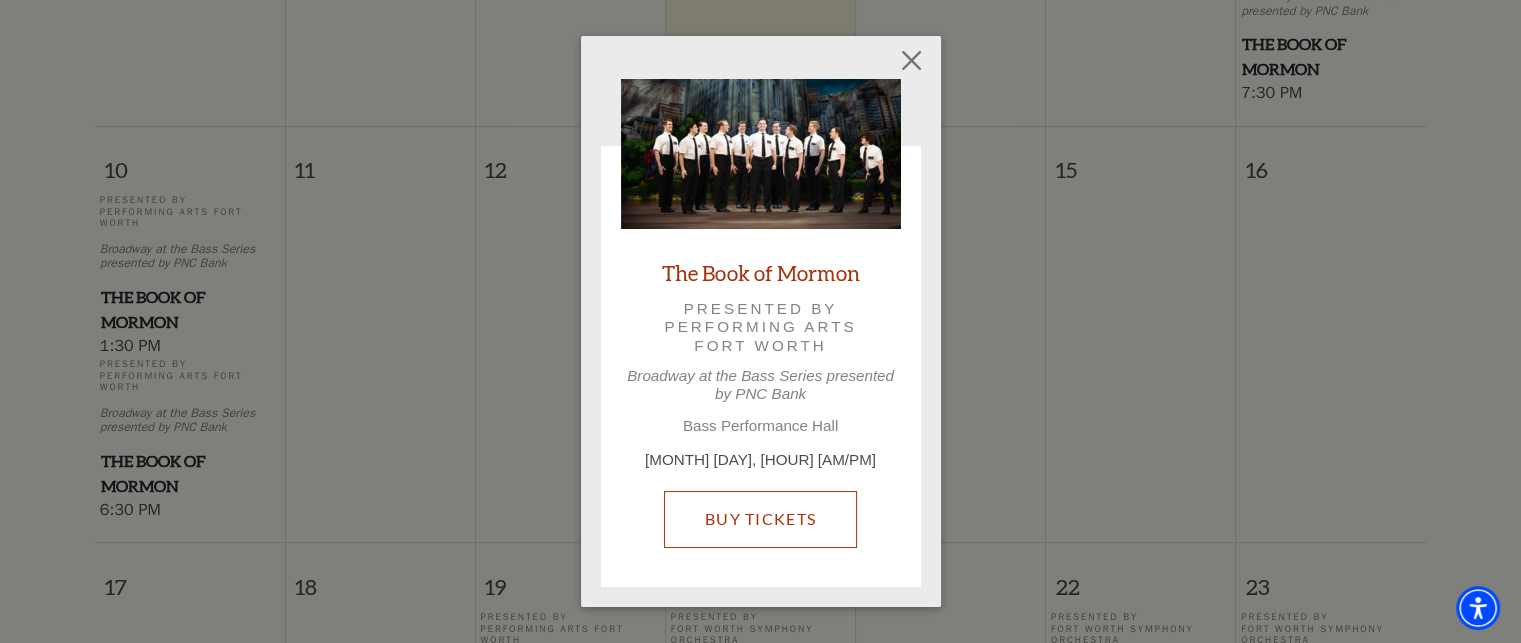 click on "Buy Tickets" at bounding box center (760, 519) 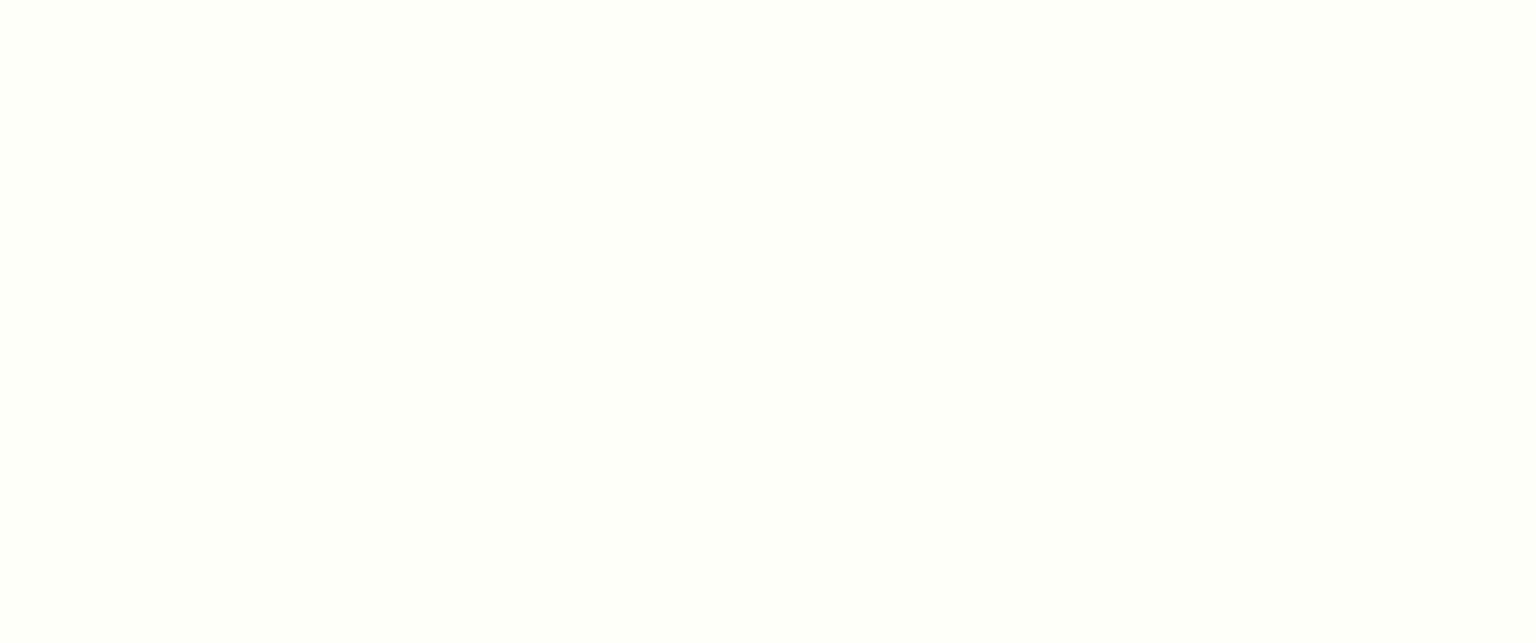 scroll, scrollTop: 0, scrollLeft: 0, axis: both 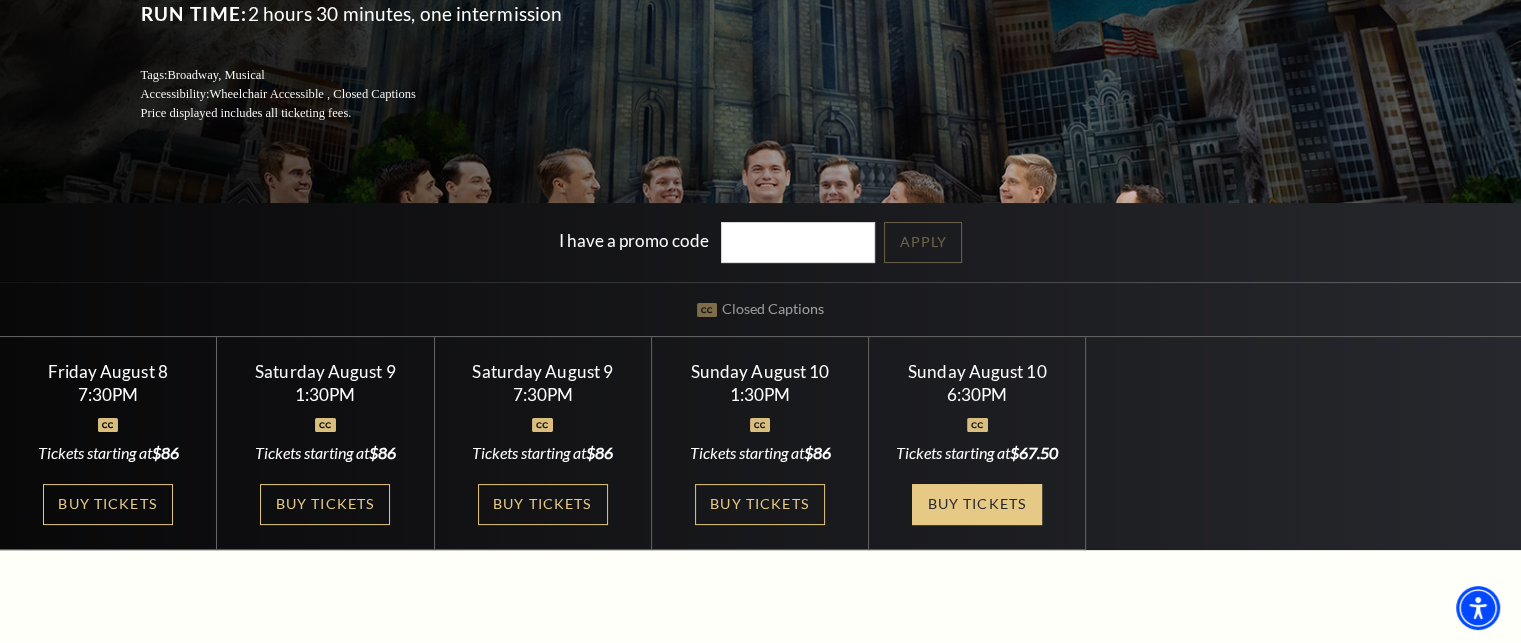 click on "Buy Tickets" at bounding box center (977, 504) 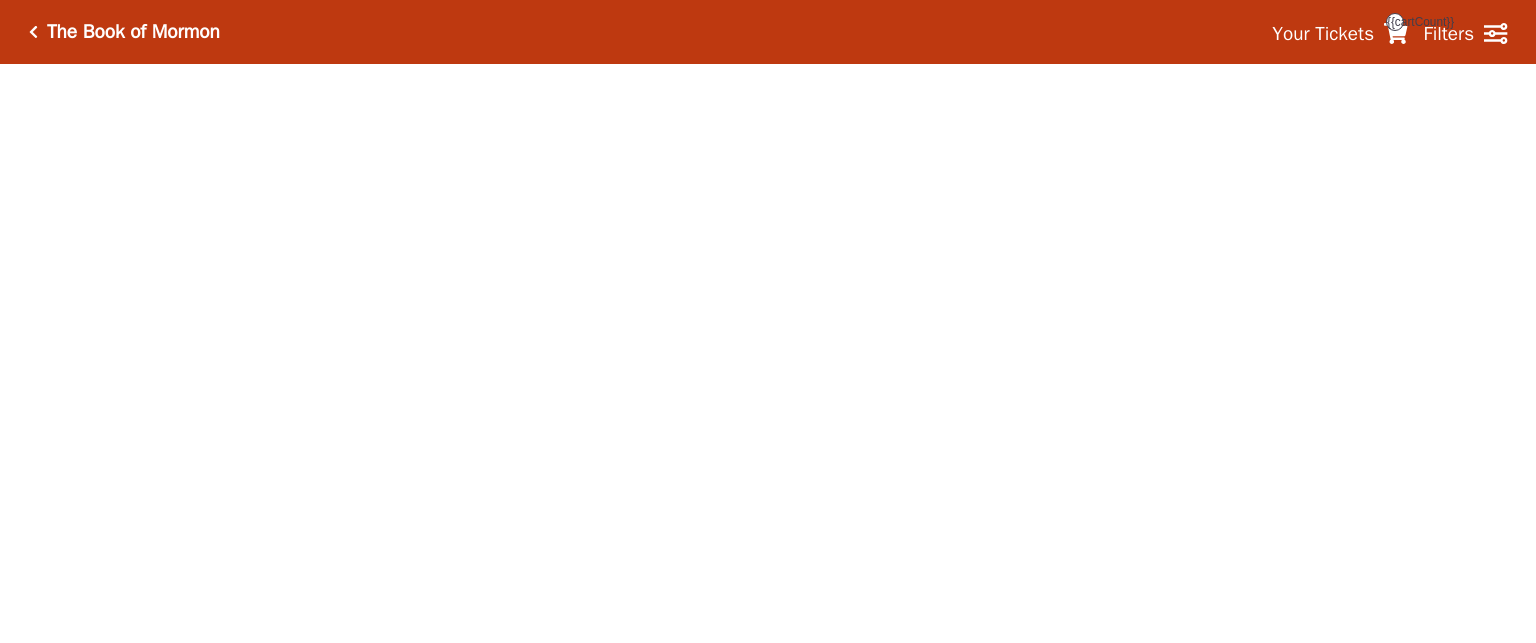 scroll, scrollTop: 0, scrollLeft: 0, axis: both 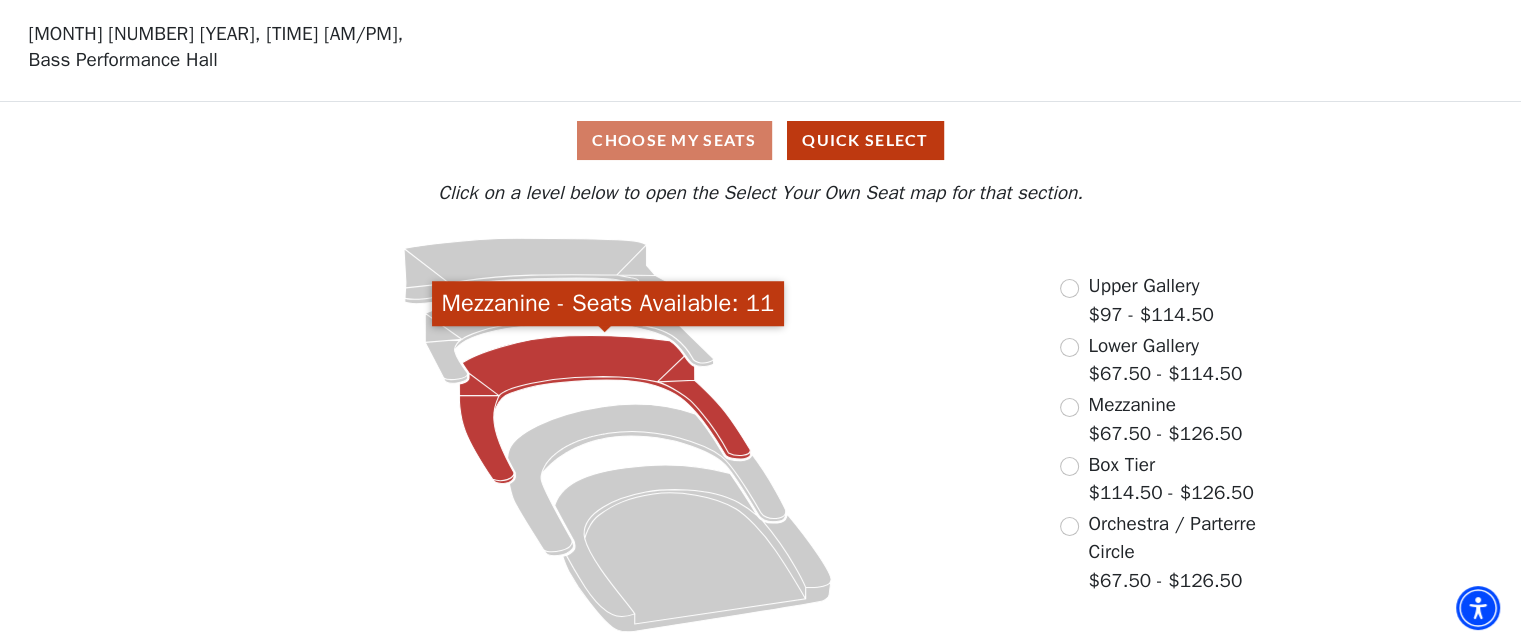 click 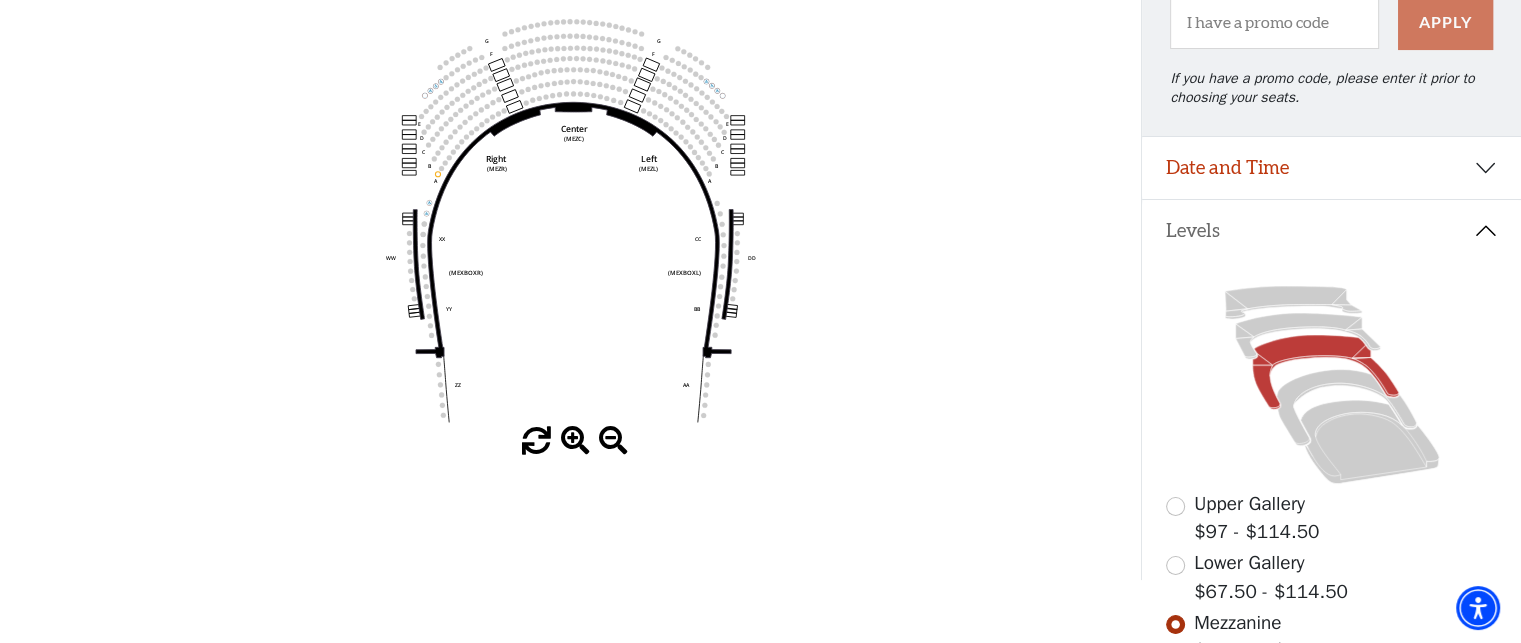 scroll, scrollTop: 192, scrollLeft: 0, axis: vertical 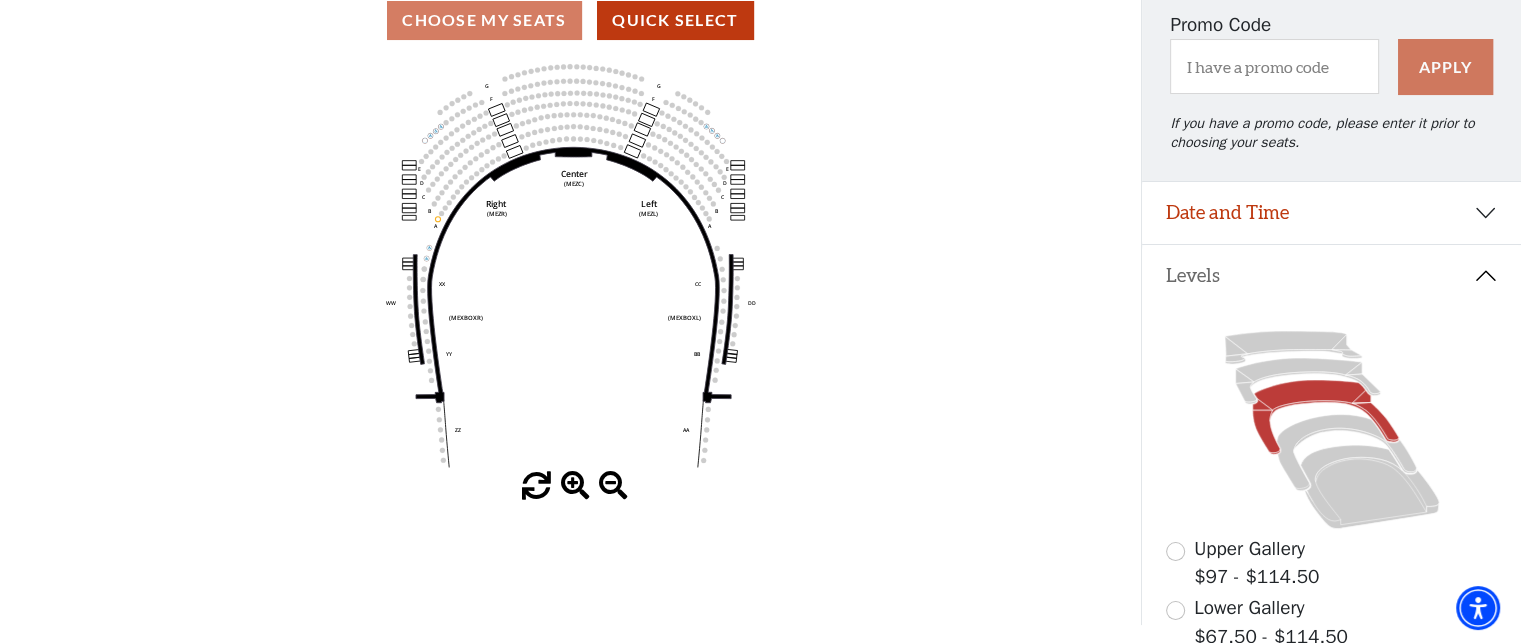 click at bounding box center (575, 486) 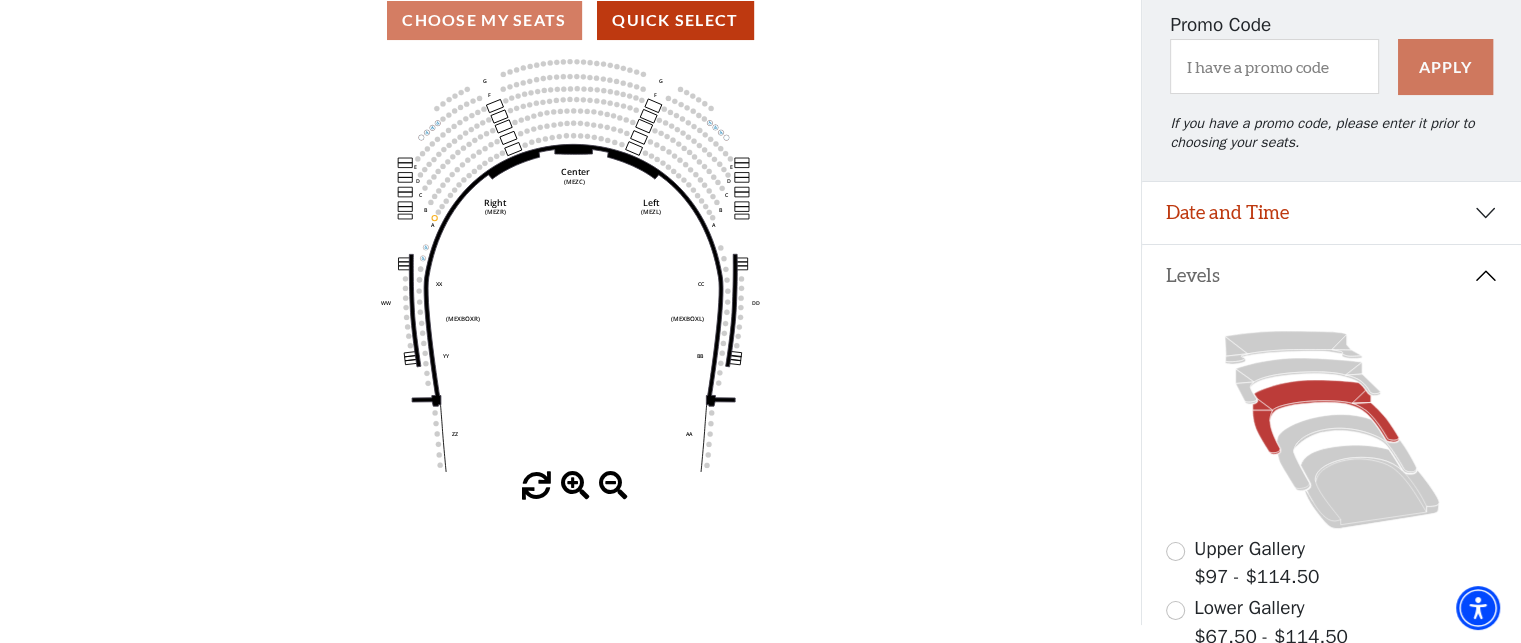click at bounding box center [575, 486] 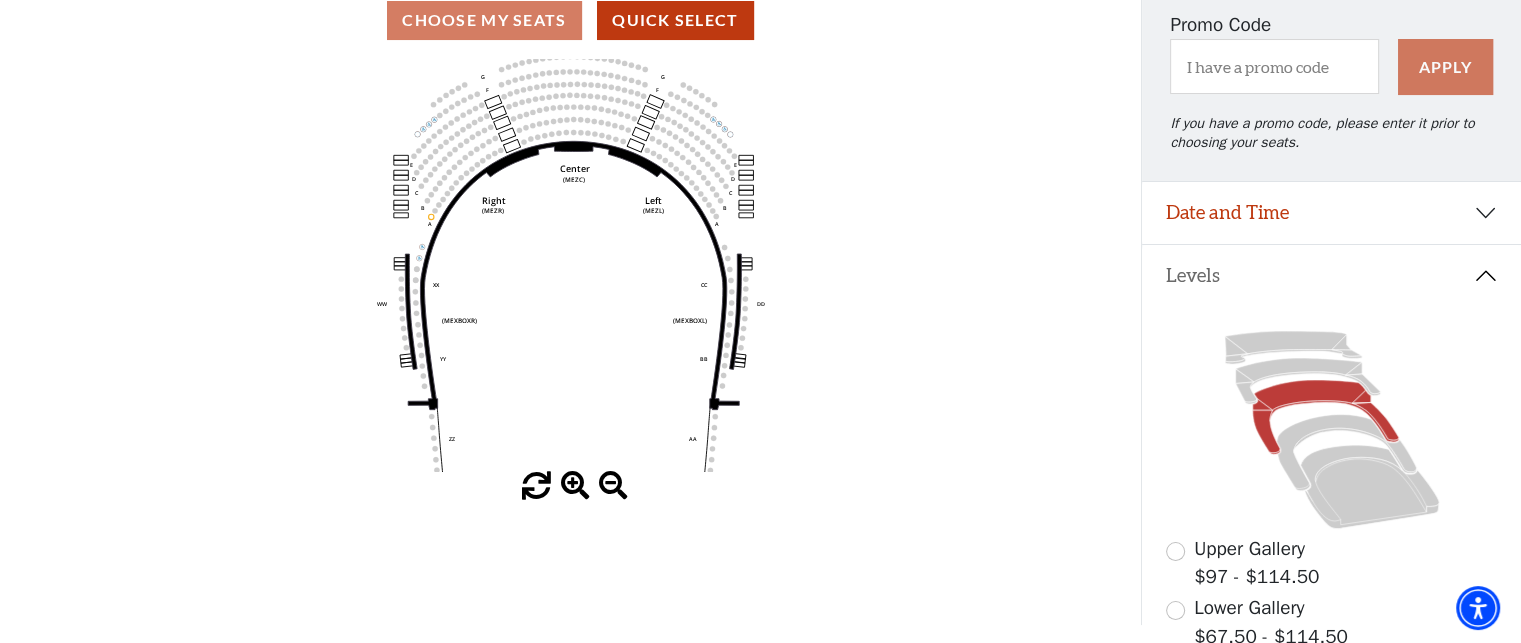 click at bounding box center [575, 486] 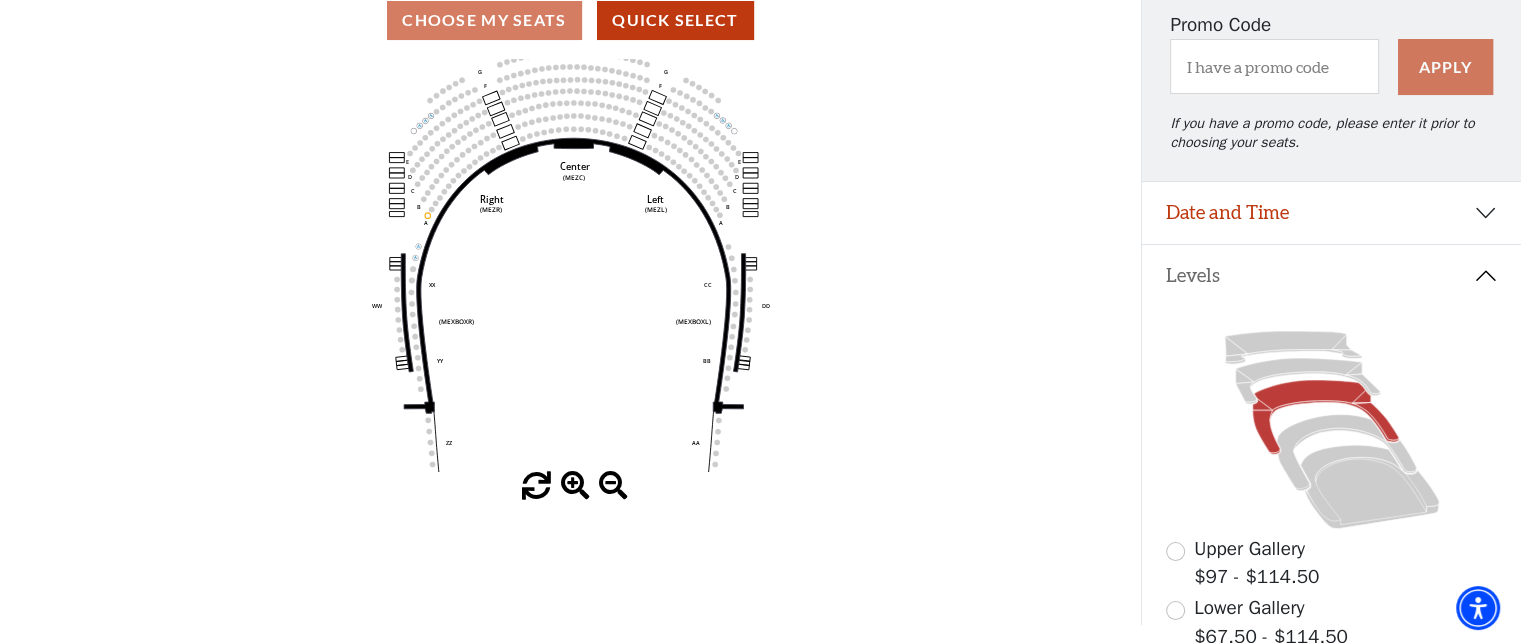 click at bounding box center (575, 486) 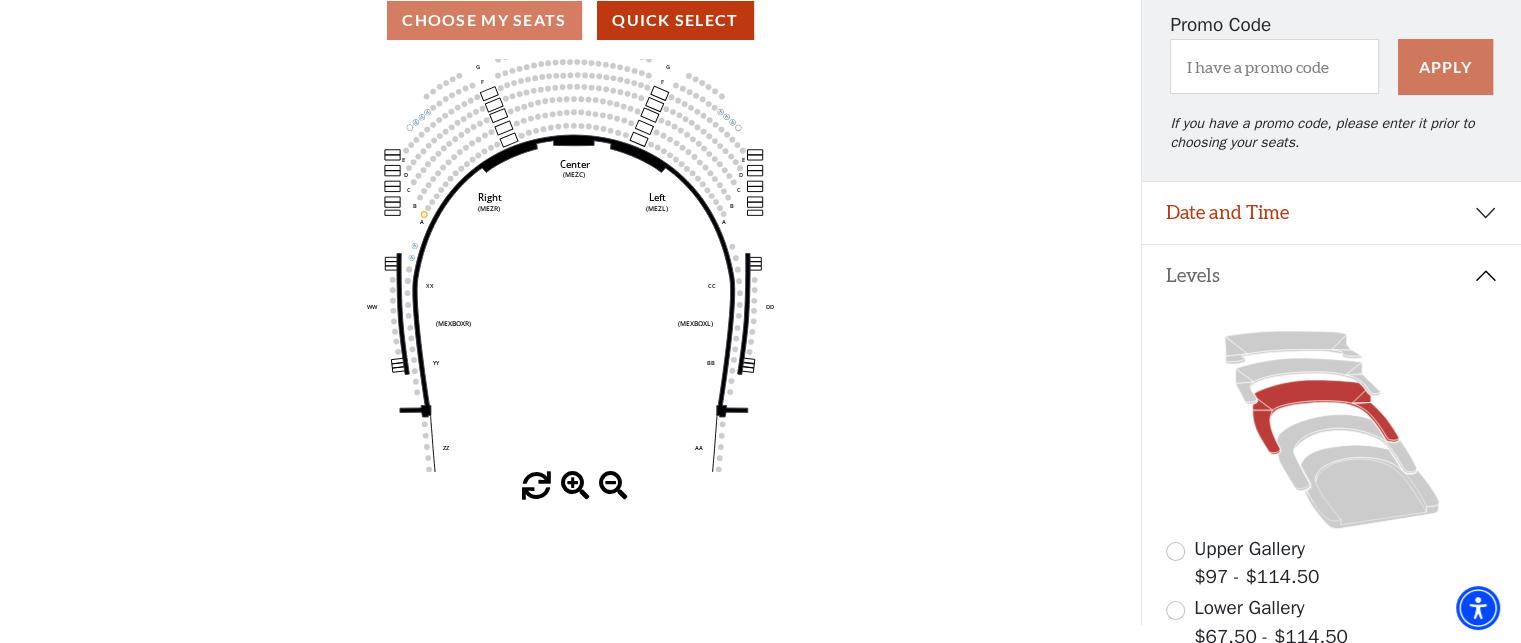 click at bounding box center (575, 486) 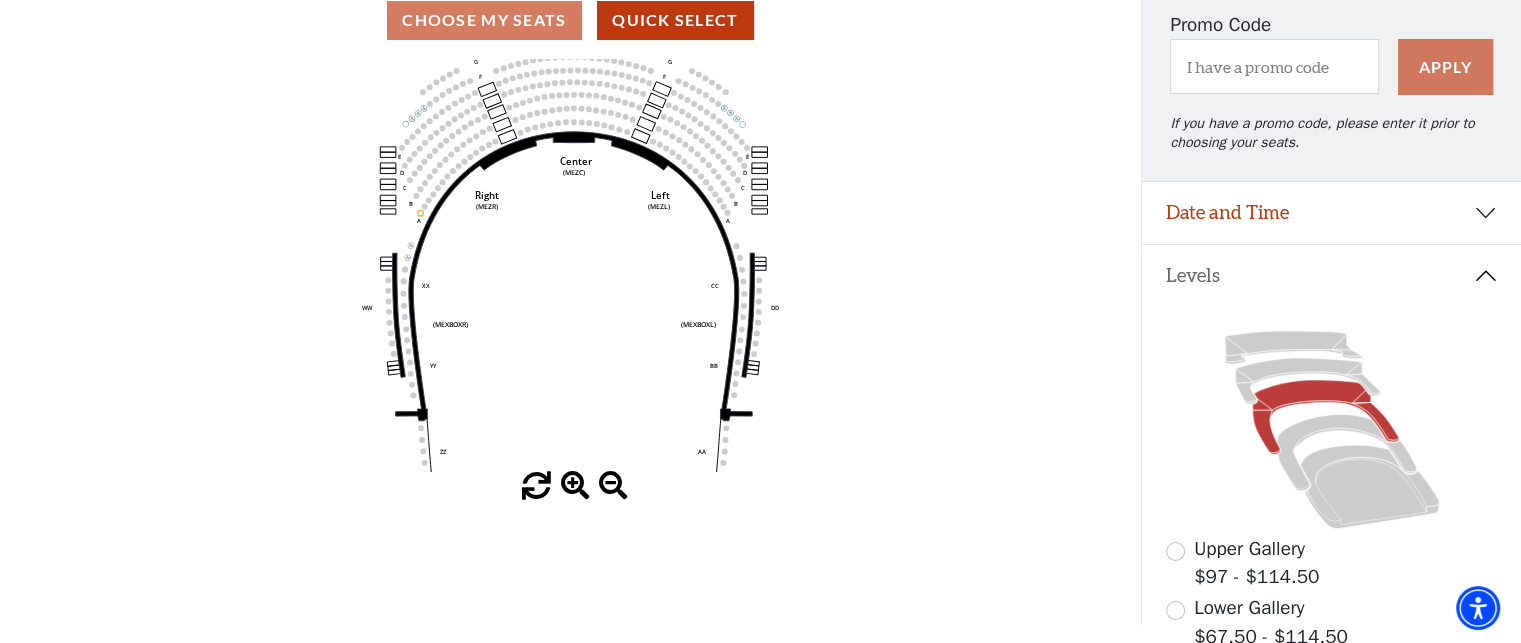 click at bounding box center (575, 486) 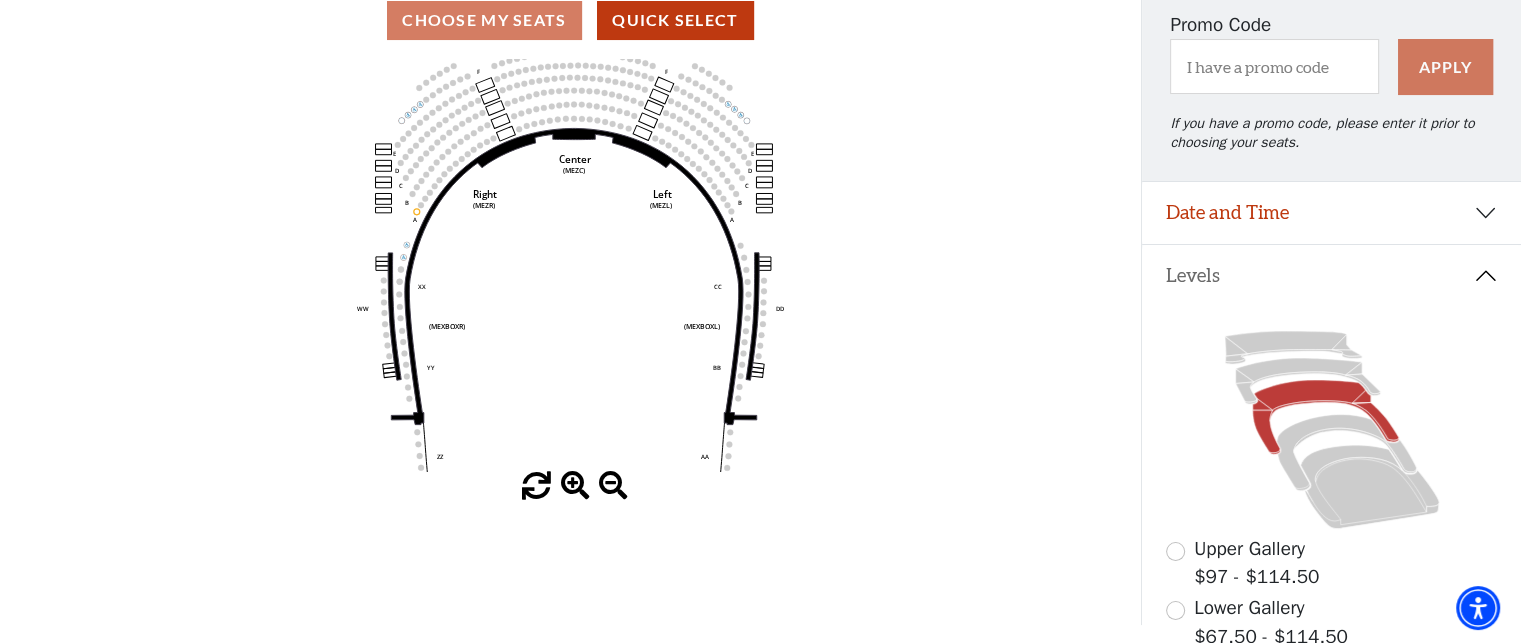 click at bounding box center (575, 486) 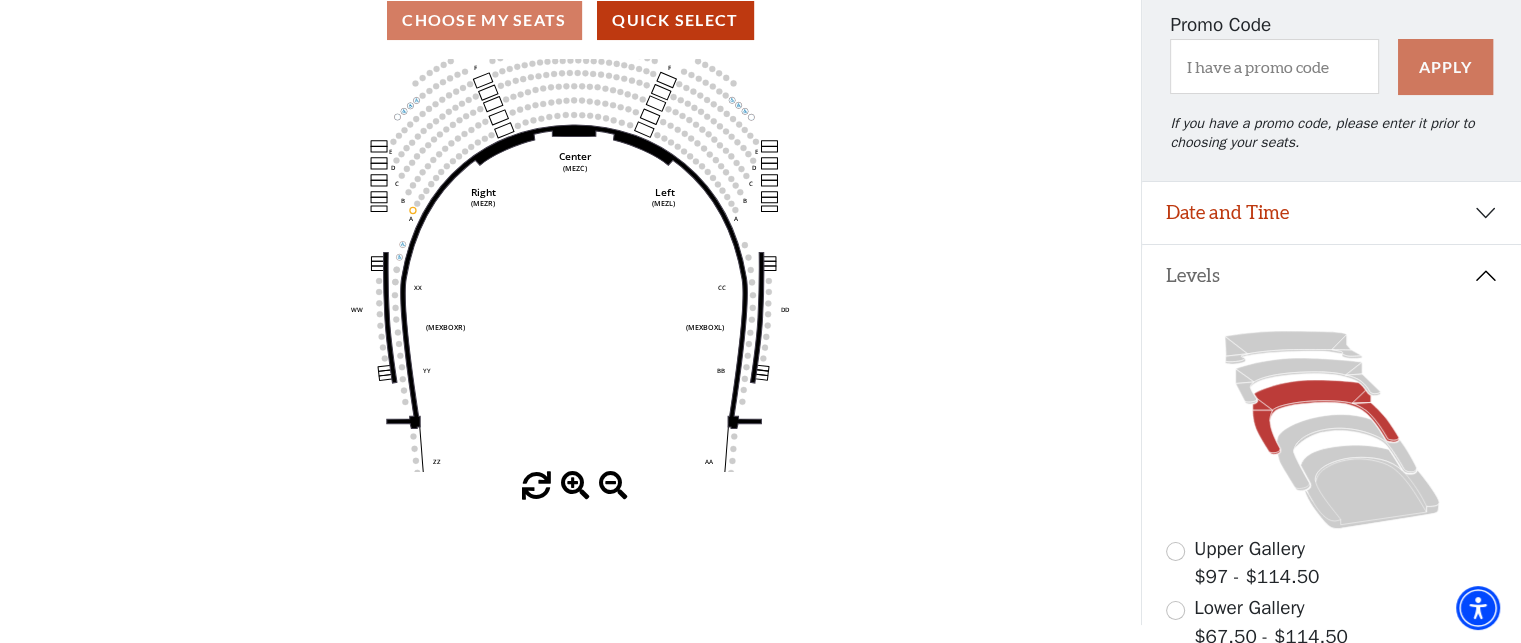 click at bounding box center [575, 486] 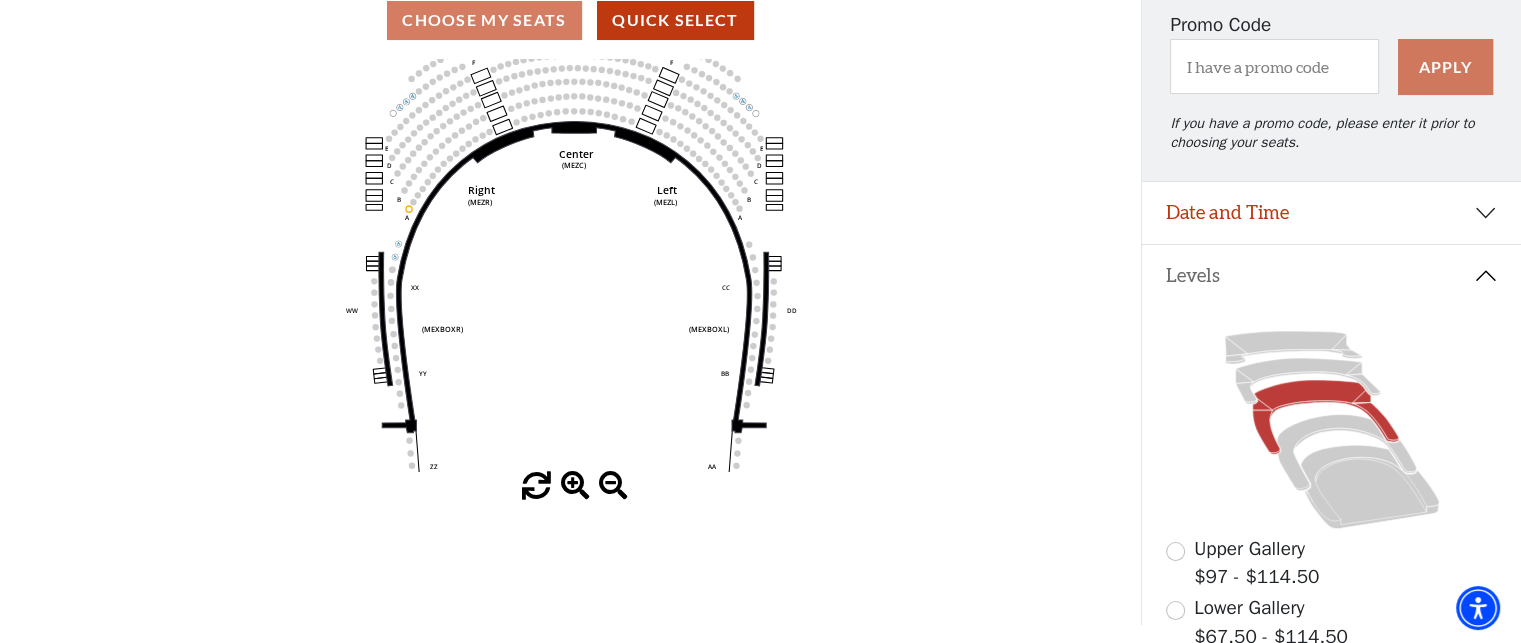 click at bounding box center (575, 486) 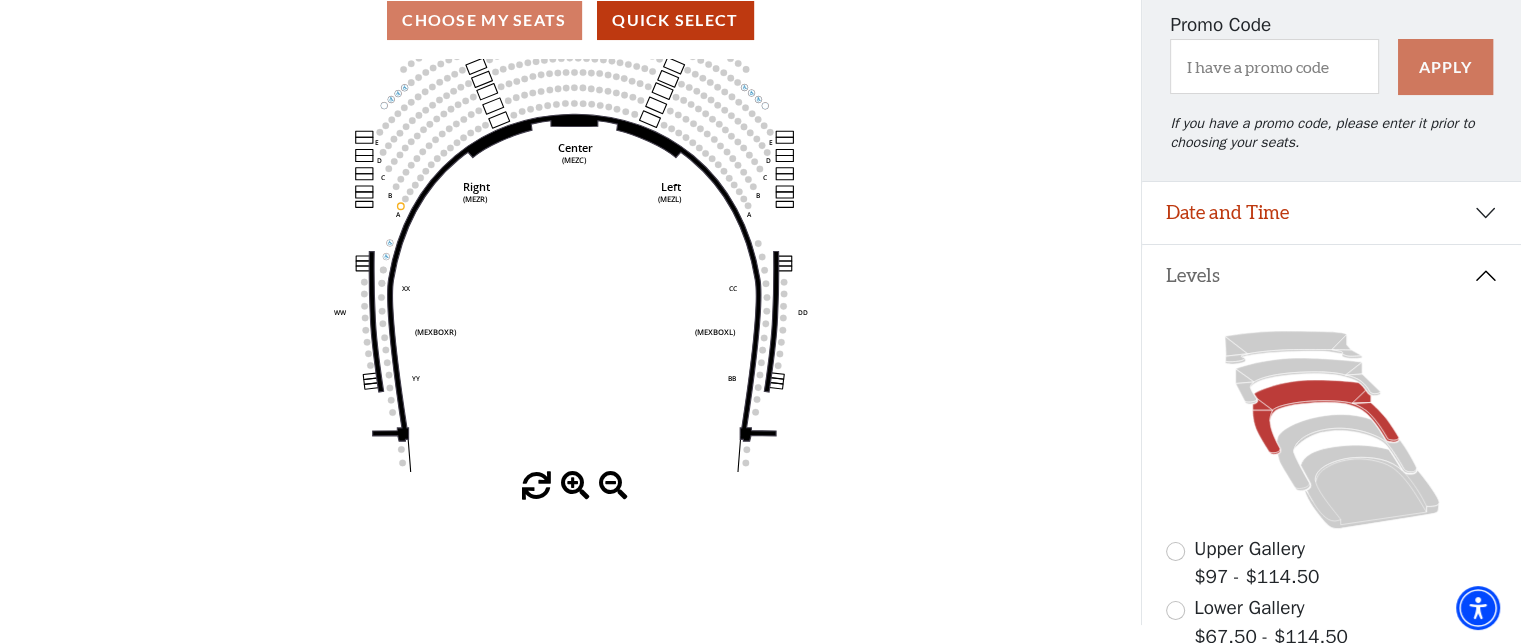 click at bounding box center (575, 486) 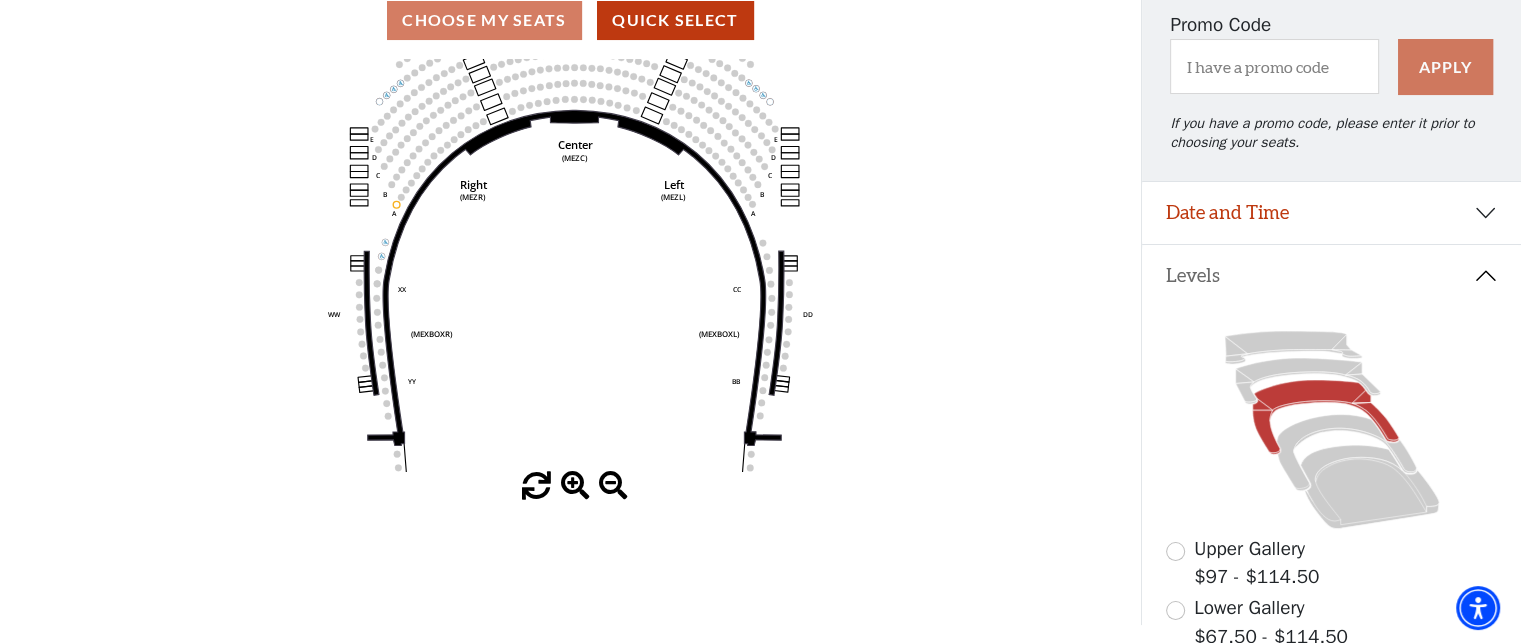 click at bounding box center [575, 486] 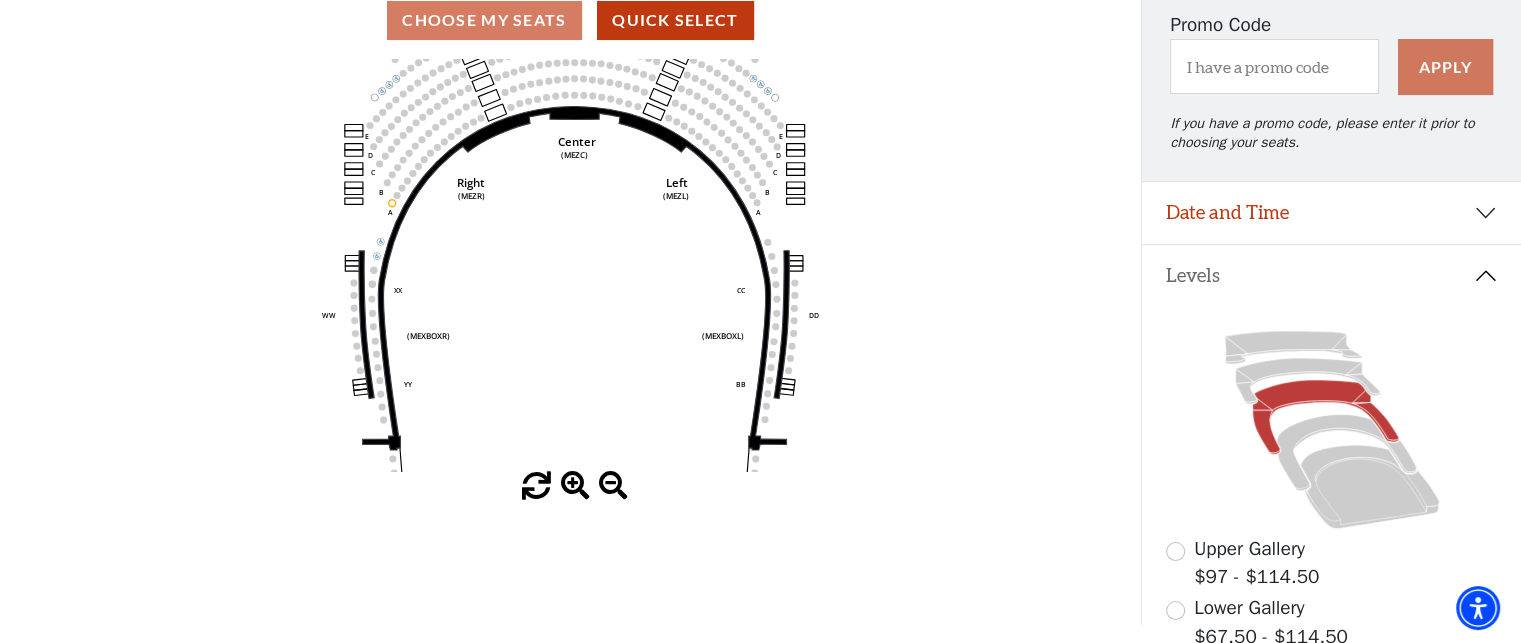 click at bounding box center [575, 486] 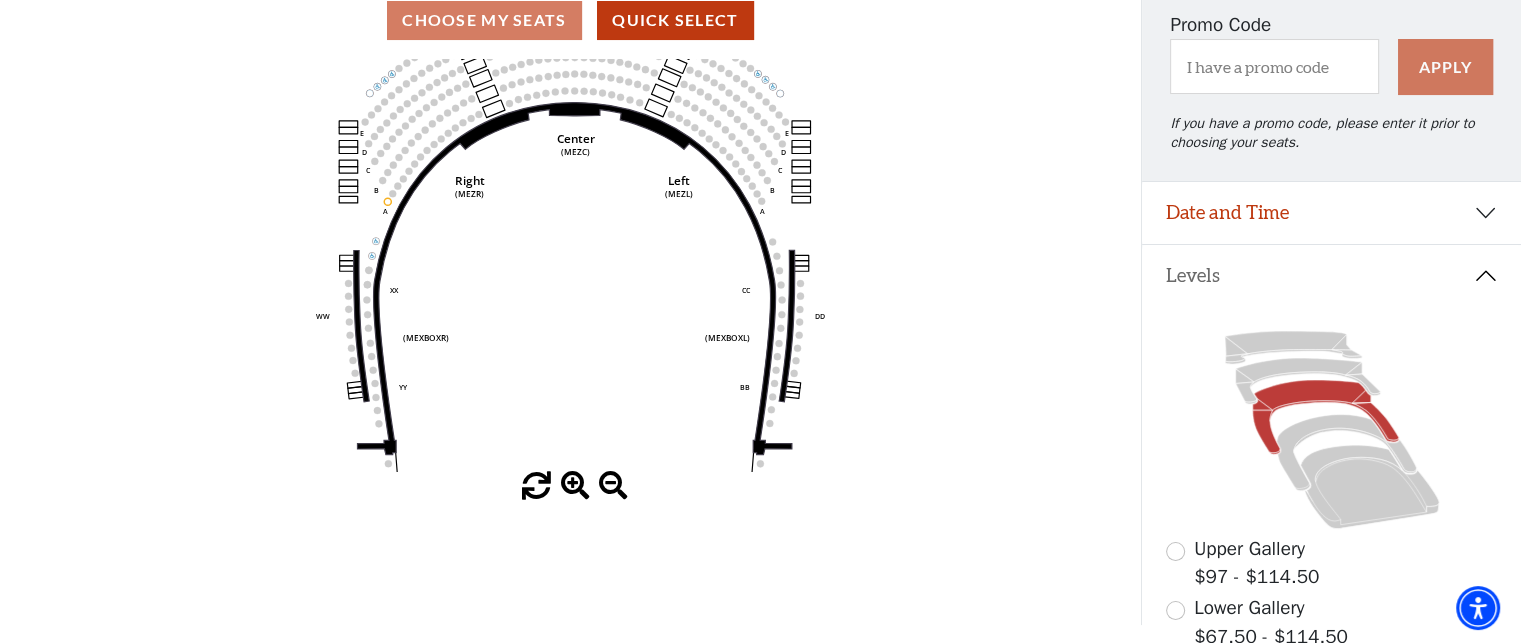click at bounding box center [575, 486] 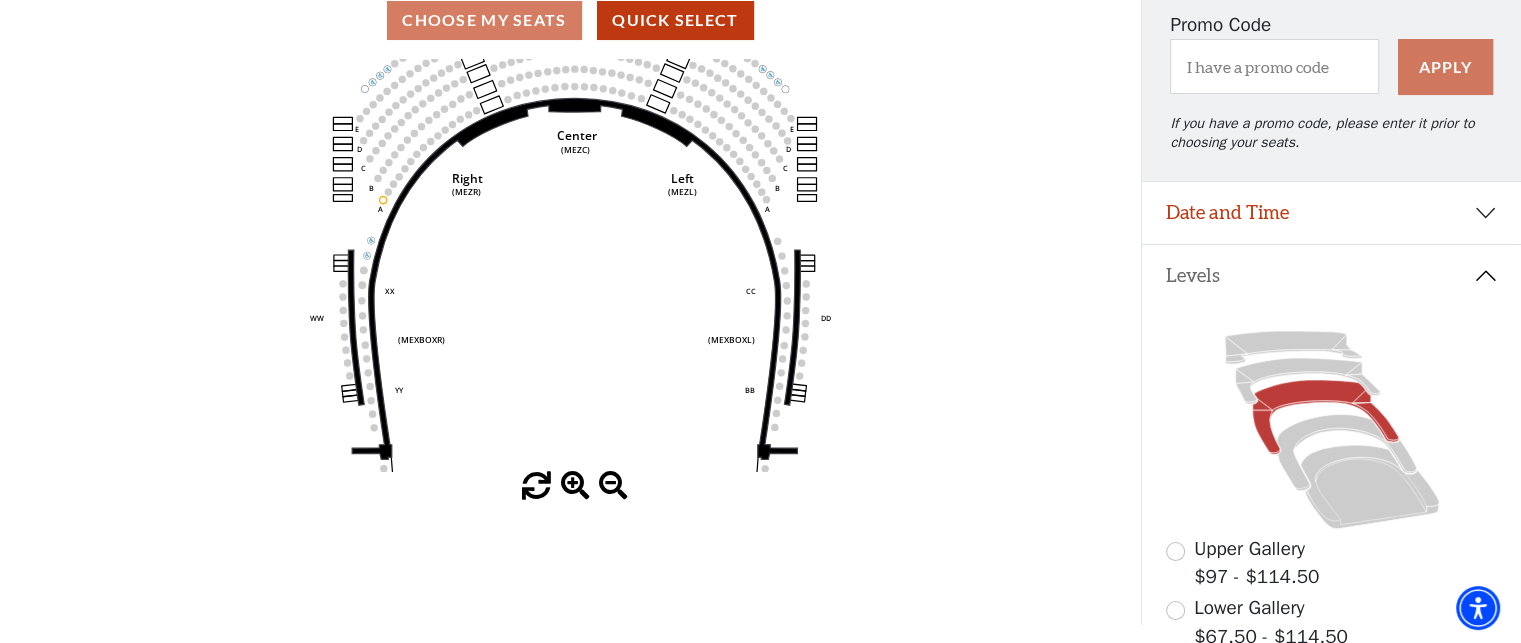 click at bounding box center [575, 486] 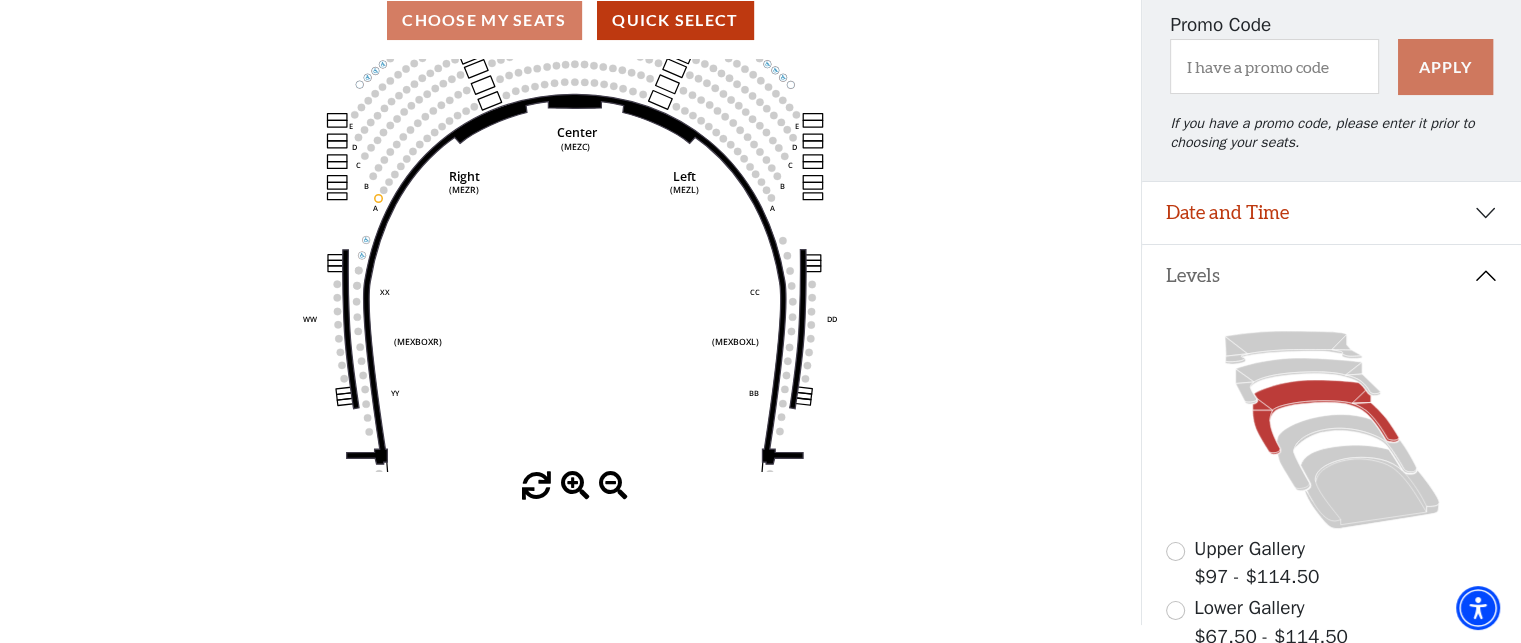 click at bounding box center [575, 486] 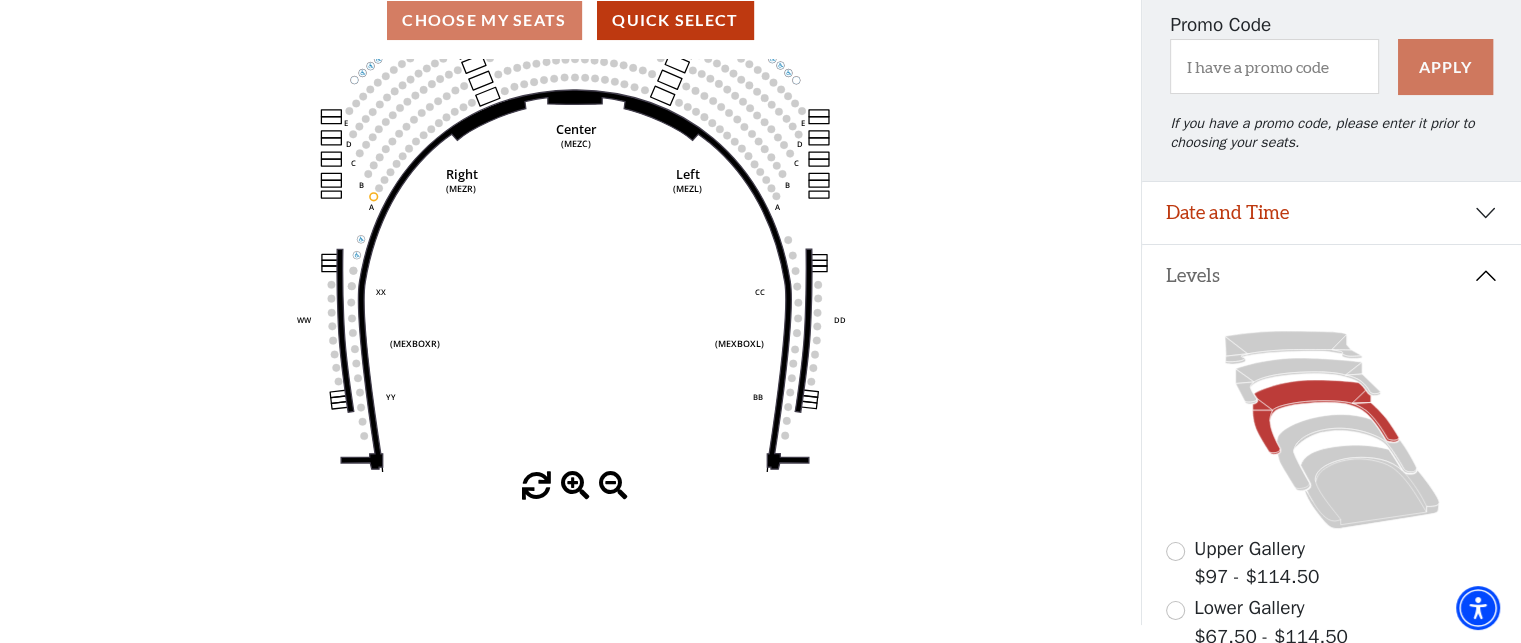 click at bounding box center (575, 486) 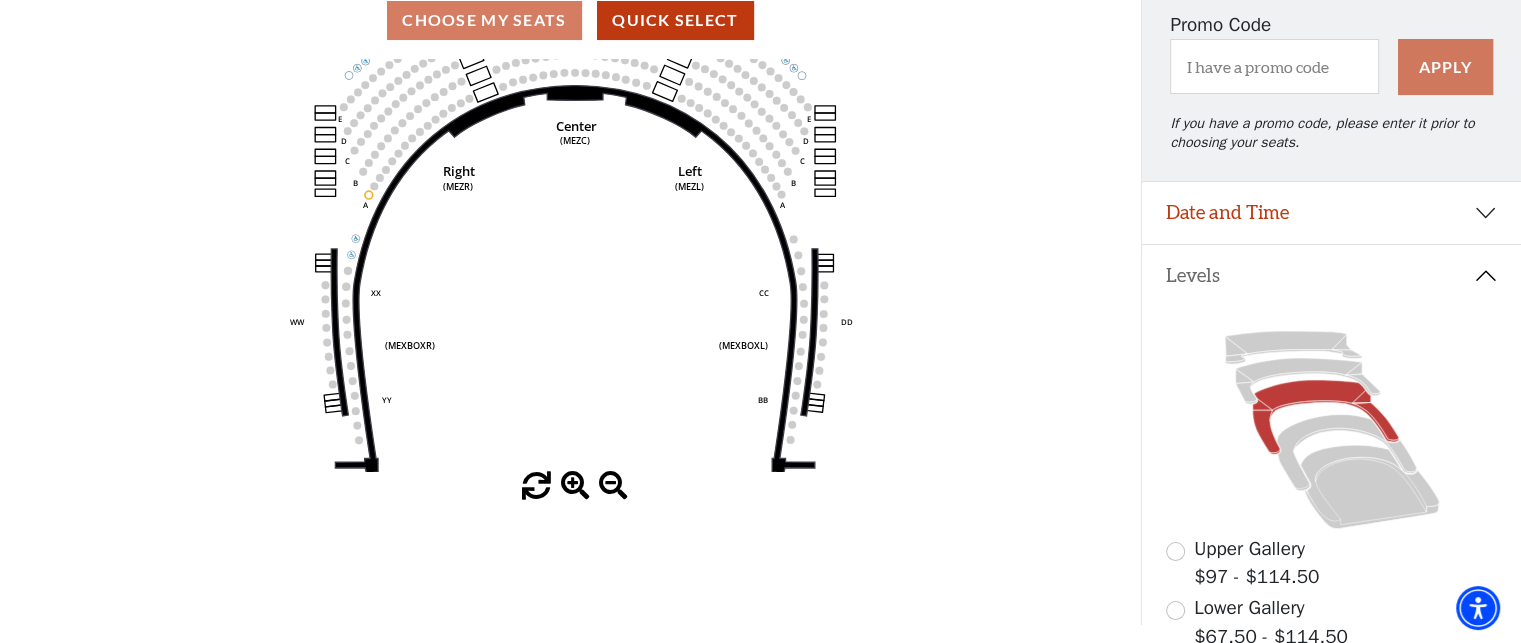 click at bounding box center (575, 486) 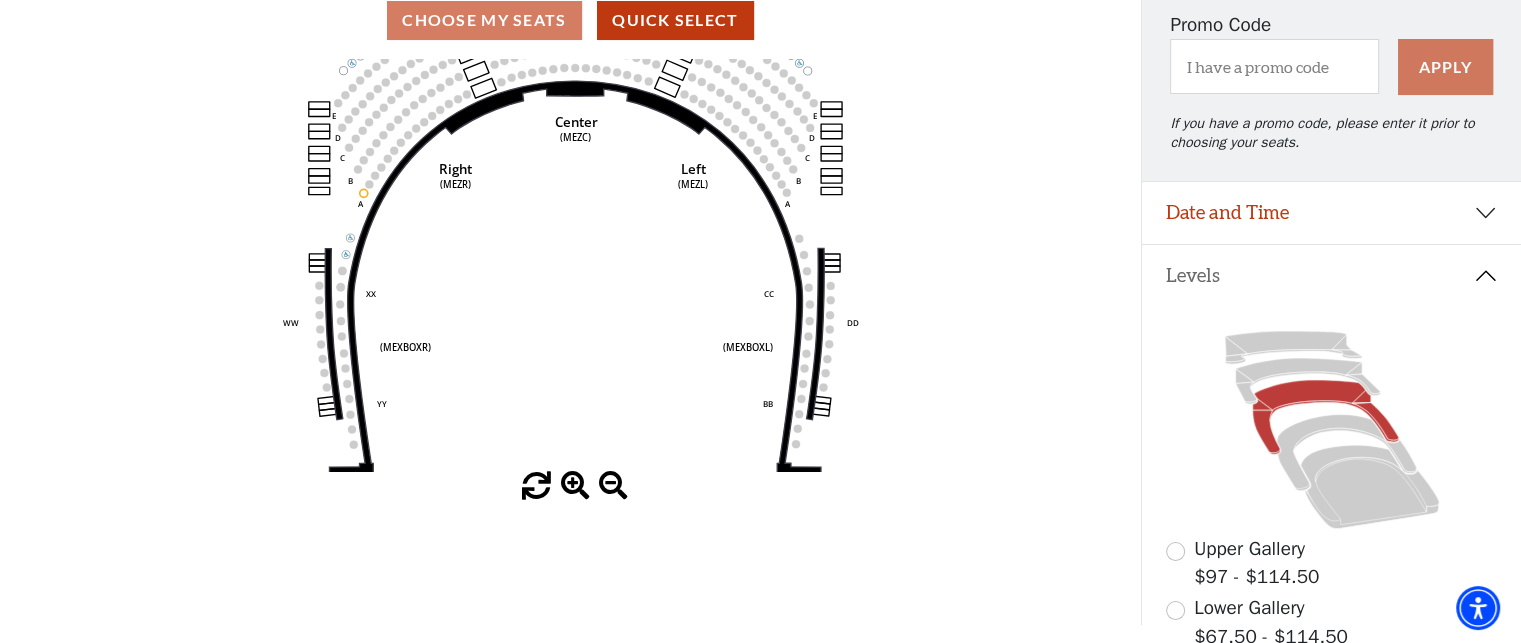 click at bounding box center (575, 486) 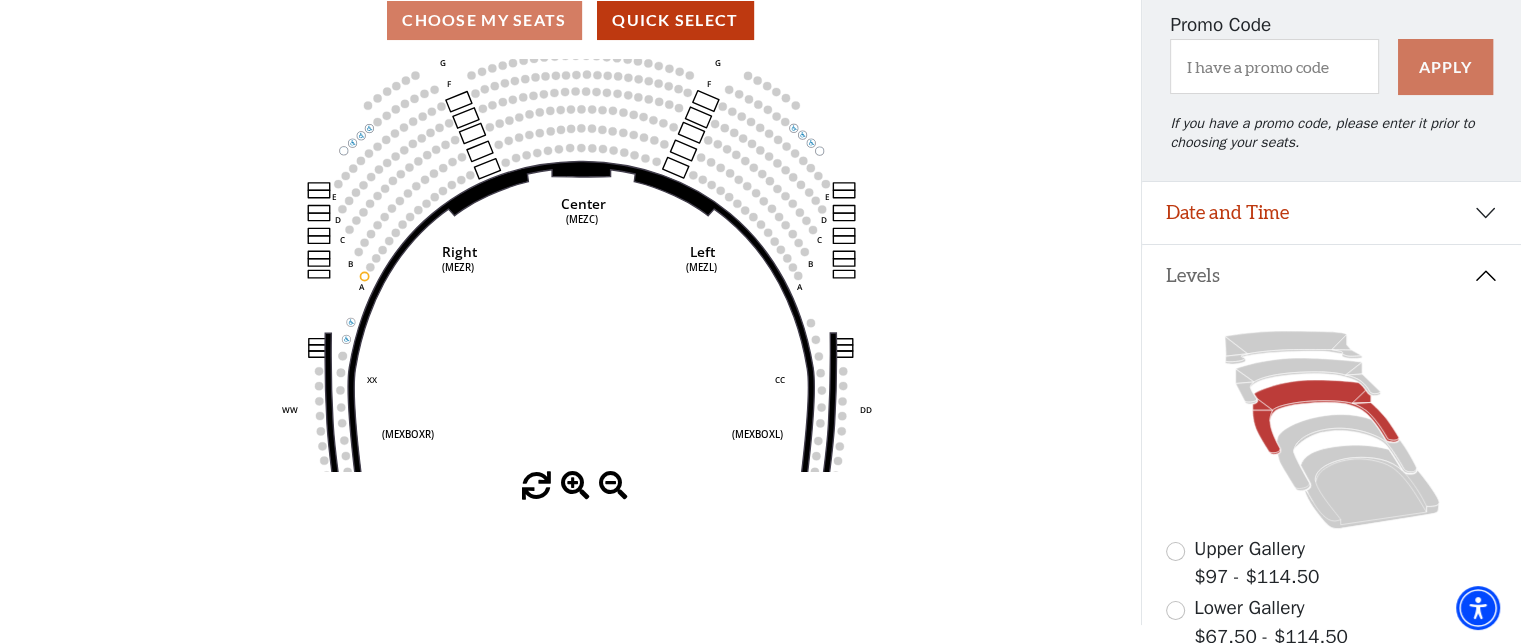drag, startPoint x: 946, startPoint y: 183, endPoint x: 952, endPoint y: 269, distance: 86.209045 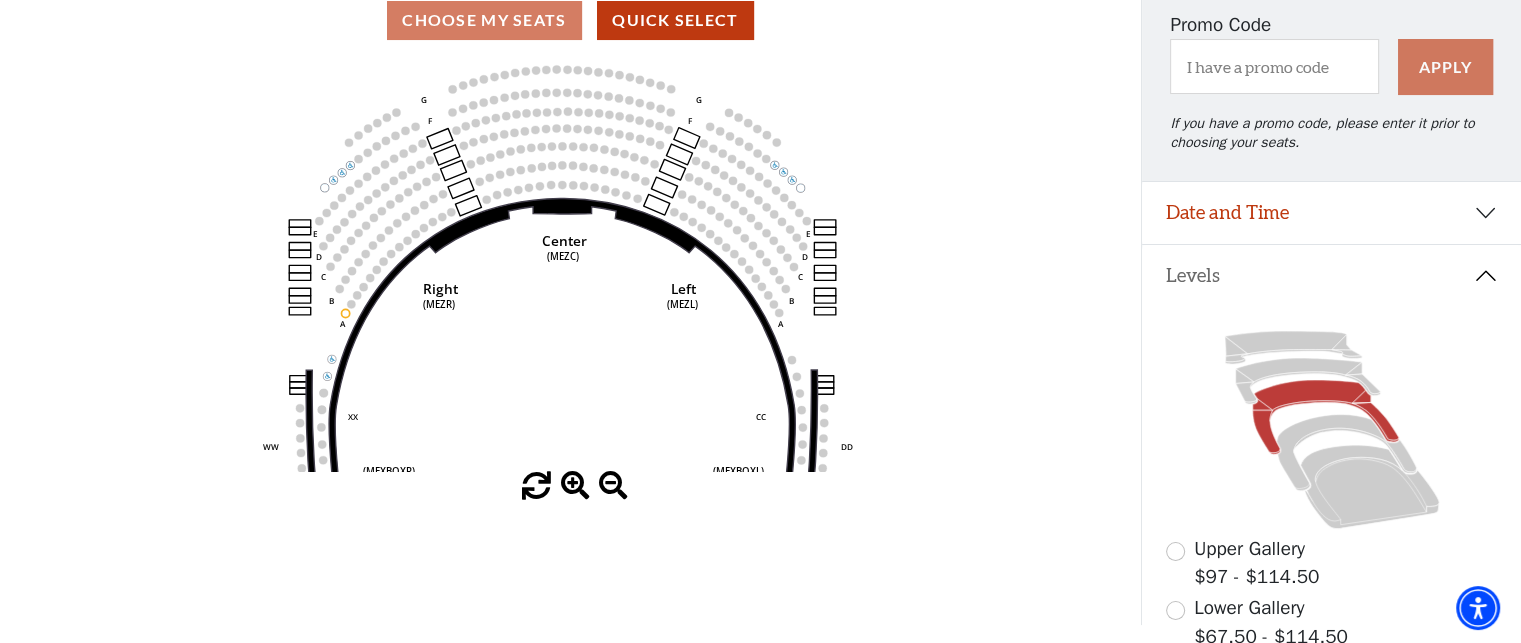 drag, startPoint x: 969, startPoint y: 343, endPoint x: 950, endPoint y: 379, distance: 40.706264 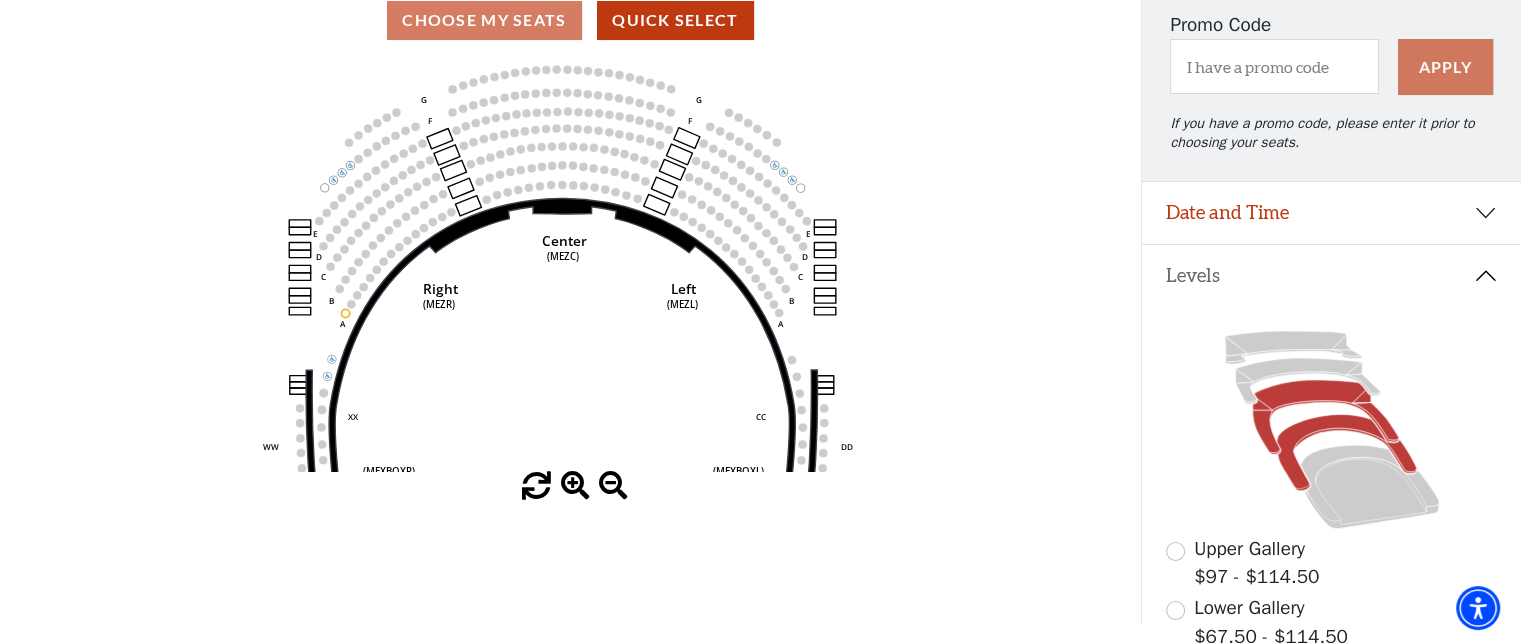 click 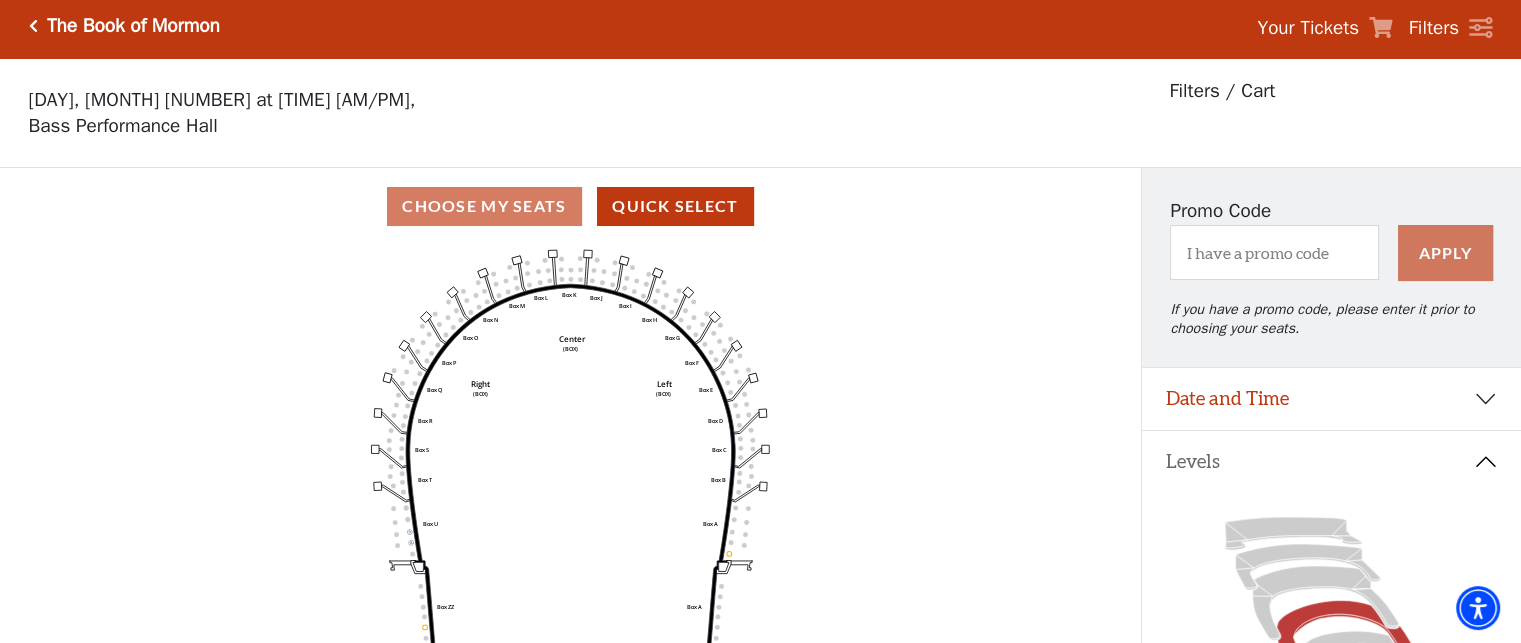 scroll, scrollTop: 92, scrollLeft: 0, axis: vertical 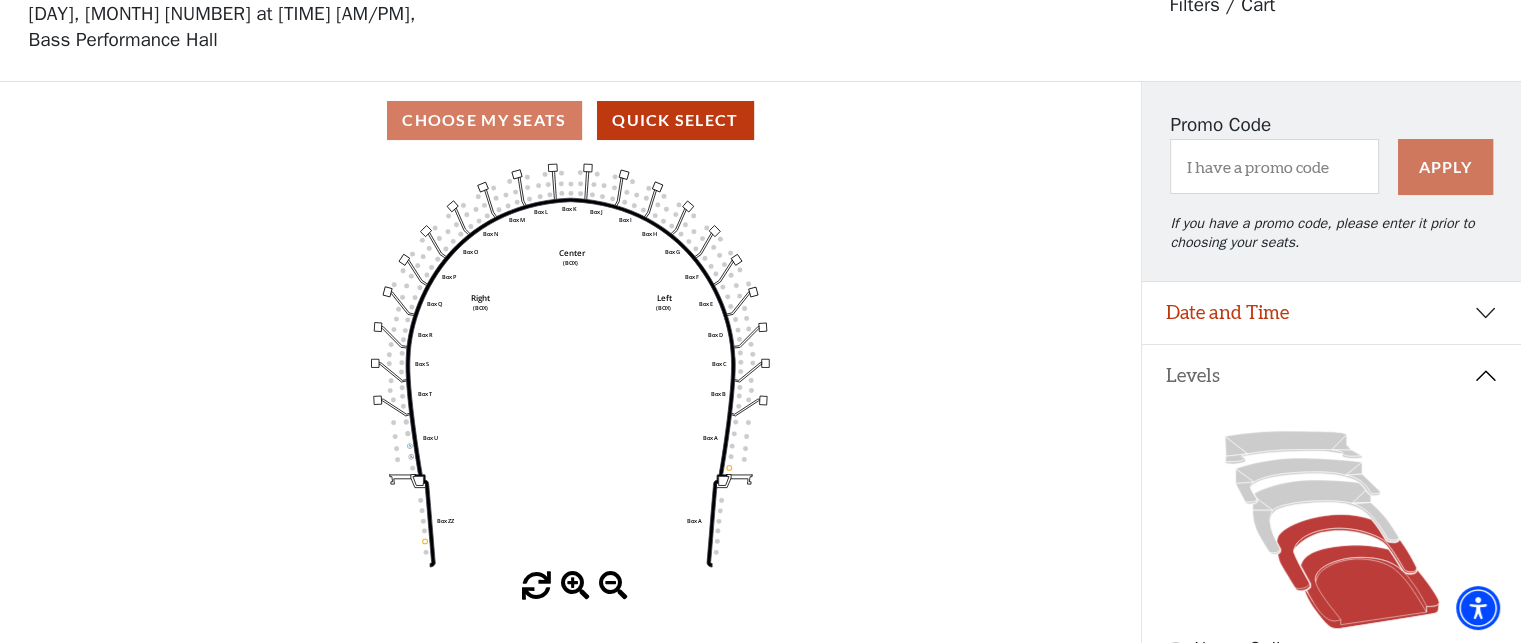 click 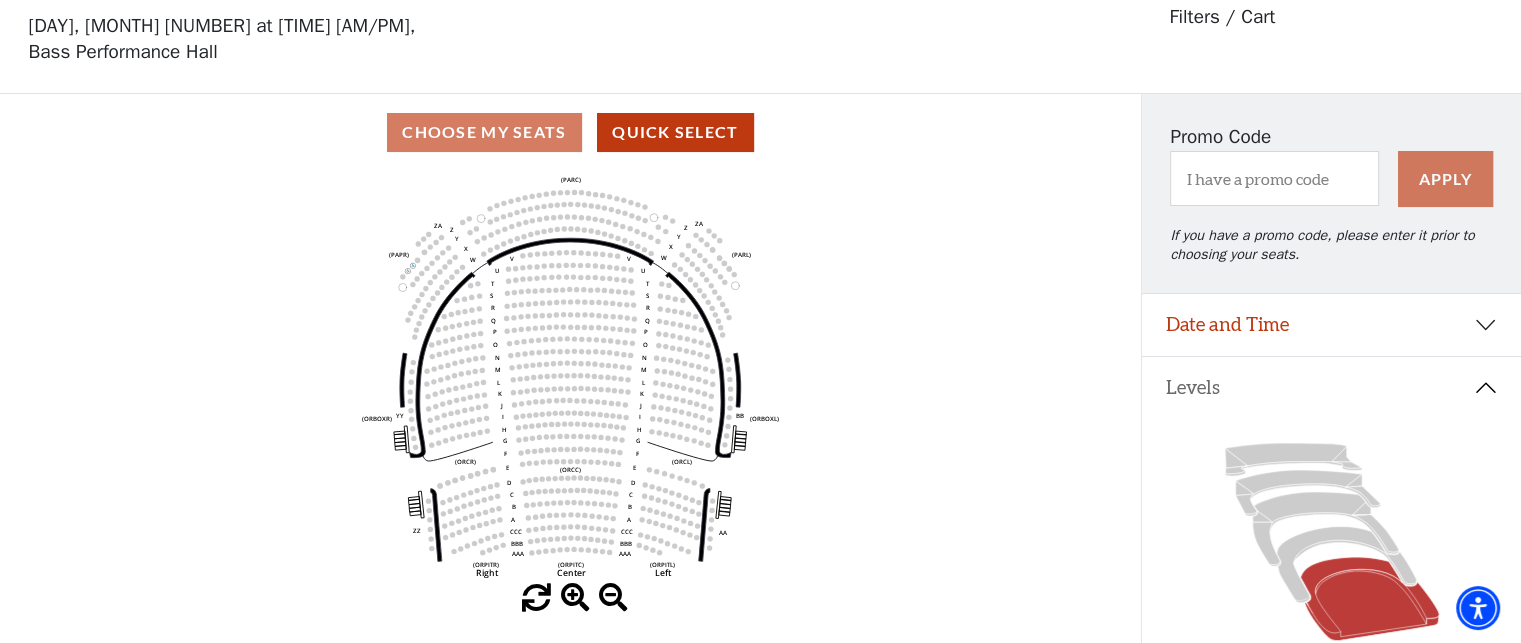 scroll, scrollTop: 92, scrollLeft: 0, axis: vertical 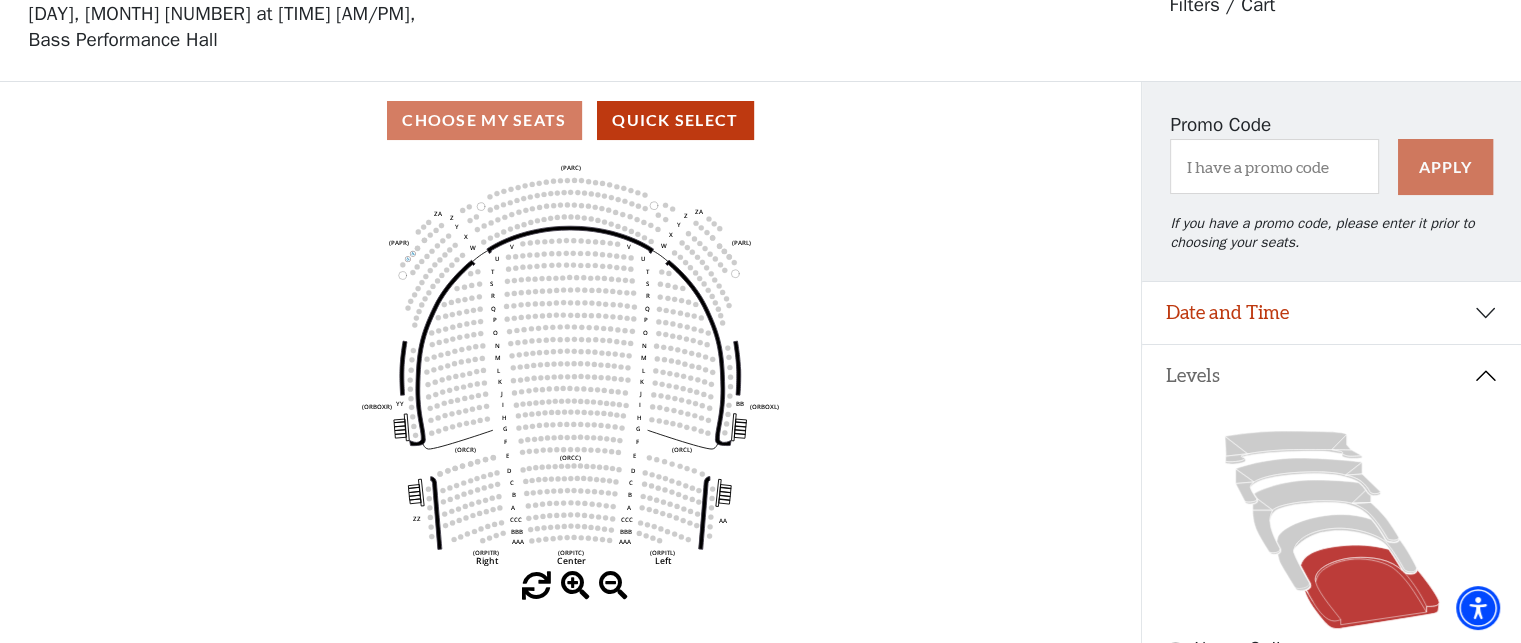click at bounding box center [575, 586] 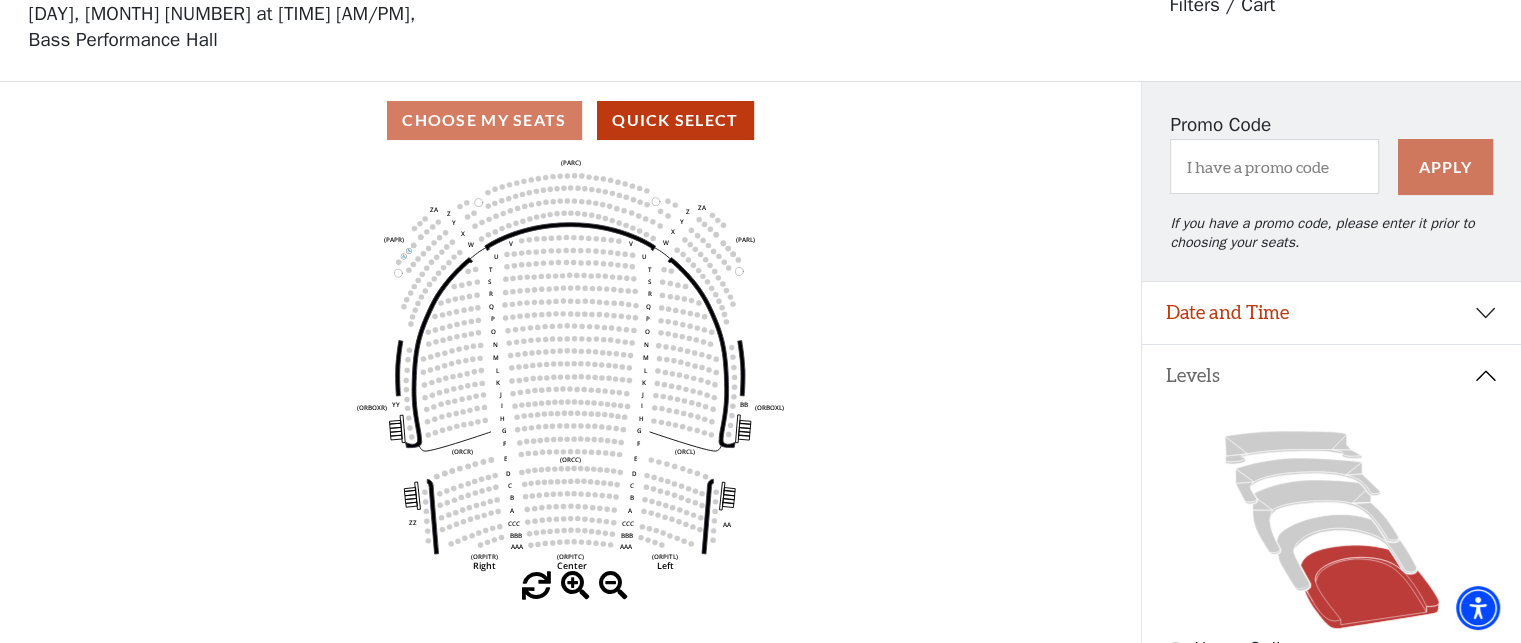 click at bounding box center (575, 586) 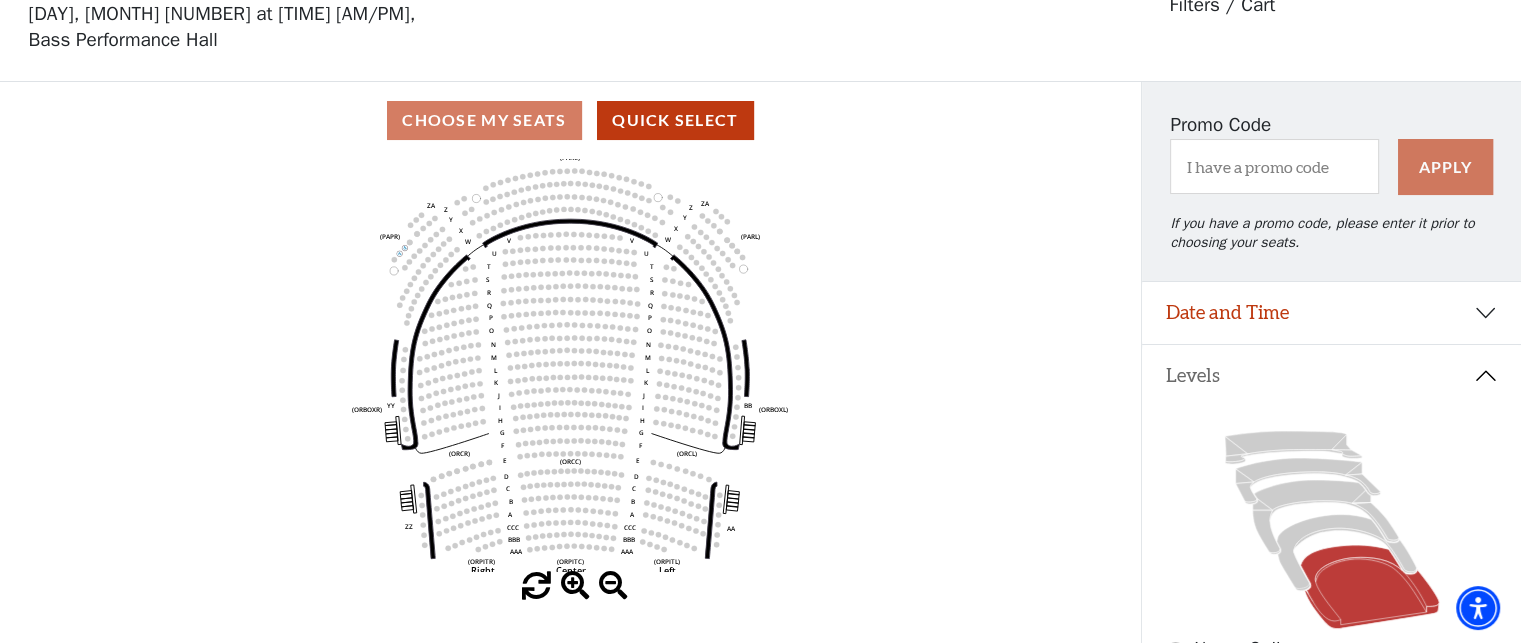 click at bounding box center [575, 586] 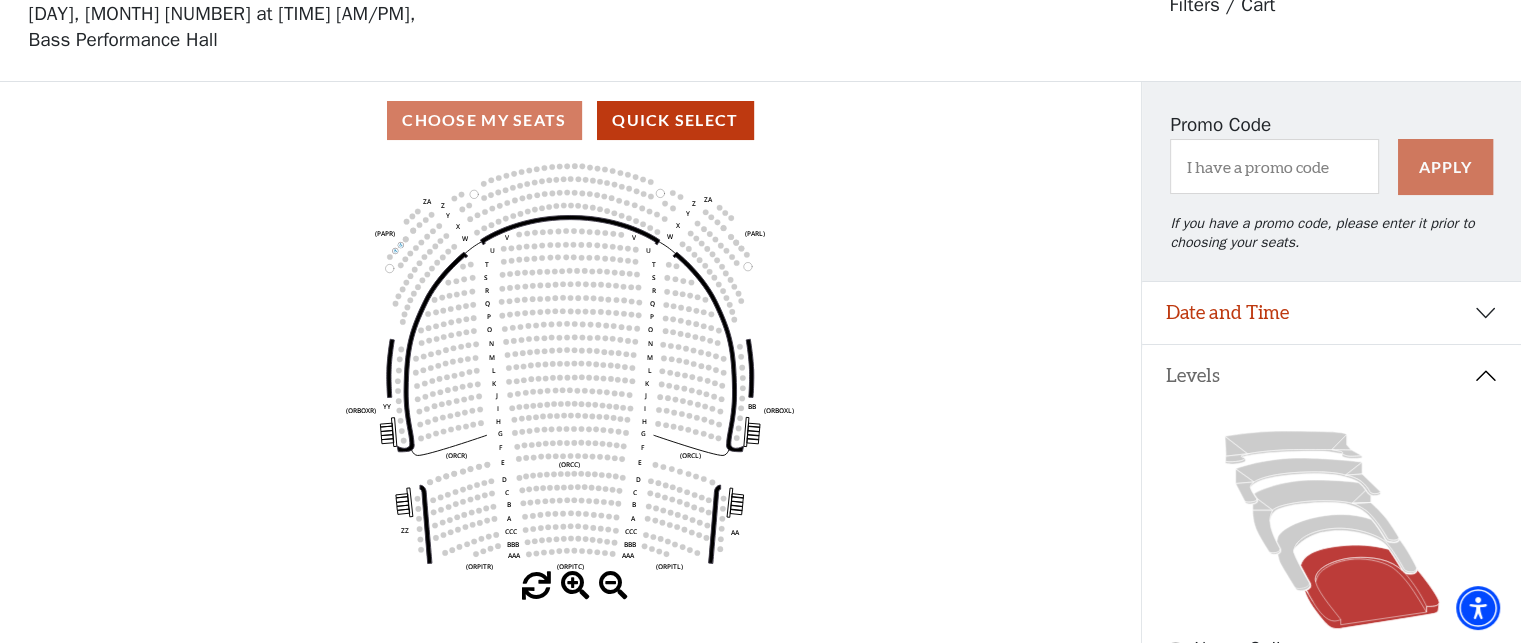 click at bounding box center [575, 586] 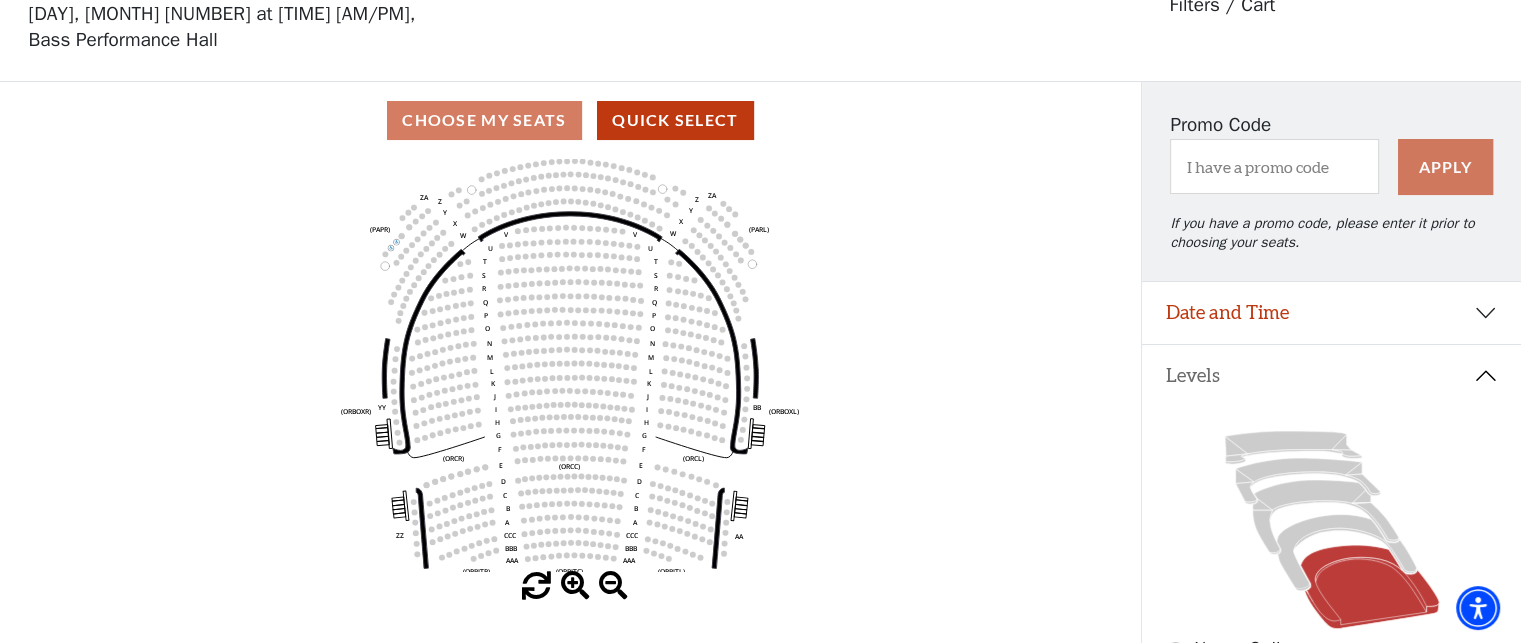 click at bounding box center [575, 586] 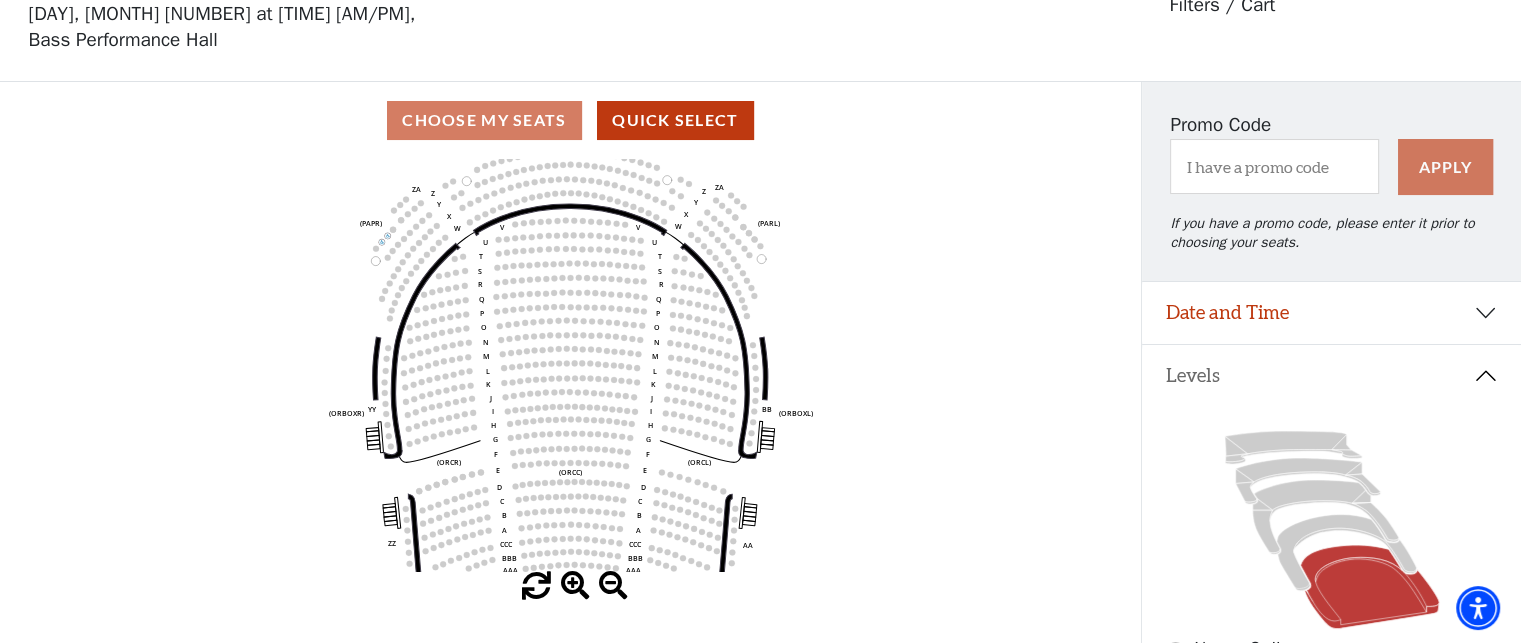click at bounding box center [575, 586] 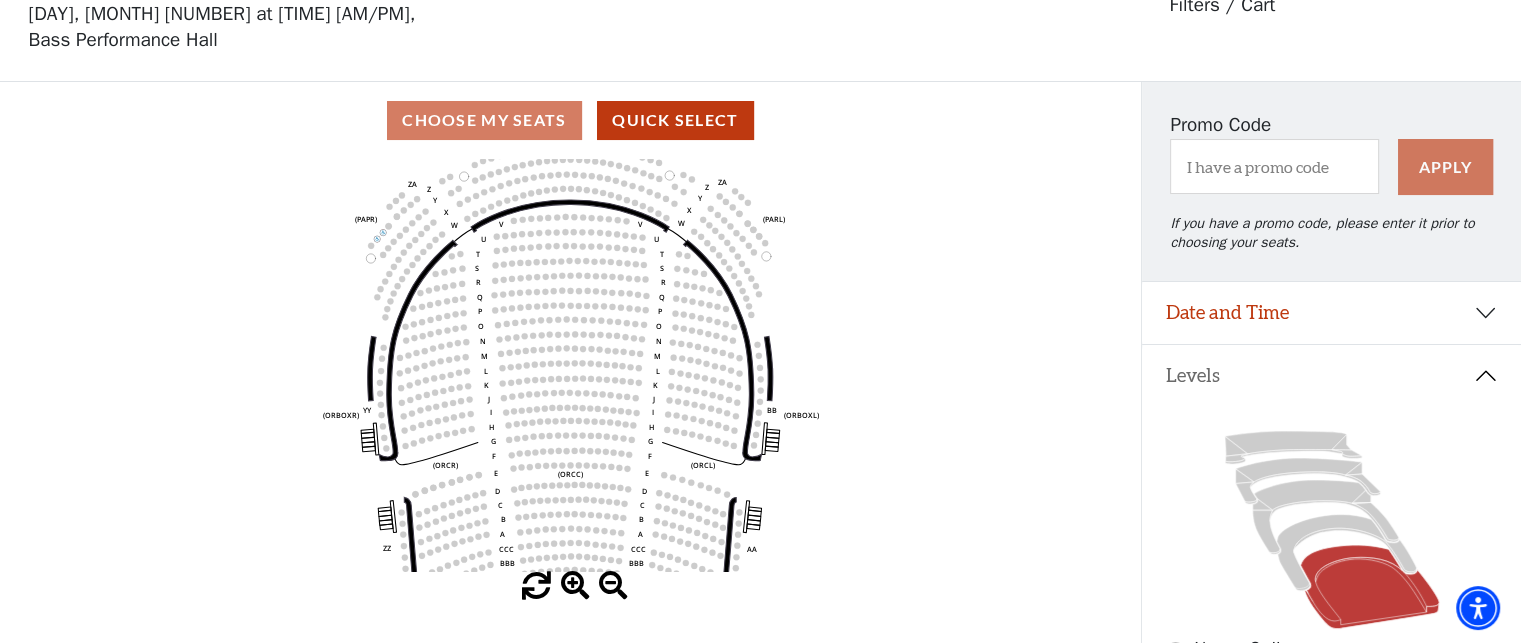 click at bounding box center (575, 586) 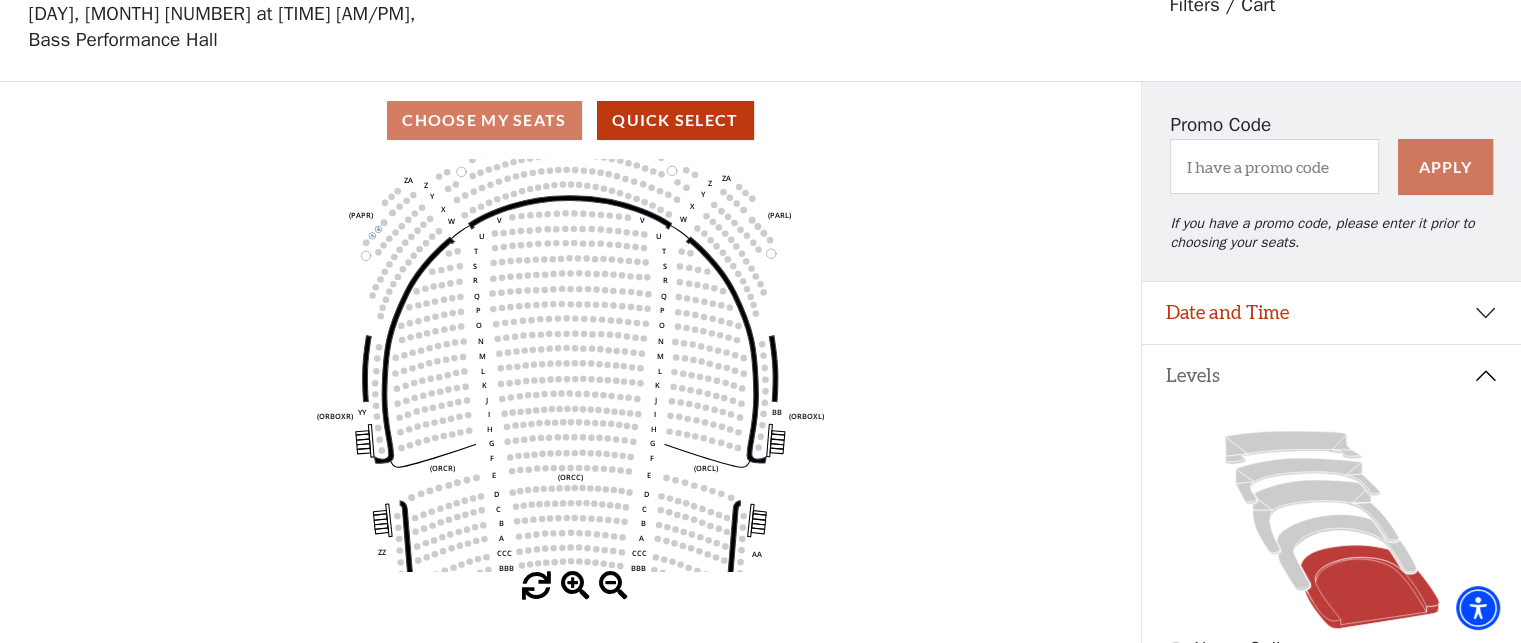 click at bounding box center [575, 586] 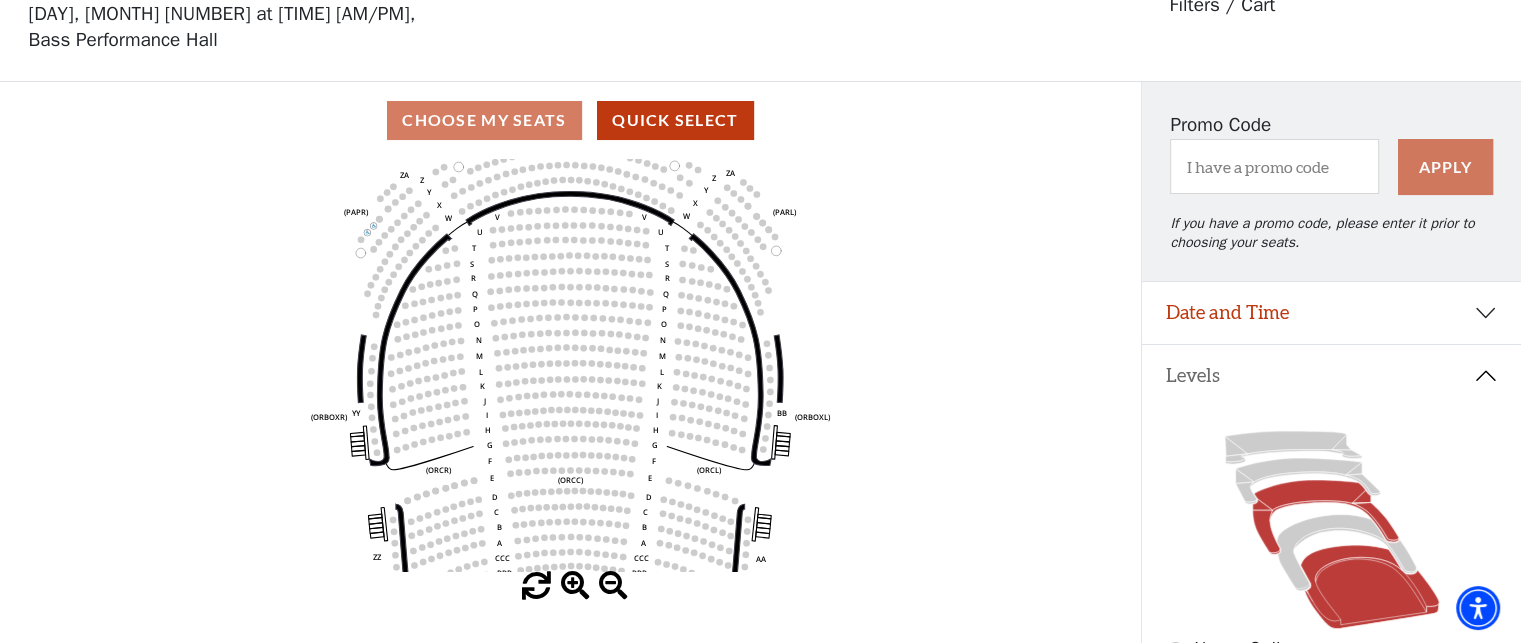 click 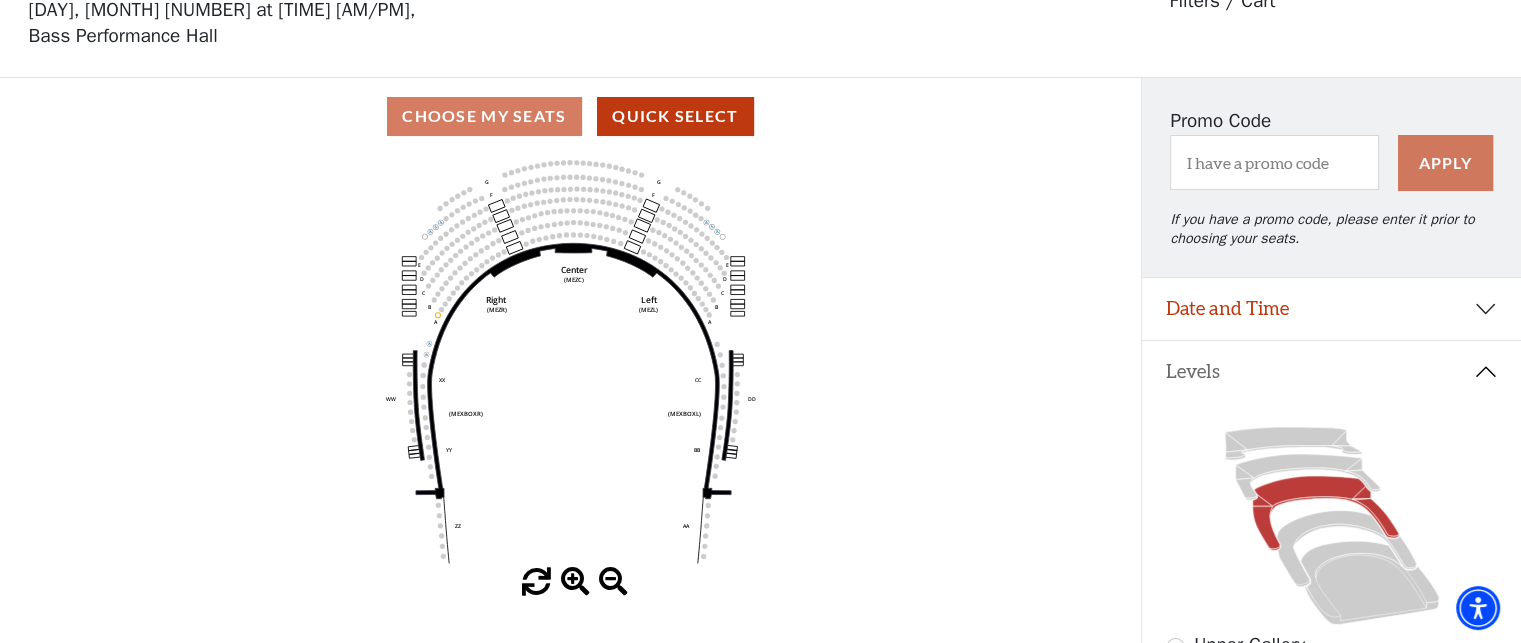 scroll, scrollTop: 92, scrollLeft: 0, axis: vertical 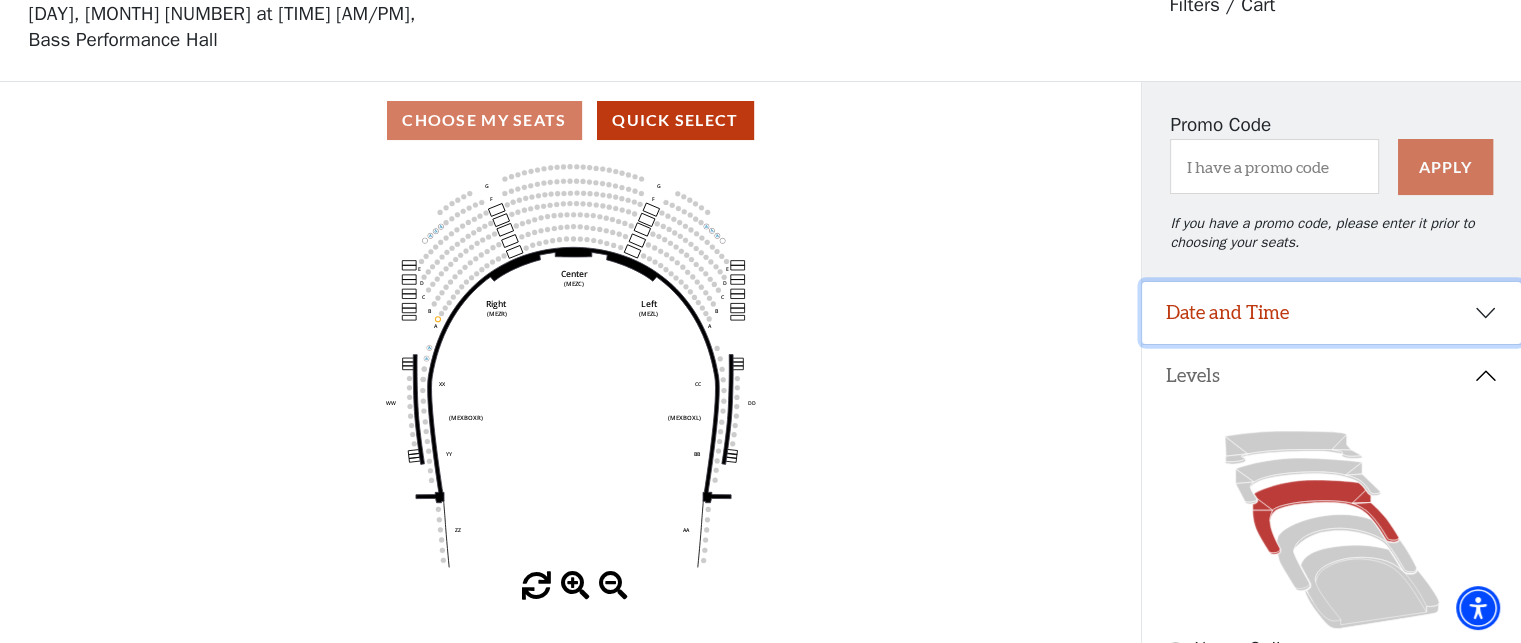 click on "Date and Time" at bounding box center (1331, 313) 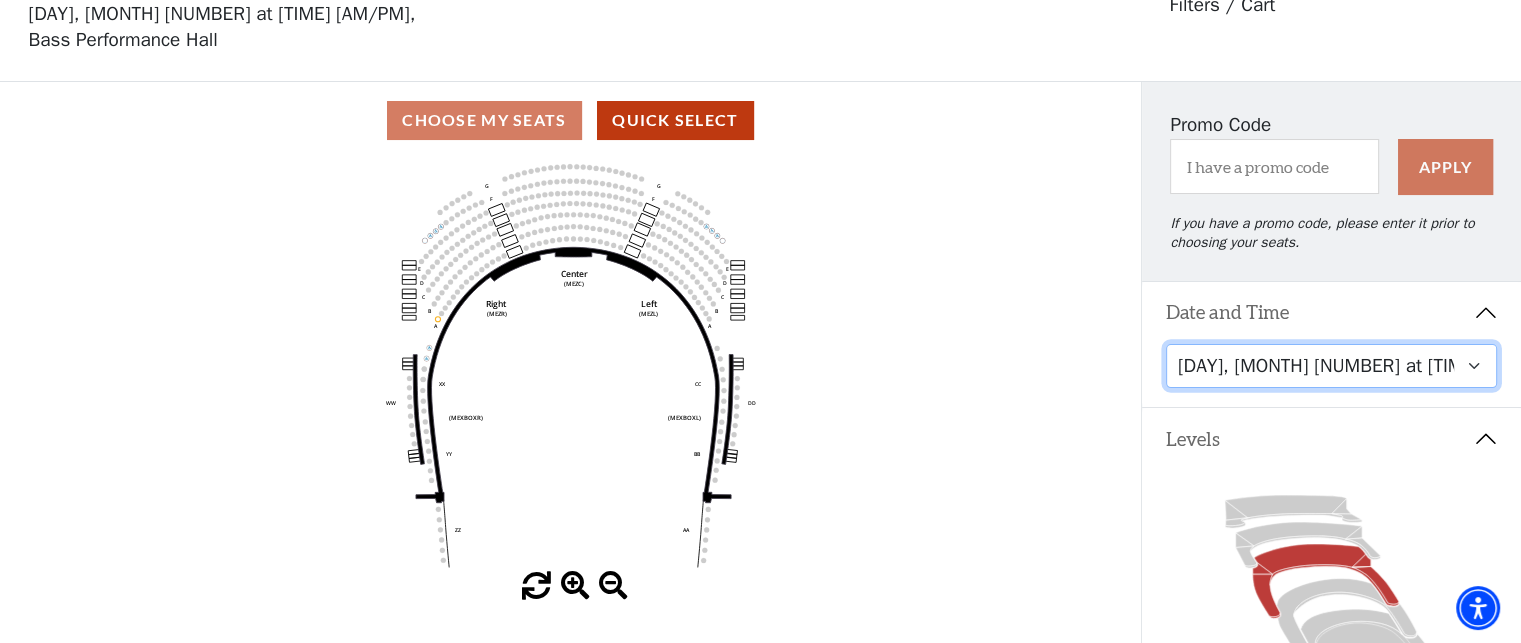 click on "Friday, August 8 at 7:30 PM Saturday, August 9 at 1:30 PM Saturday, August 9 at 7:30 PM Sunday, August 10 at 1:30 PM Sunday, August 10 at 6:30 PM" at bounding box center (1332, 366) 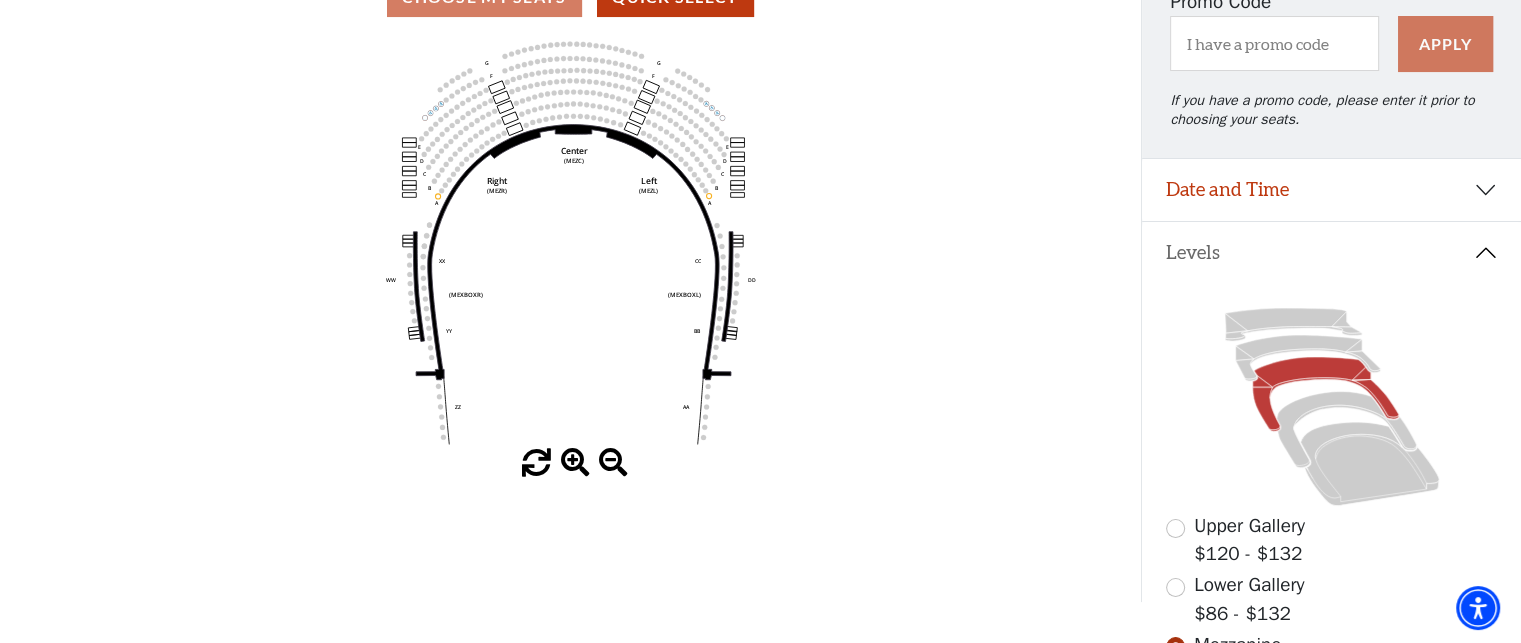 scroll, scrollTop: 192, scrollLeft: 0, axis: vertical 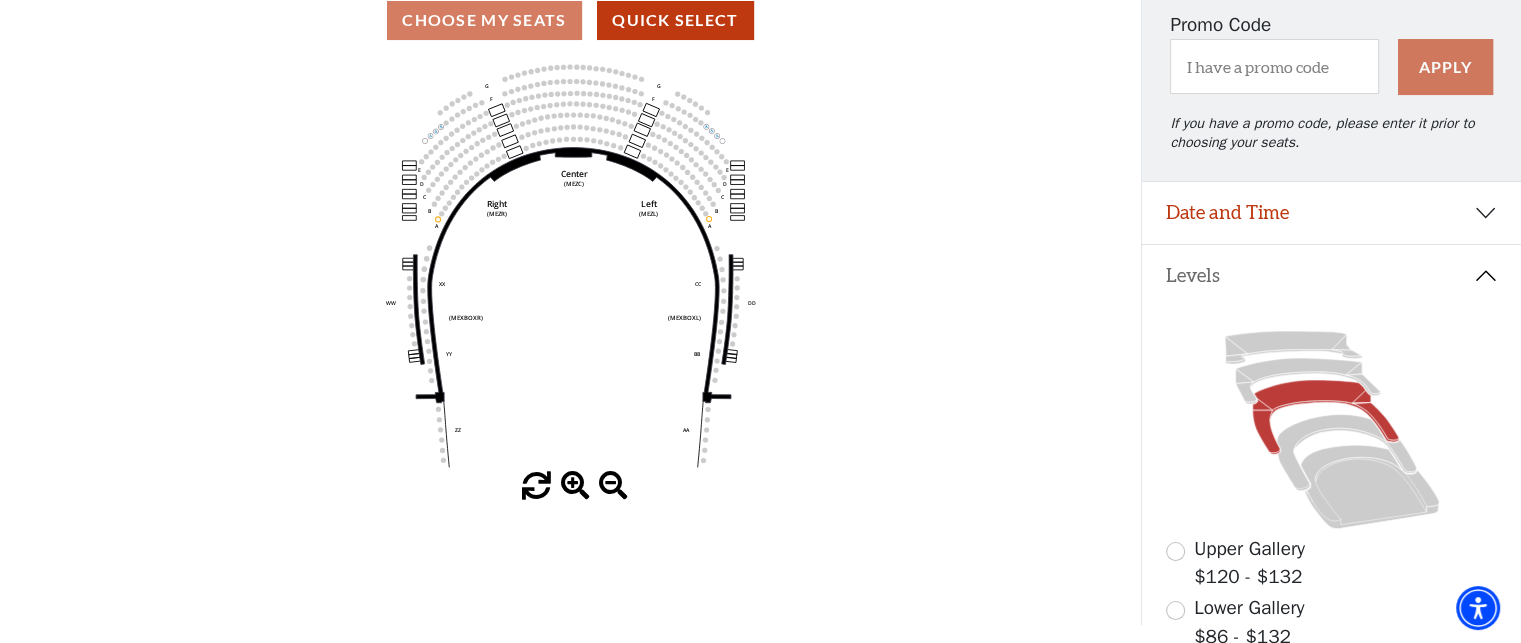 click 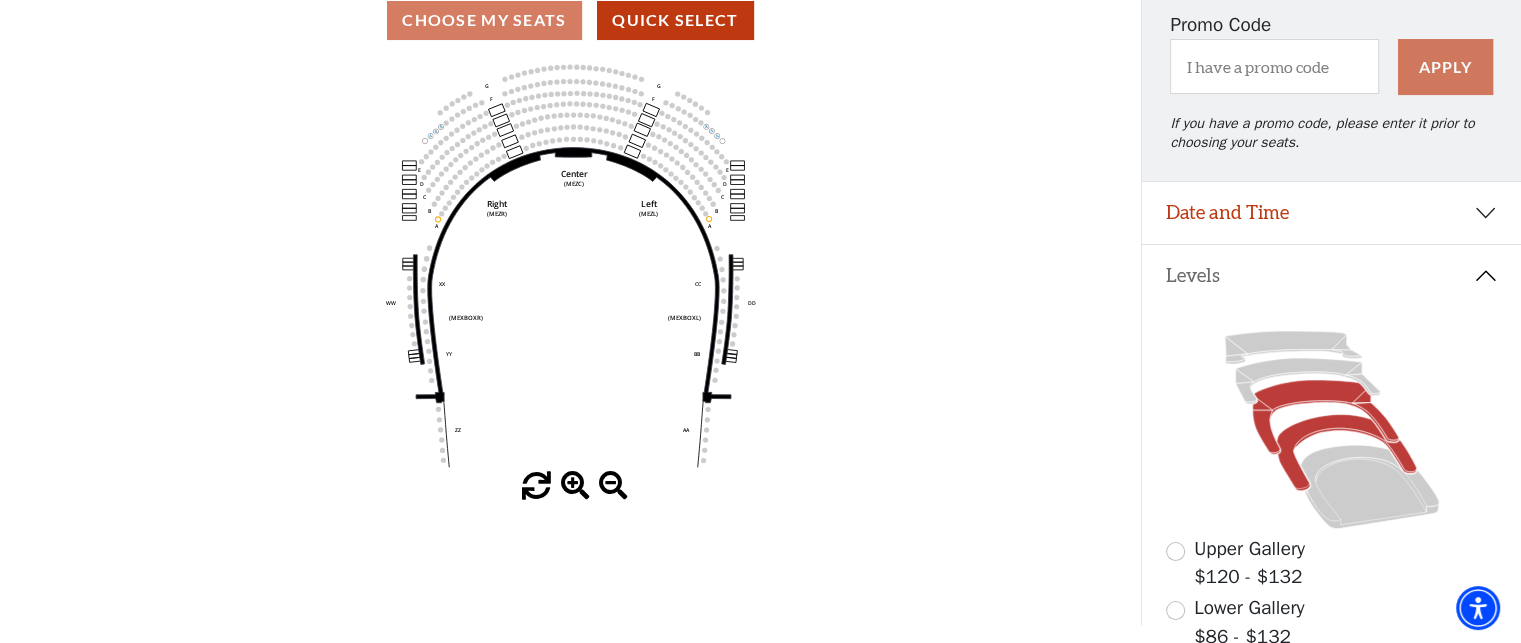 click 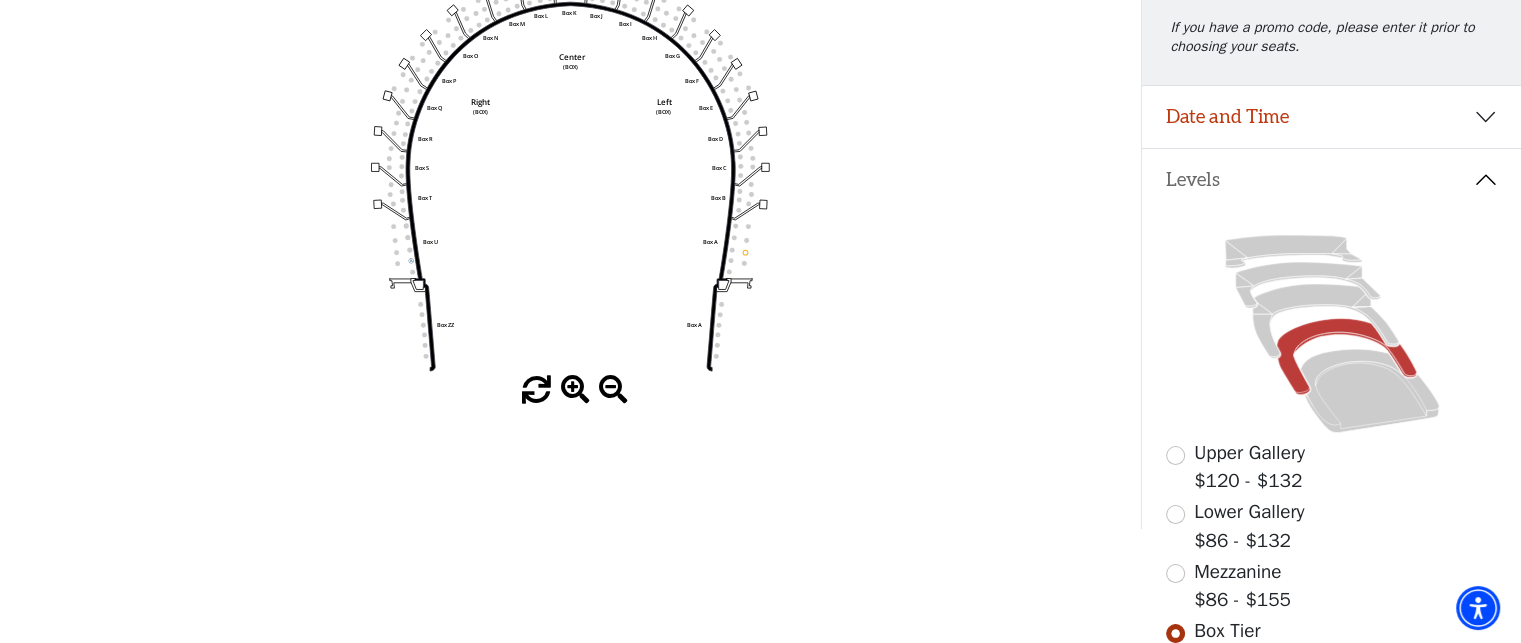 scroll, scrollTop: 300, scrollLeft: 0, axis: vertical 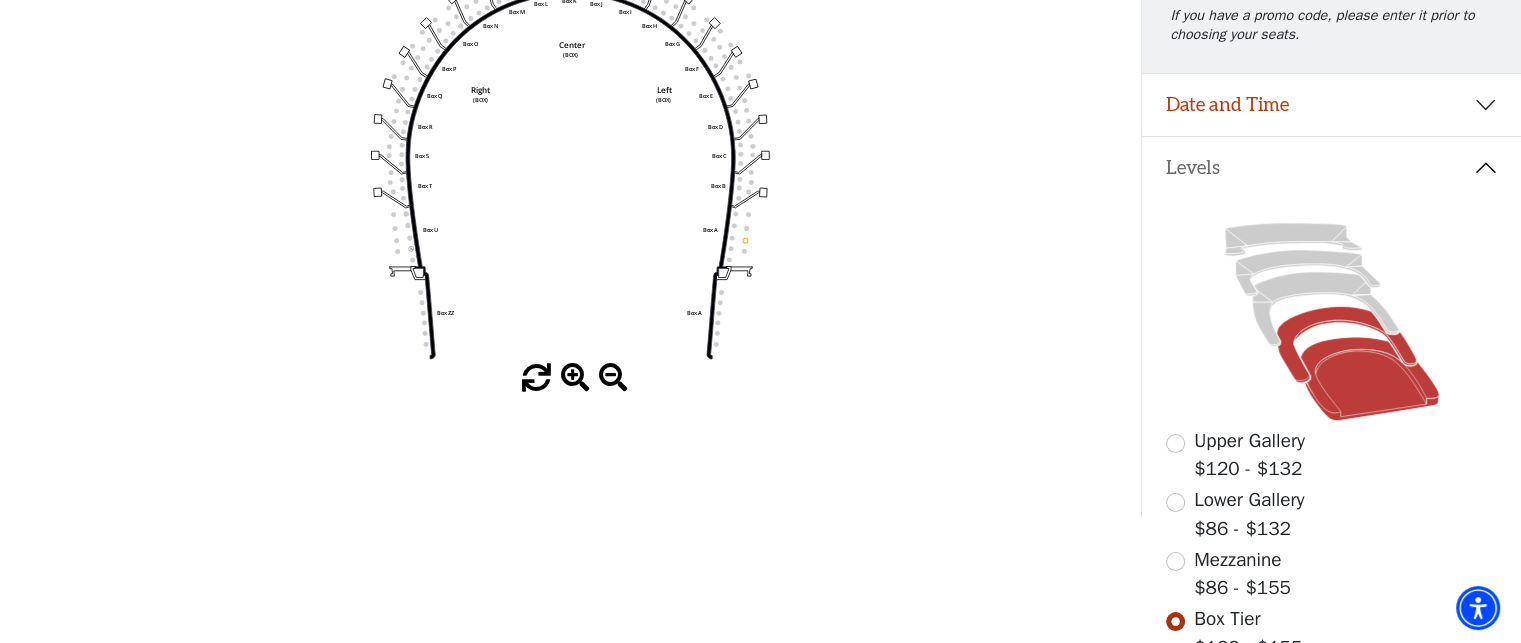 click 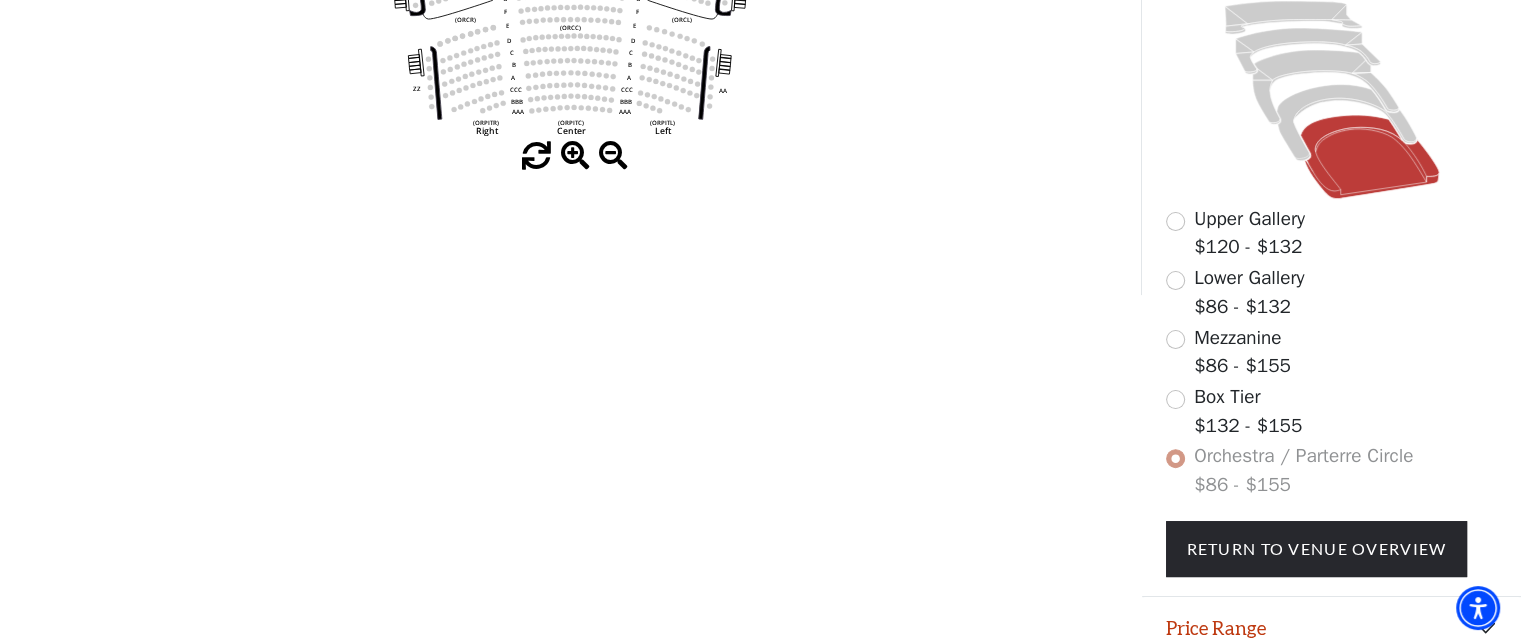 scroll, scrollTop: 596, scrollLeft: 0, axis: vertical 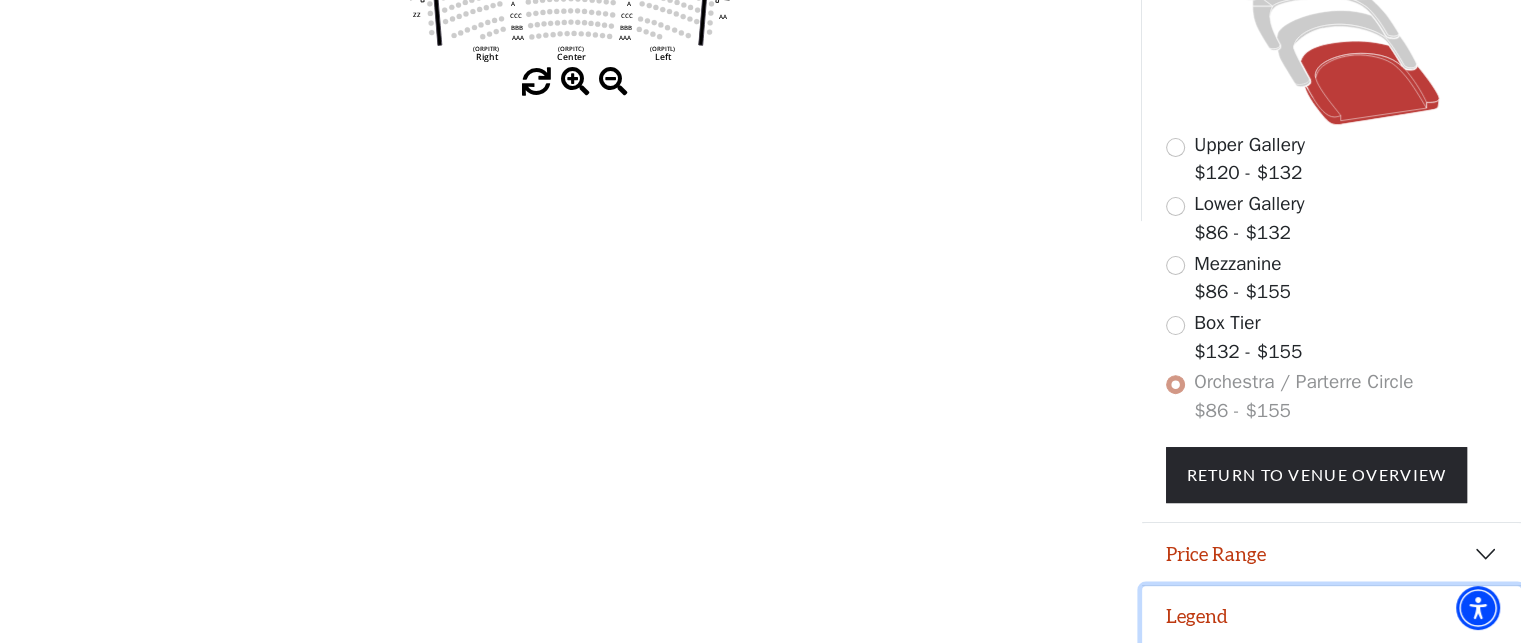 click on "Legend" at bounding box center [1331, 617] 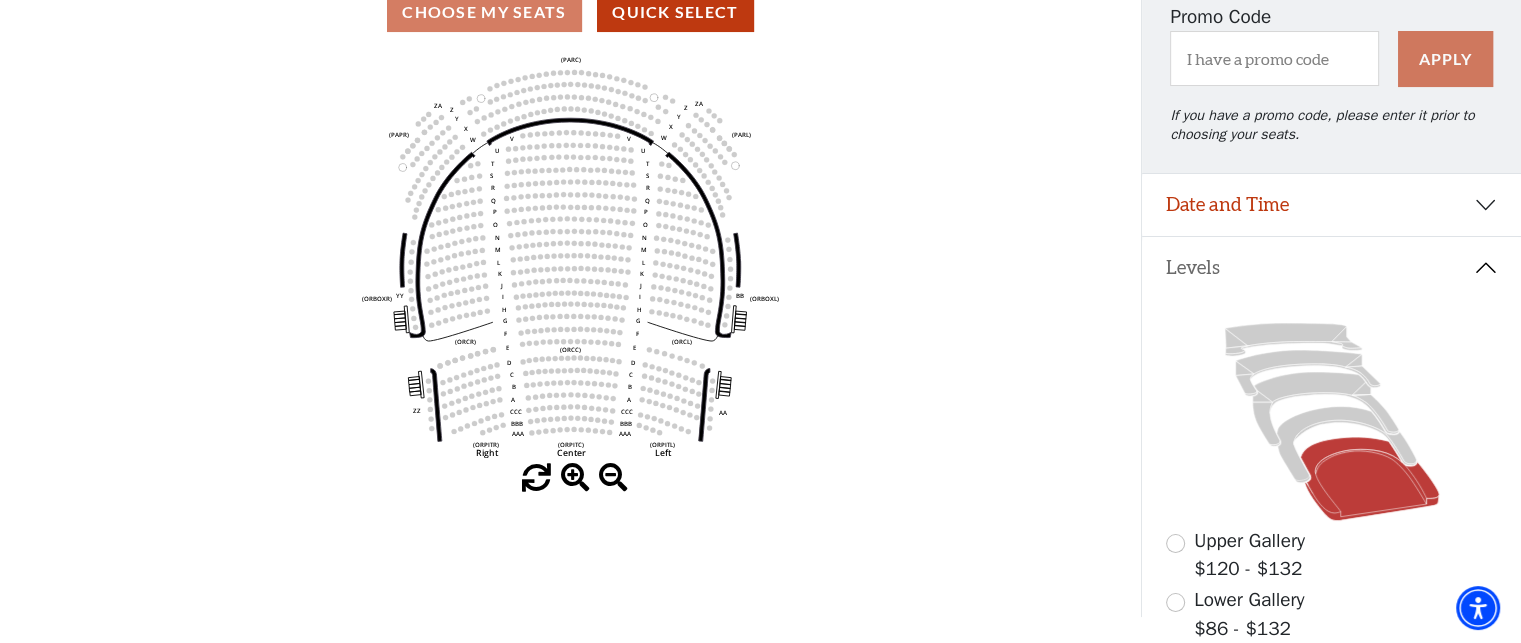 scroll, scrollTop: 100, scrollLeft: 0, axis: vertical 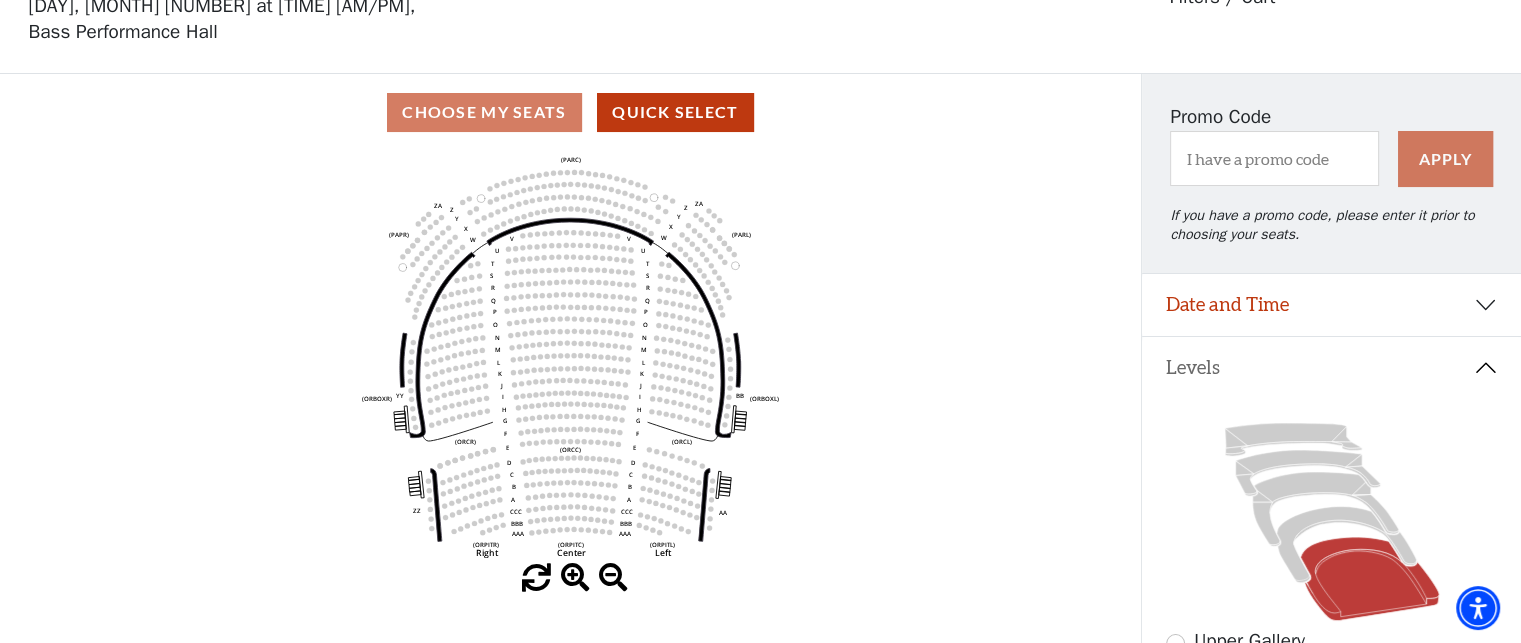 click at bounding box center (575, 578) 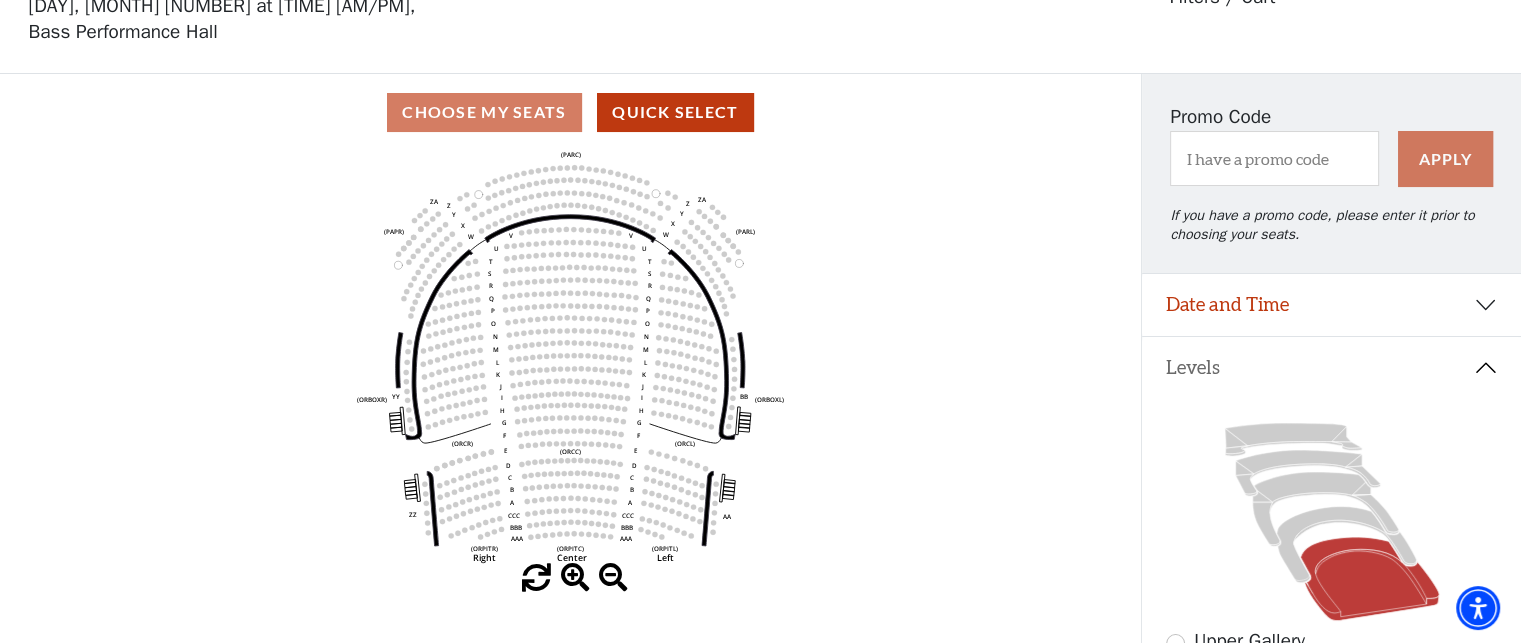 click at bounding box center [575, 578] 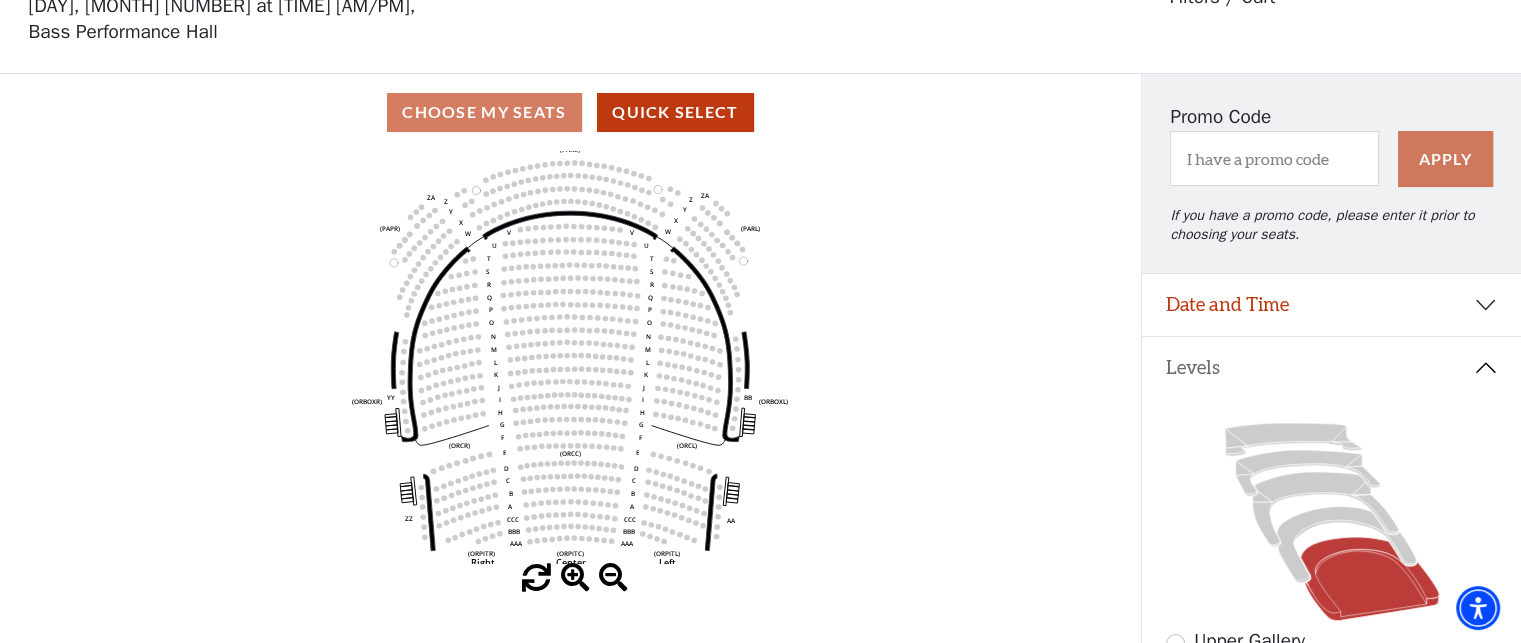click at bounding box center [575, 578] 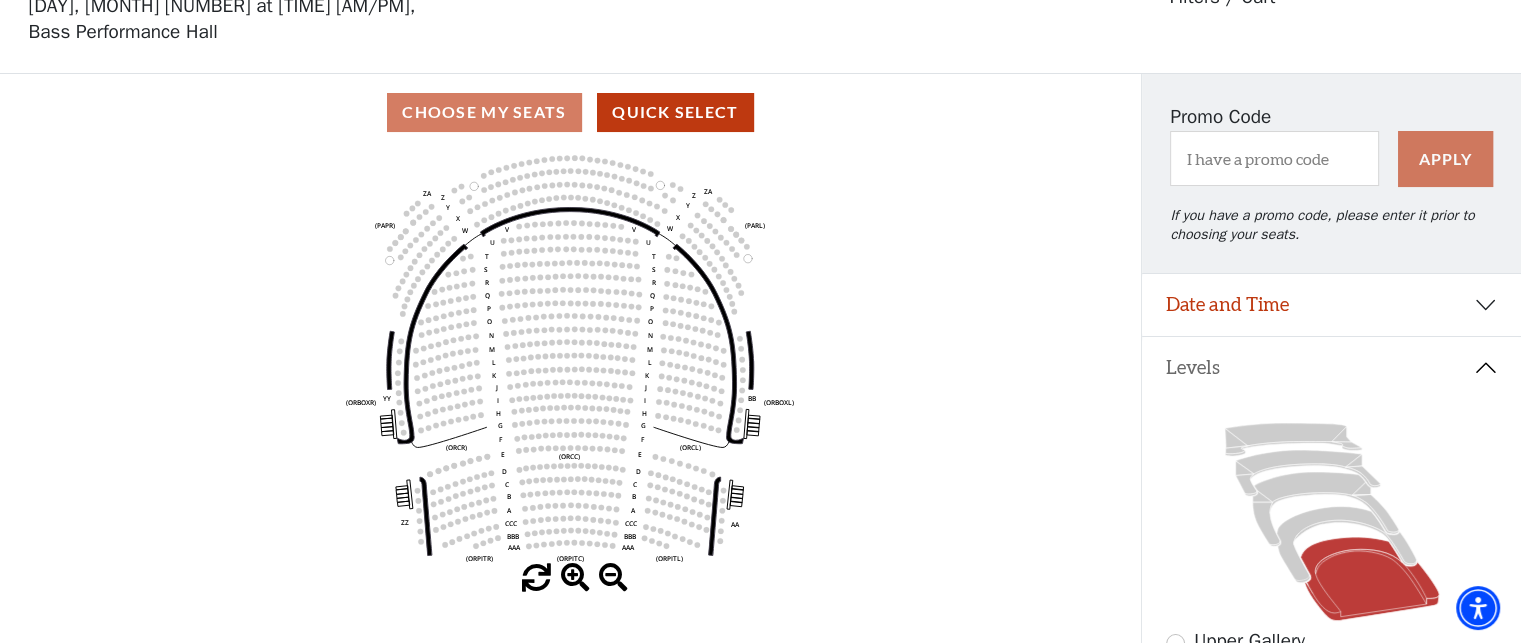 click at bounding box center [575, 578] 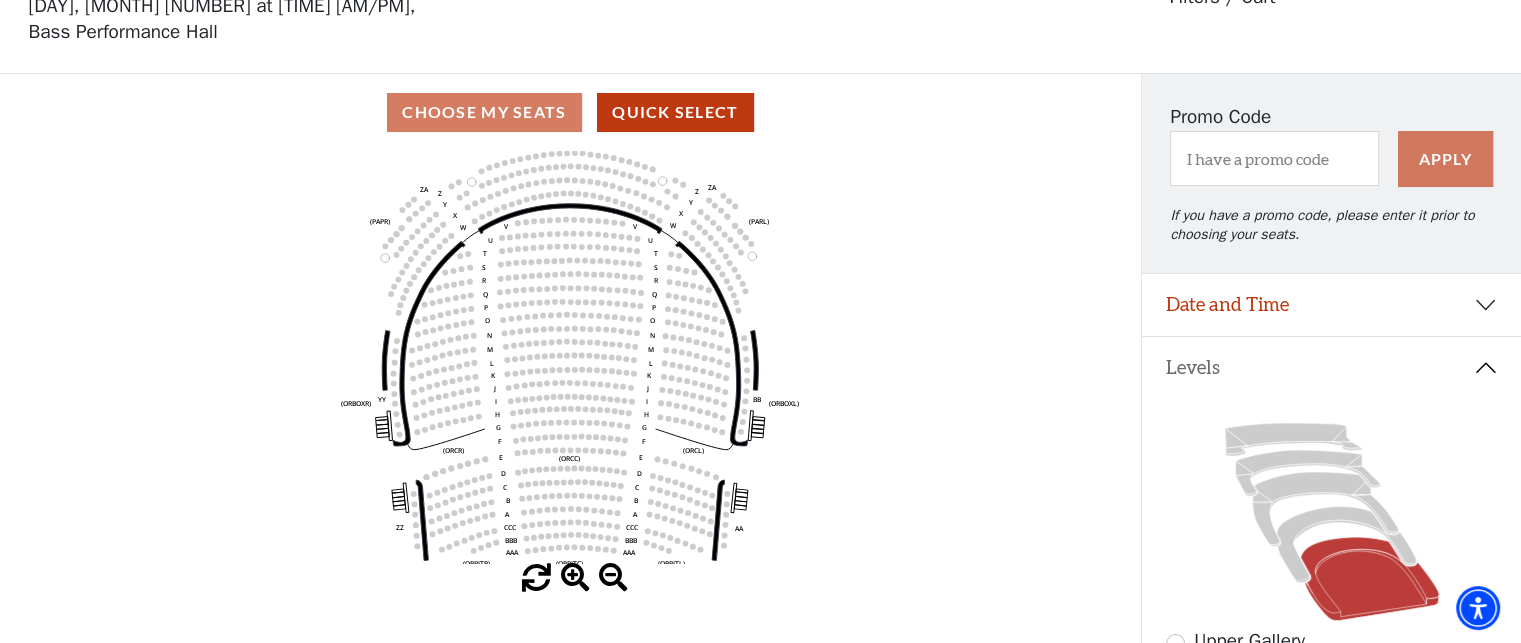 click at bounding box center (575, 578) 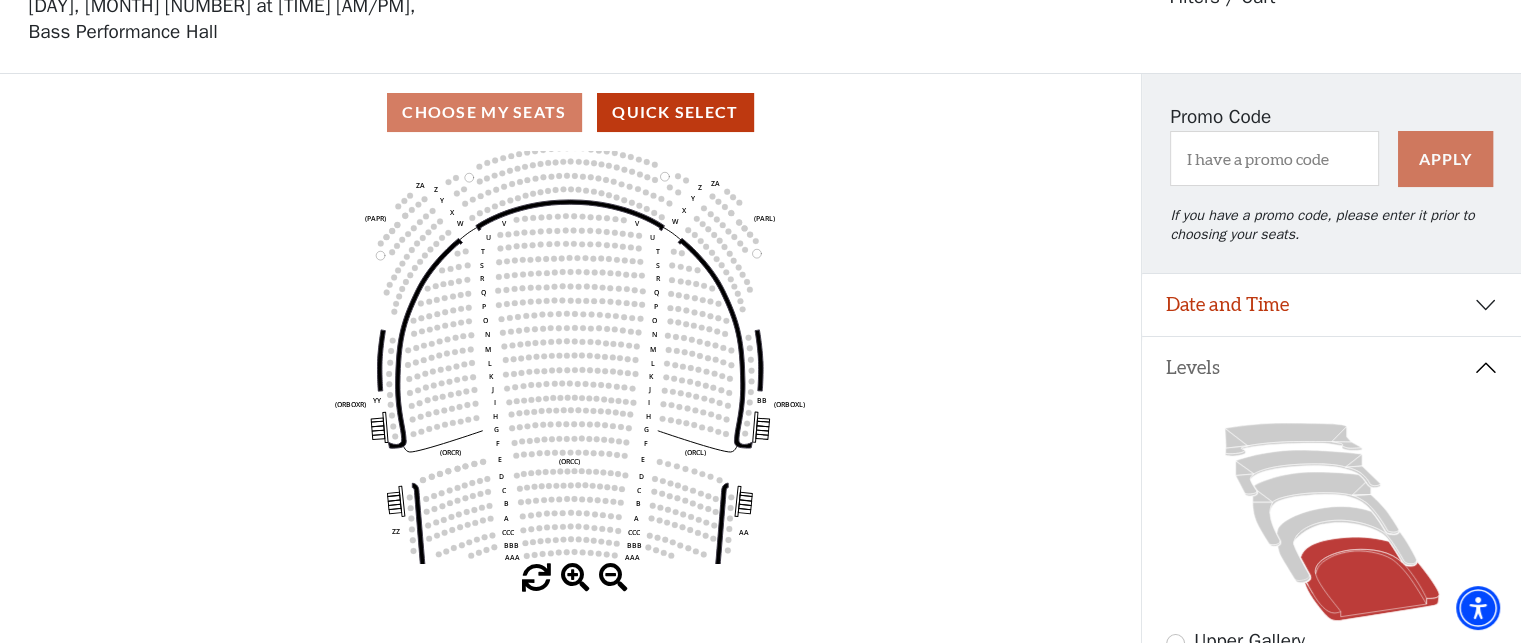 click at bounding box center (575, 578) 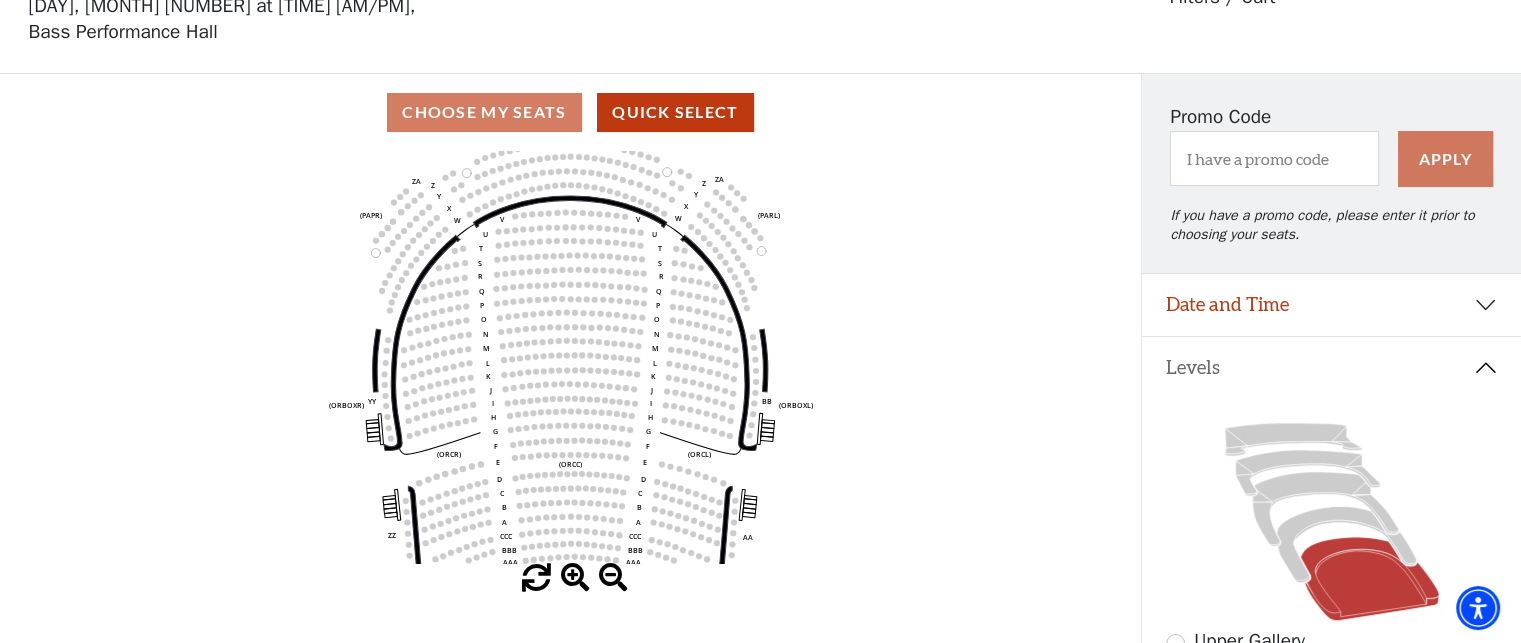 click at bounding box center [575, 578] 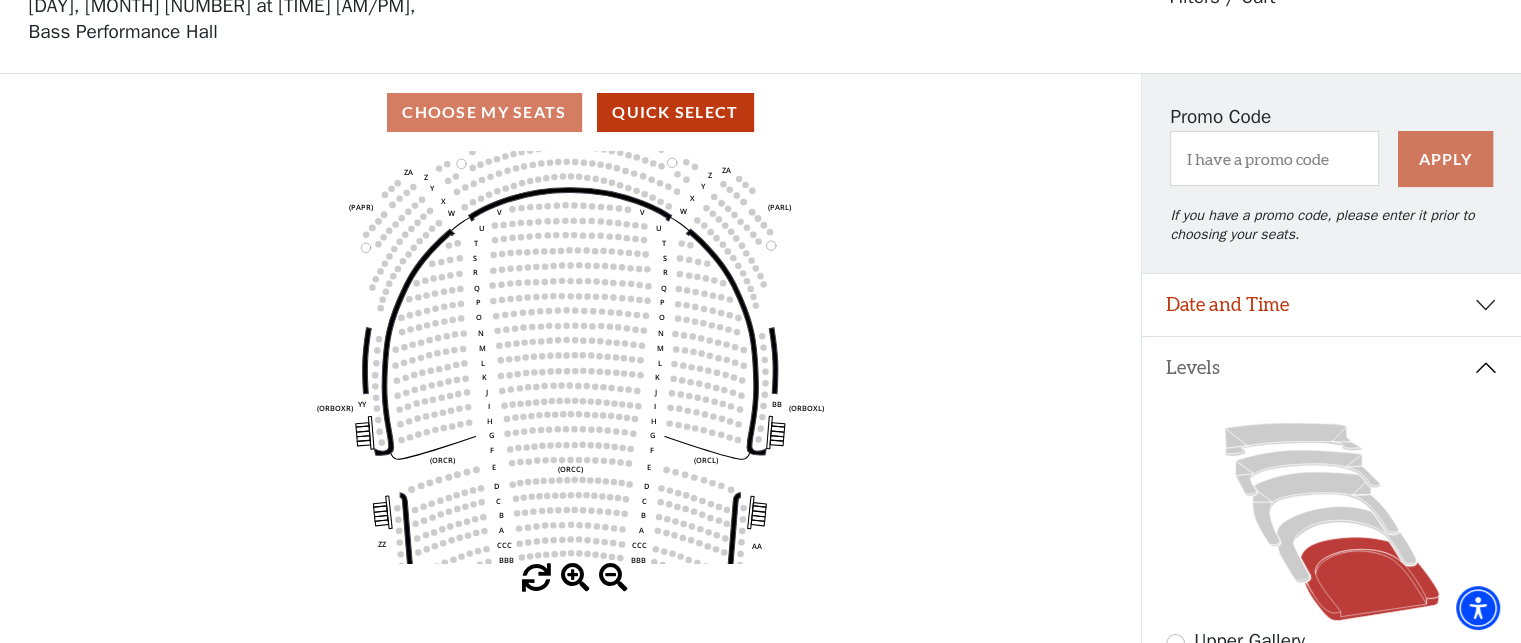click at bounding box center [575, 578] 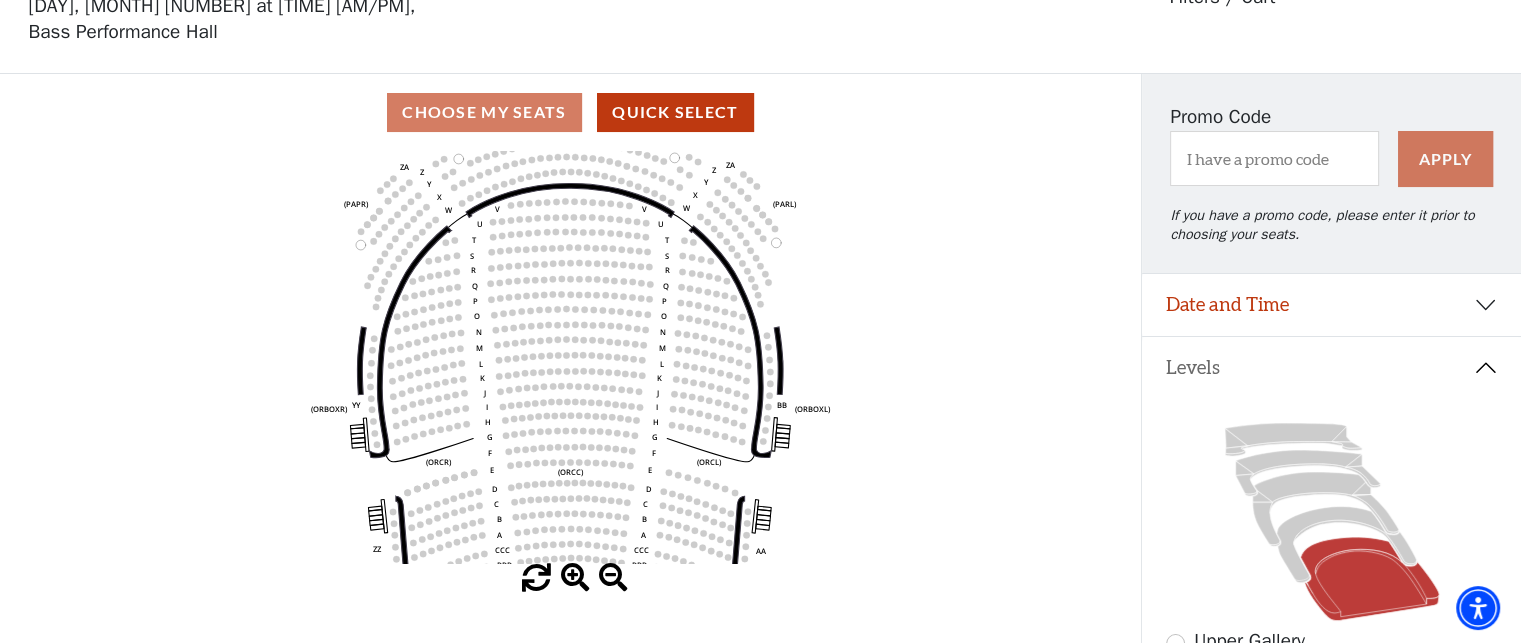 click at bounding box center [575, 578] 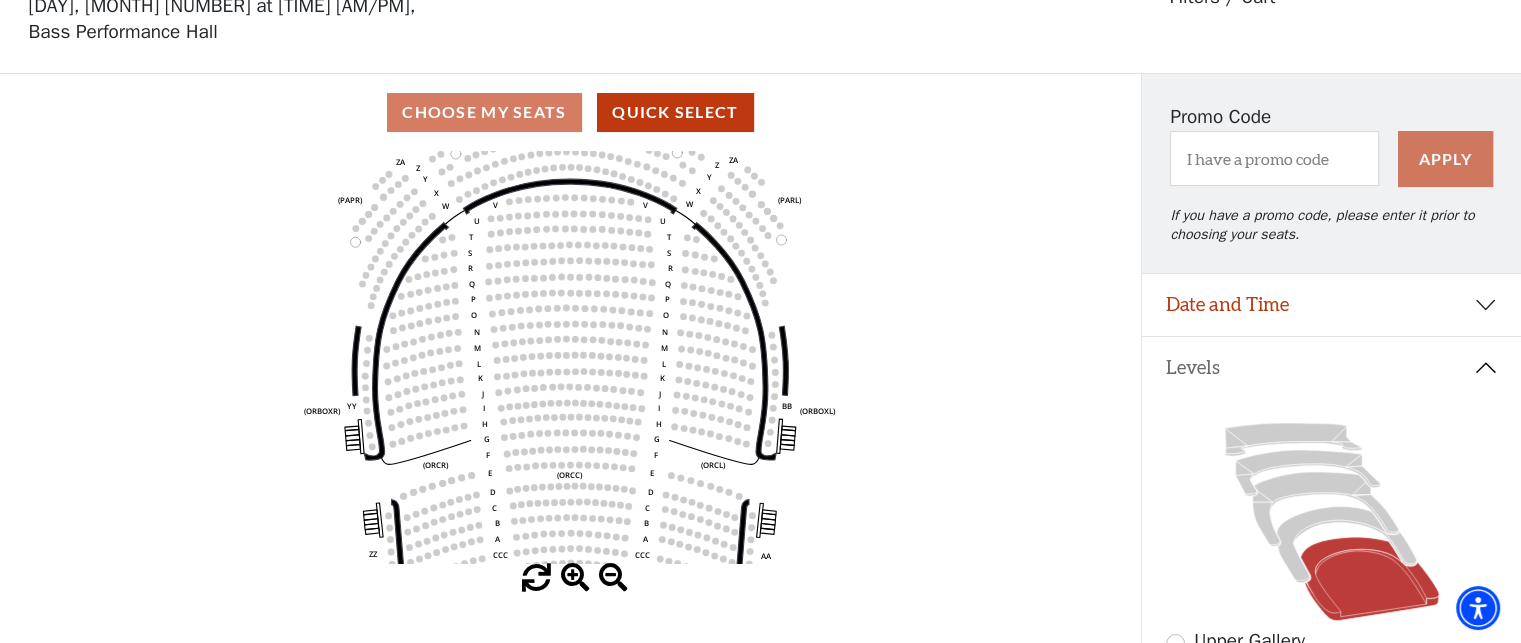click at bounding box center (575, 578) 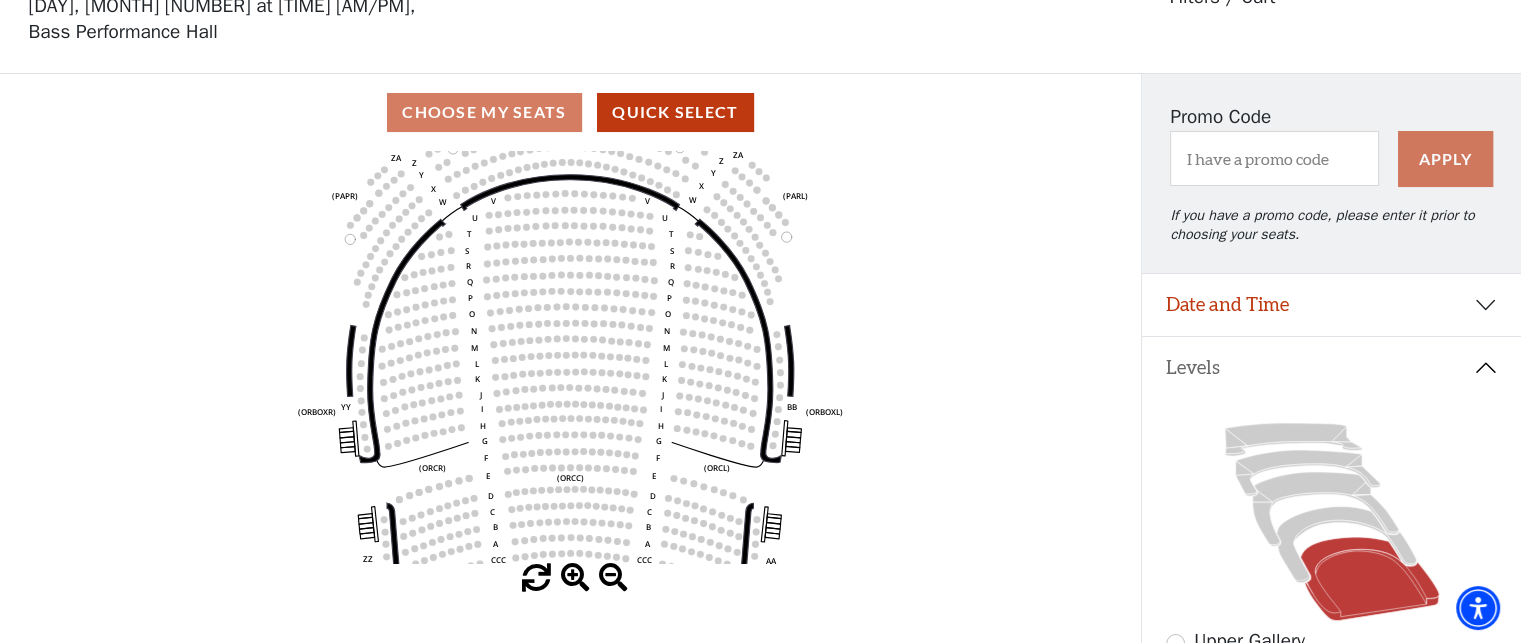 click at bounding box center (575, 578) 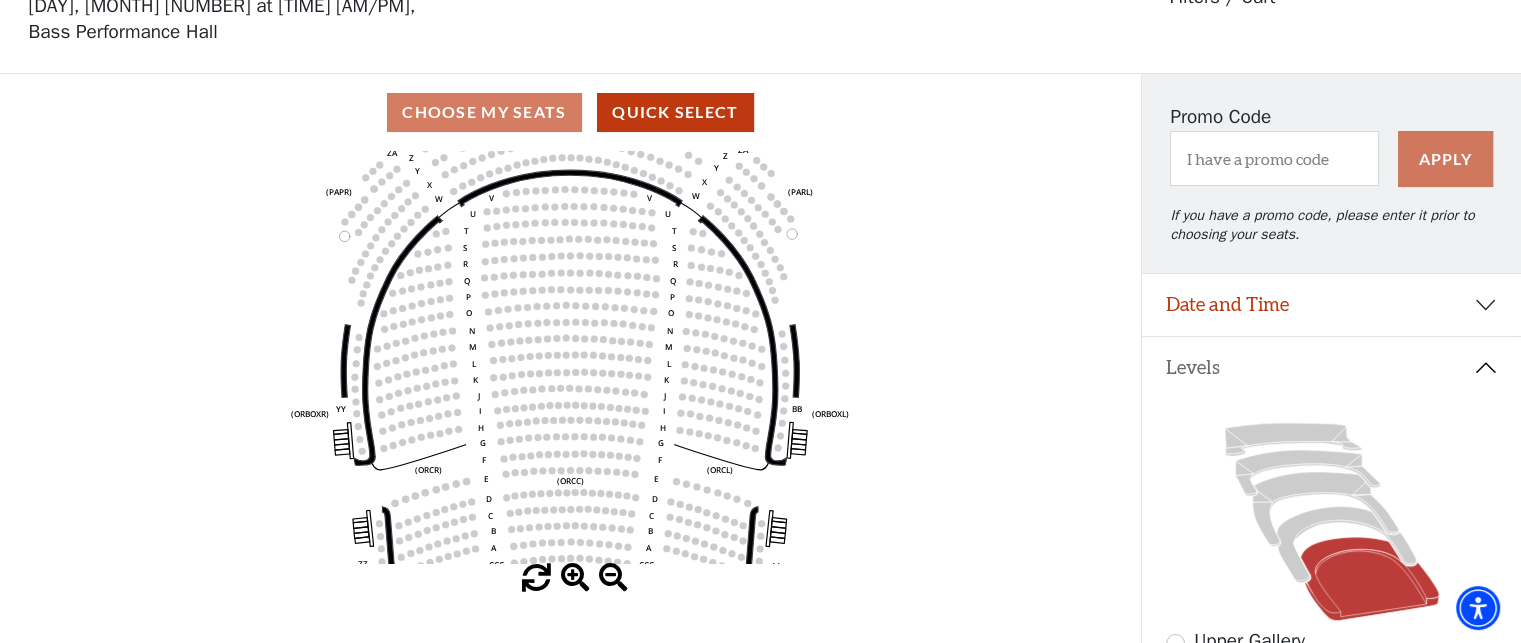 click at bounding box center (575, 578) 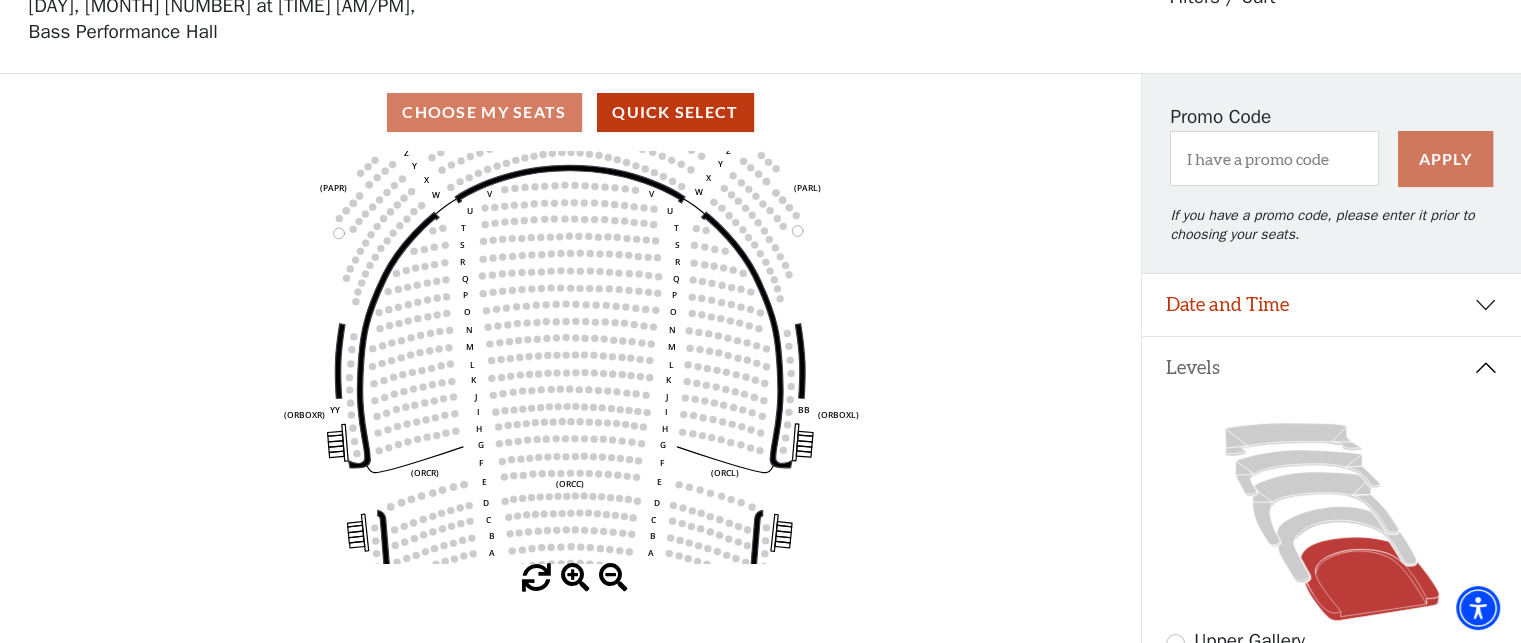 click at bounding box center (575, 578) 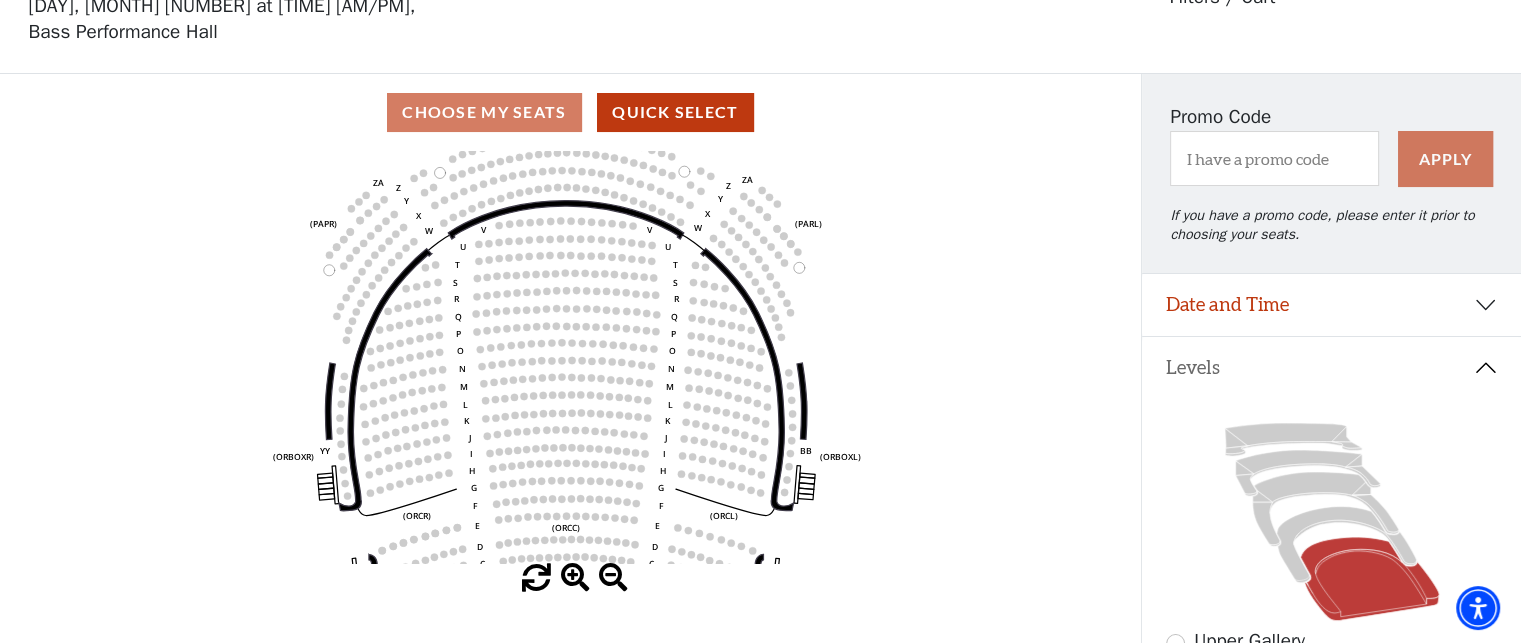 drag, startPoint x: 994, startPoint y: 308, endPoint x: 990, endPoint y: 348, distance: 40.1995 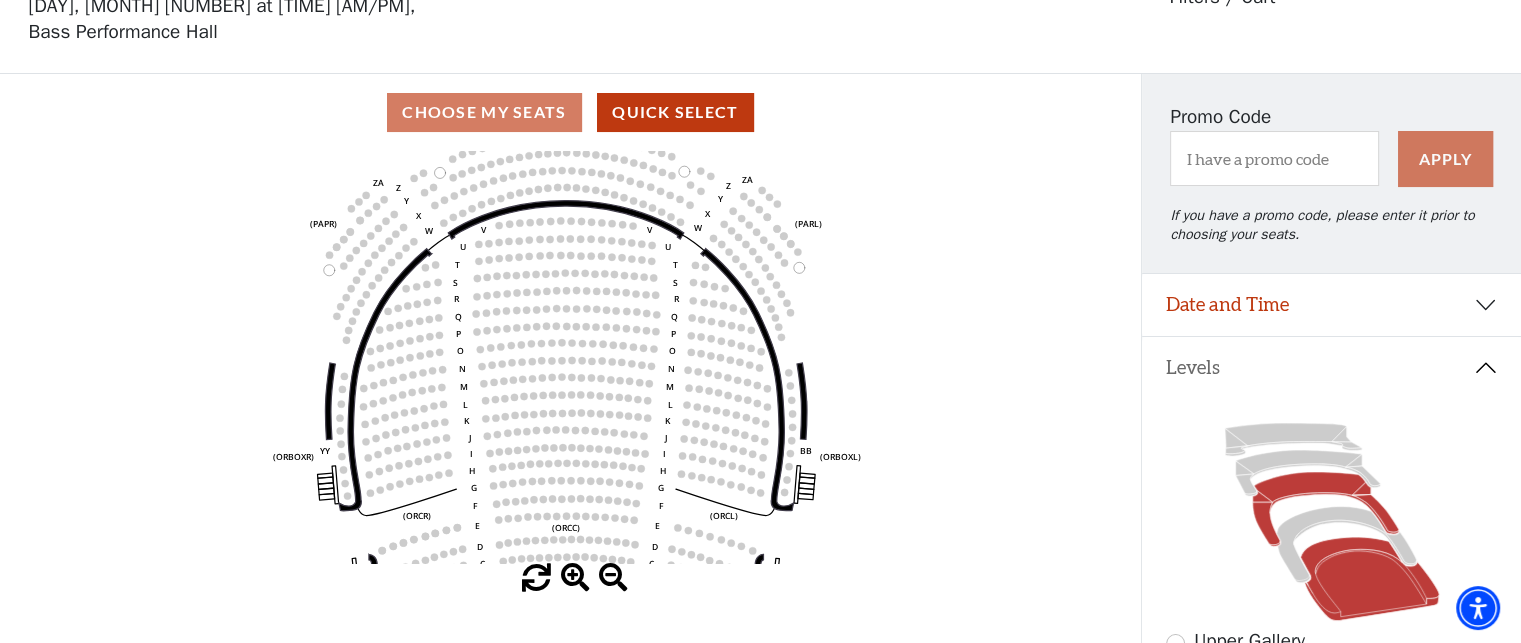click 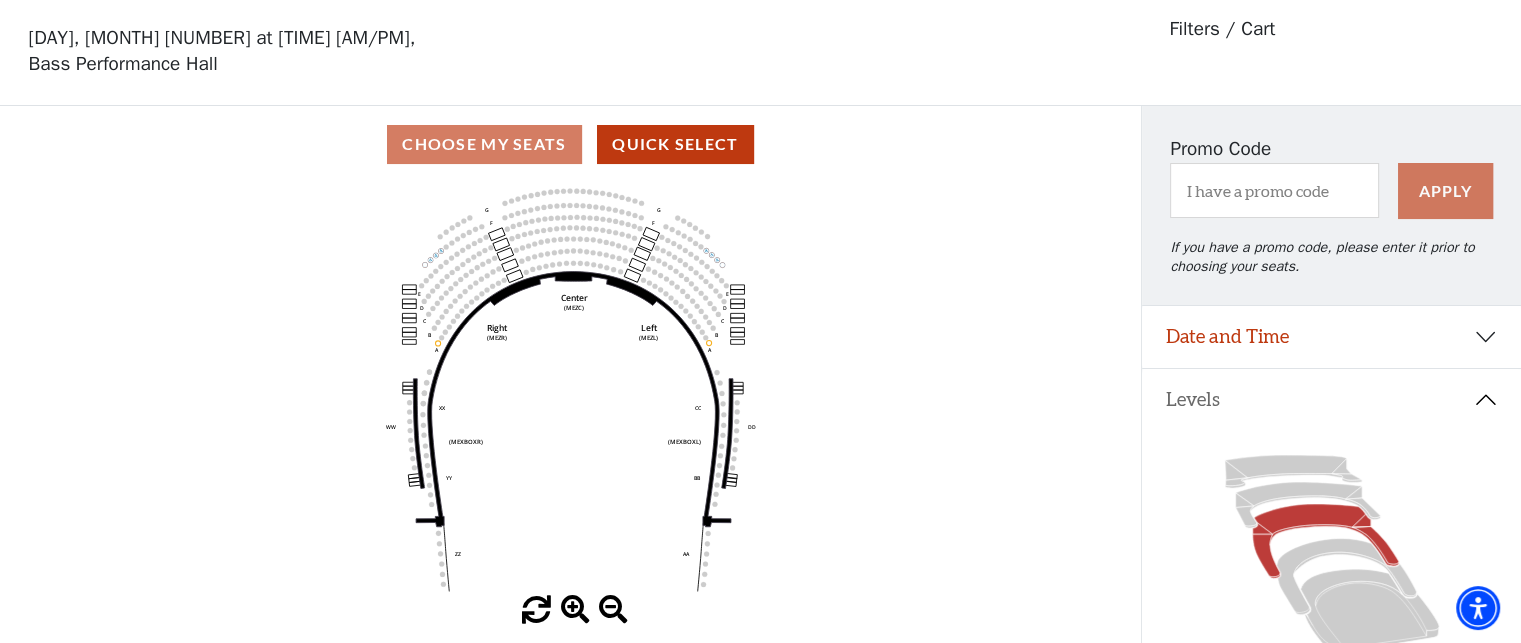 scroll, scrollTop: 92, scrollLeft: 0, axis: vertical 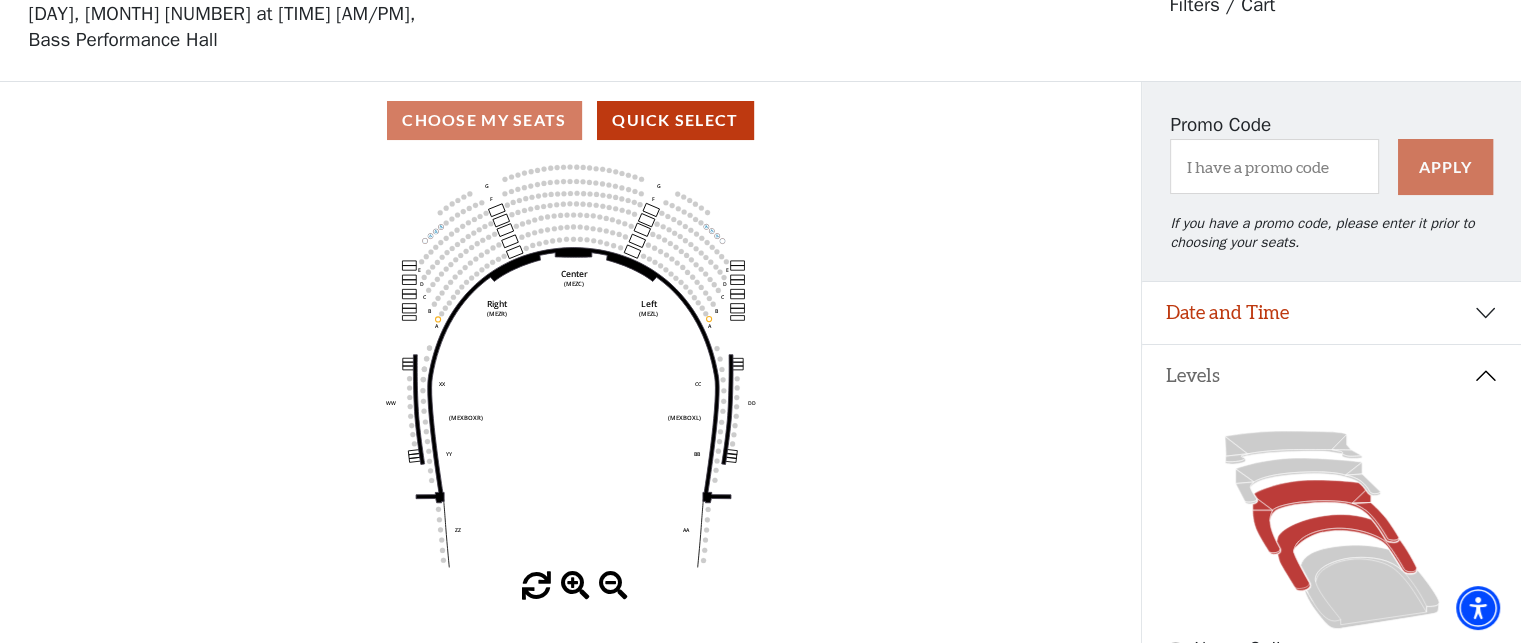 click 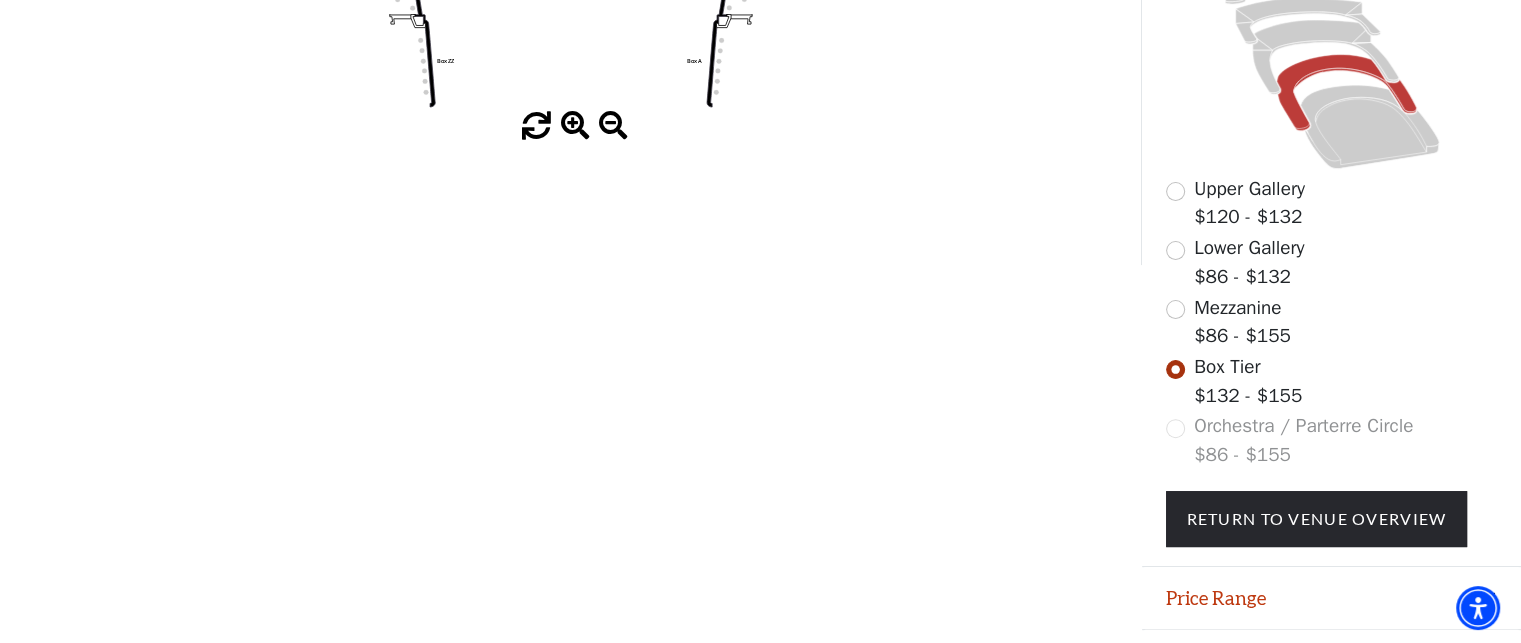 scroll, scrollTop: 596, scrollLeft: 0, axis: vertical 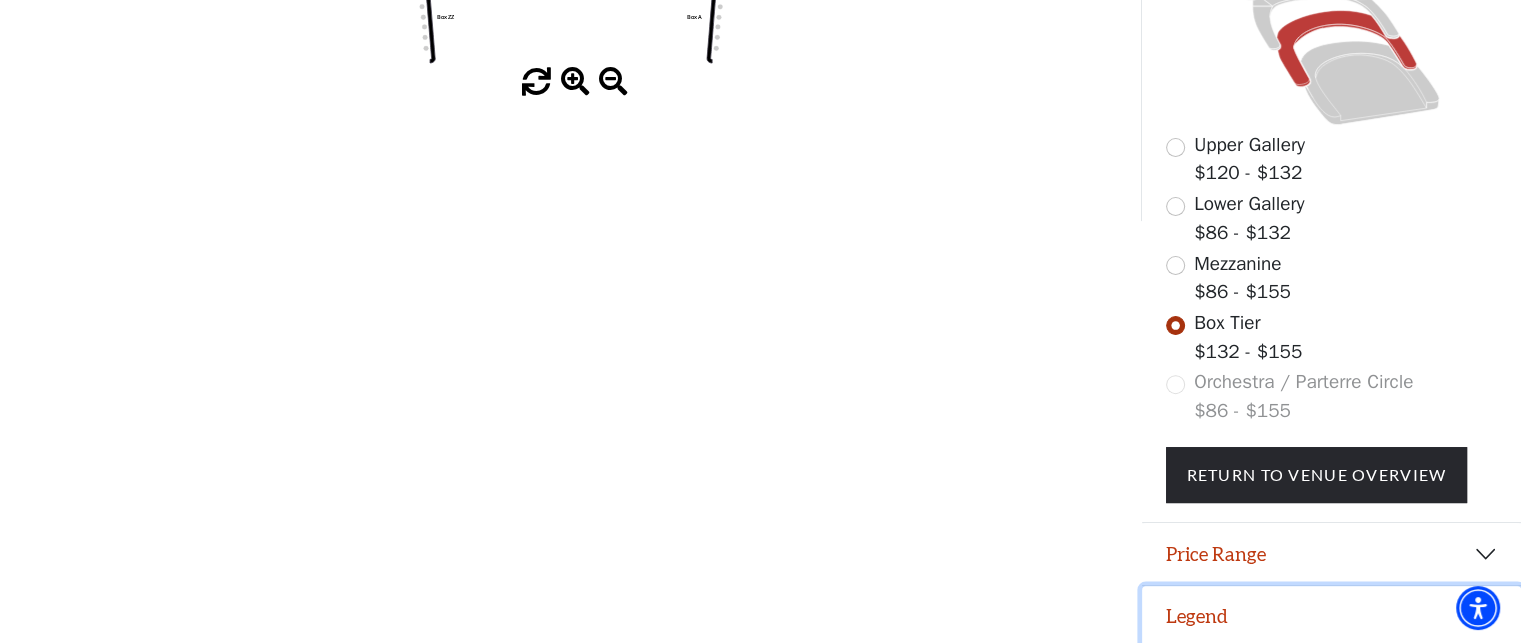 click on "Legend" at bounding box center [1331, 617] 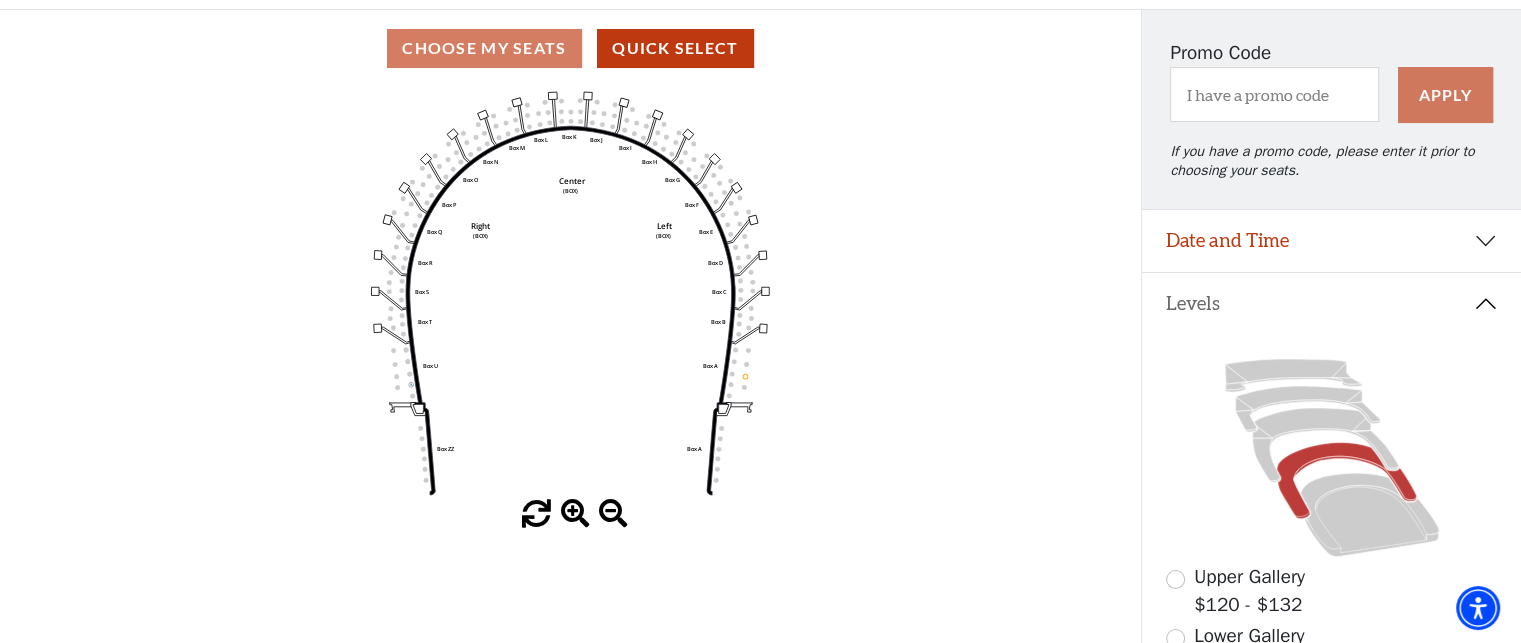 scroll, scrollTop: 200, scrollLeft: 0, axis: vertical 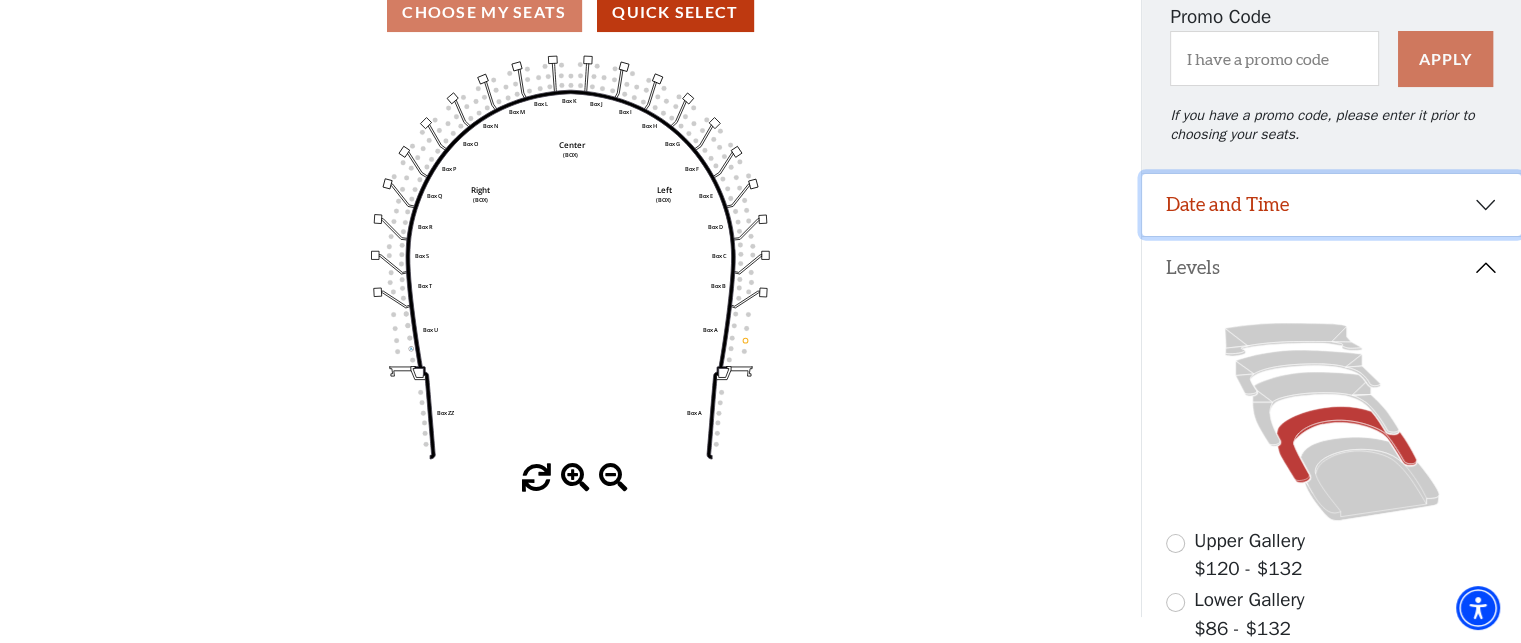 click on "Date and Time" at bounding box center (1331, 205) 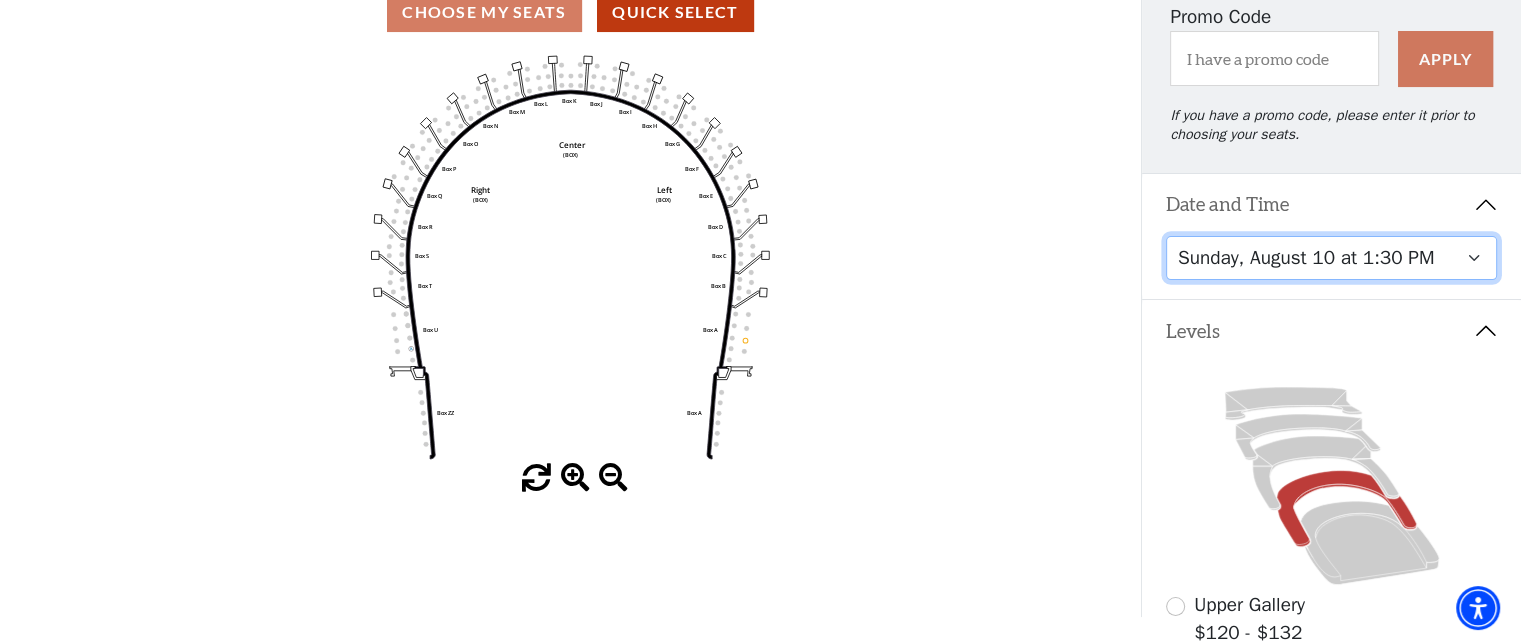 click on "Friday, August 8 at 7:30 PM Saturday, August 9 at 1:30 PM Saturday, August 9 at 7:30 PM Sunday, August 10 at 1:30 PM Sunday, August 10 at 6:30 PM" at bounding box center [1332, 258] 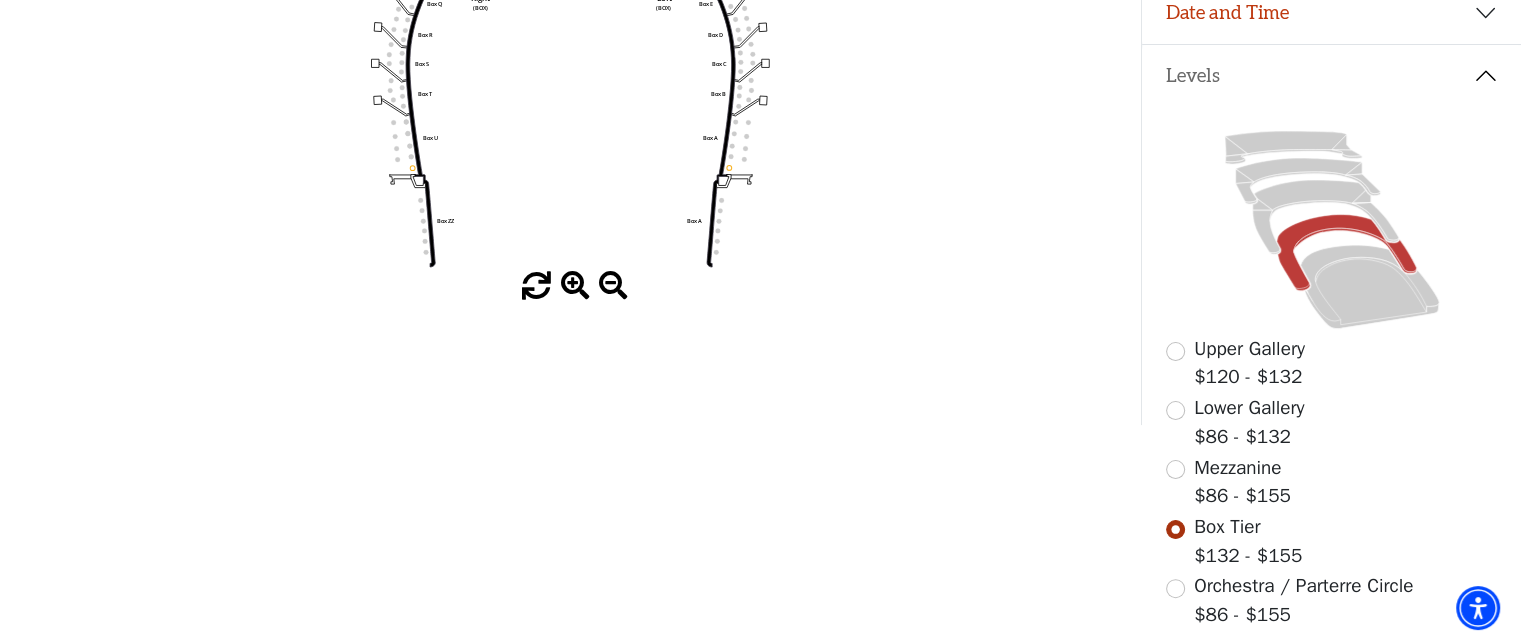 scroll, scrollTop: 292, scrollLeft: 0, axis: vertical 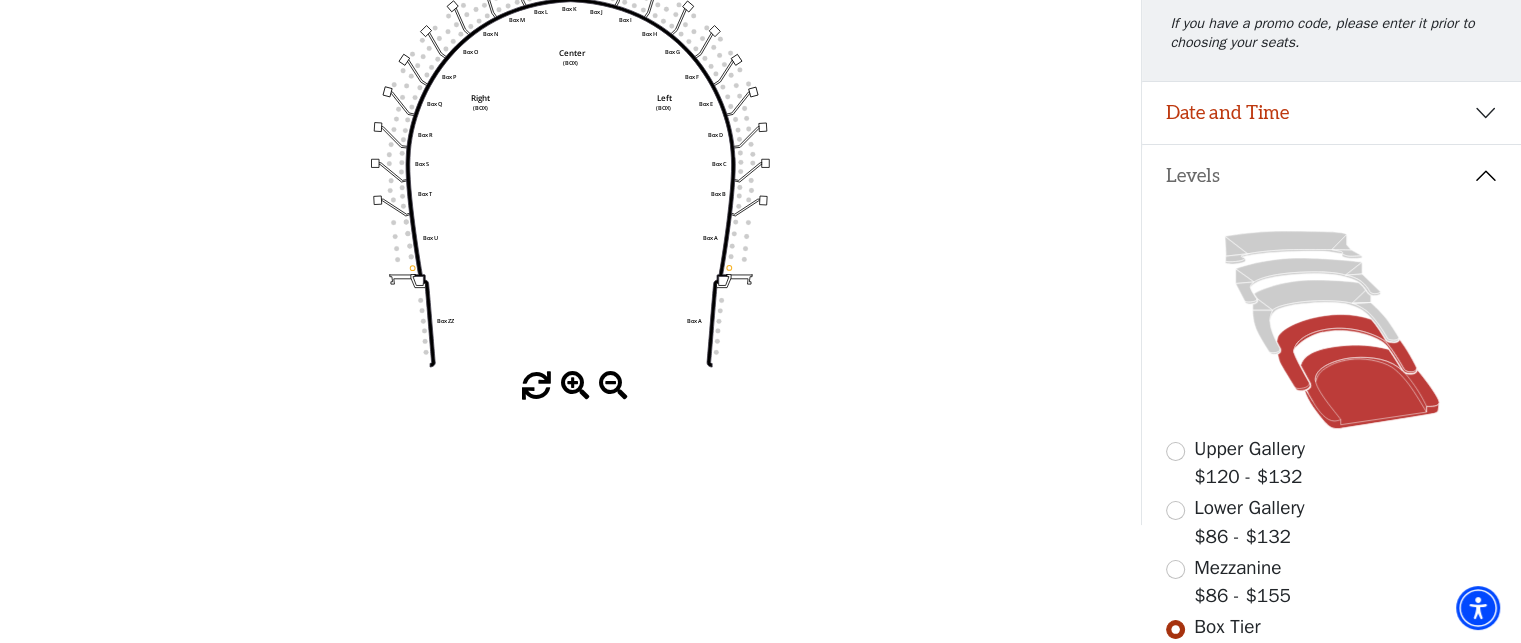 click 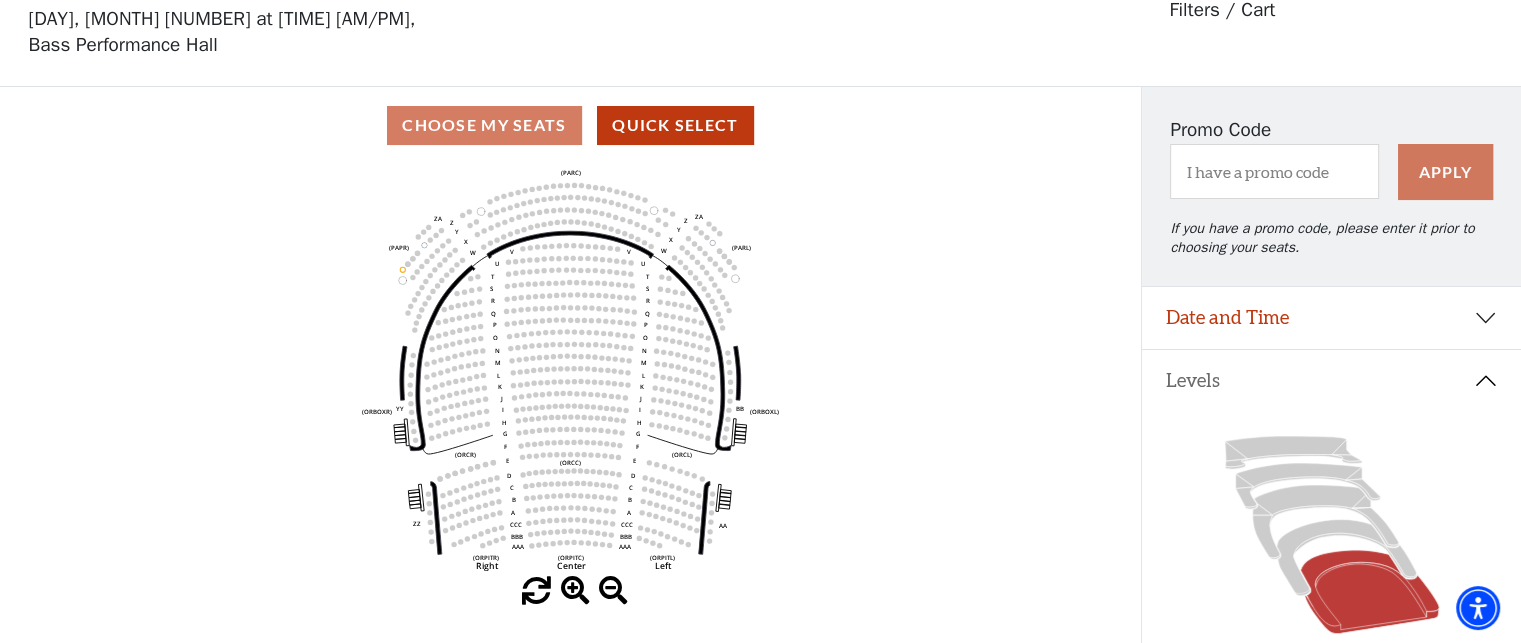 scroll, scrollTop: 92, scrollLeft: 0, axis: vertical 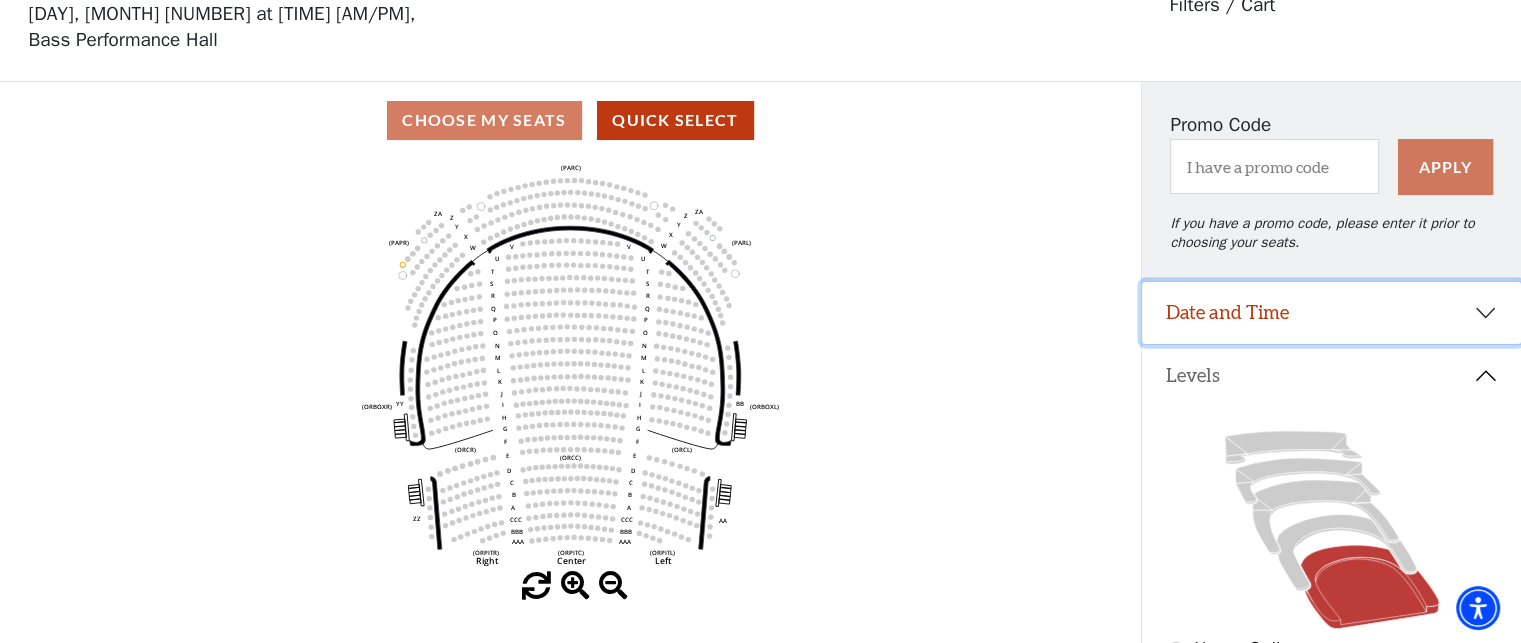 click on "Date and Time" at bounding box center [1331, 313] 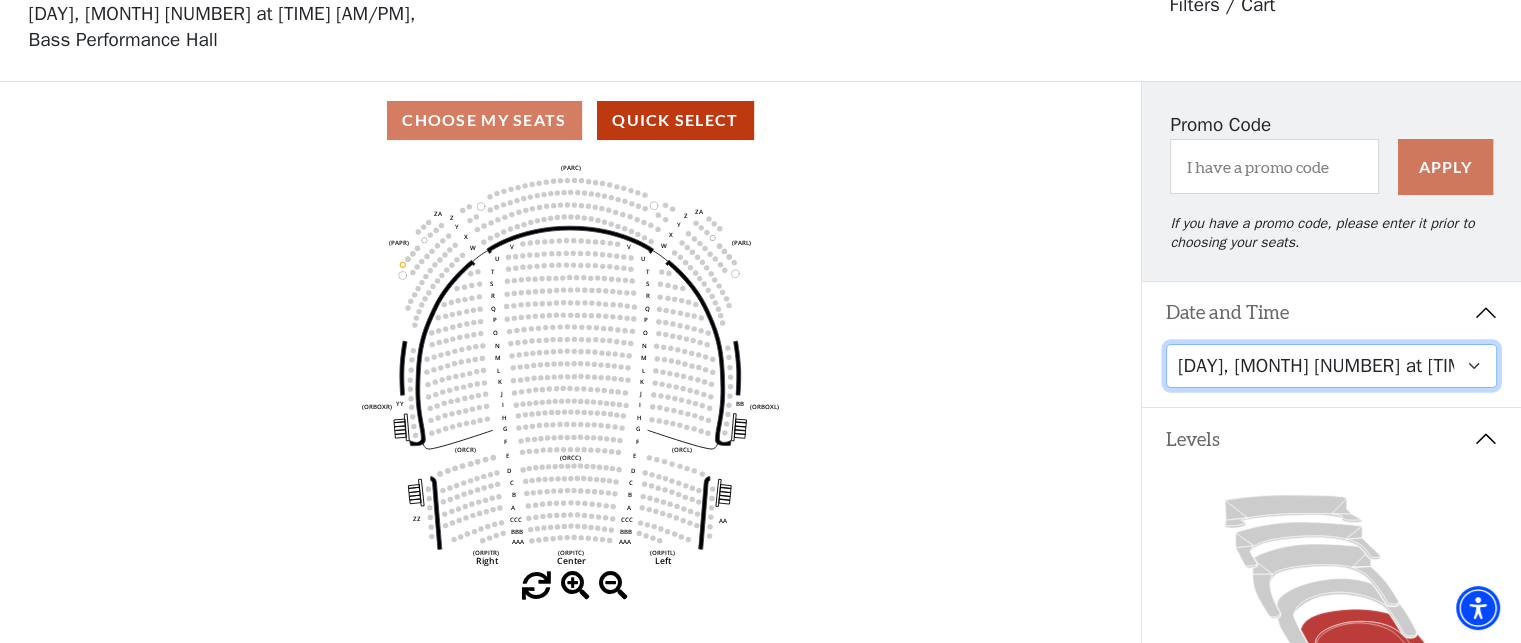 click on "Friday, August 8 at 7:30 PM Saturday, August 9 at 1:30 PM Saturday, August 9 at 7:30 PM Sunday, August 10 at 1:30 PM Sunday, August 10 at 6:30 PM" at bounding box center [1332, 366] 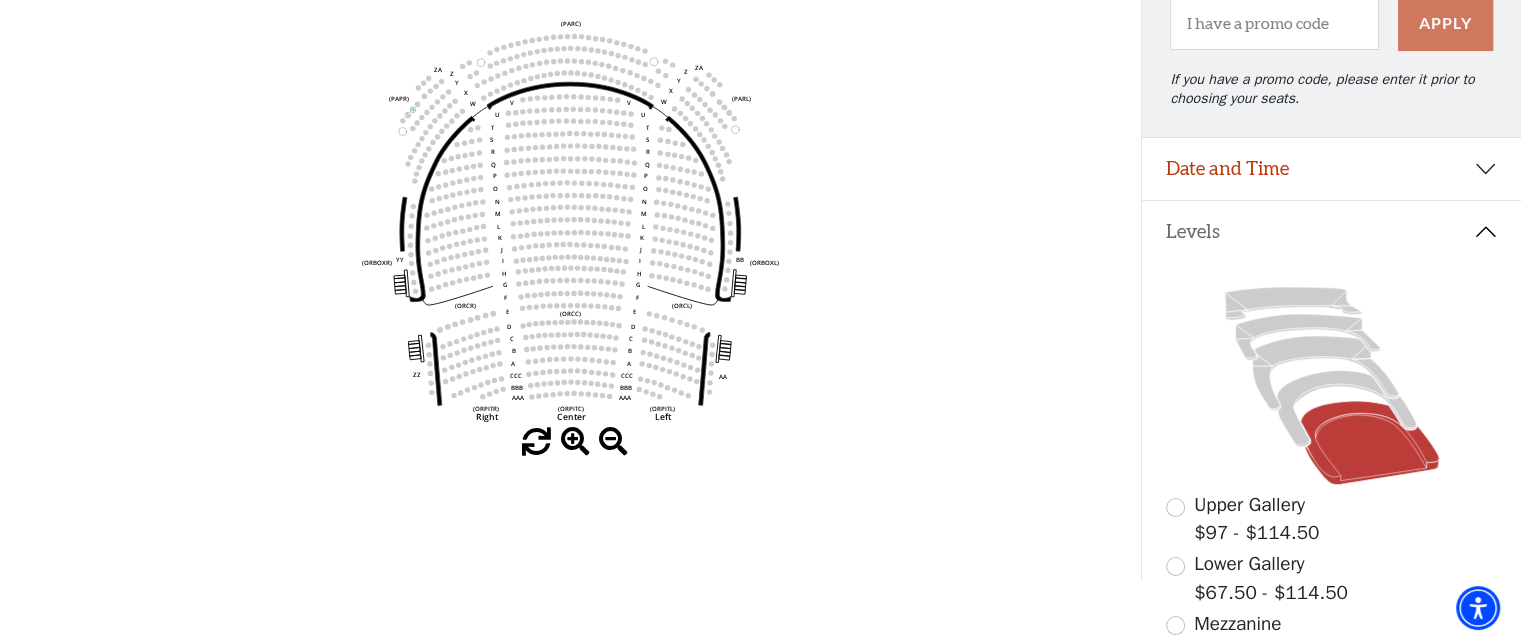scroll, scrollTop: 192, scrollLeft: 0, axis: vertical 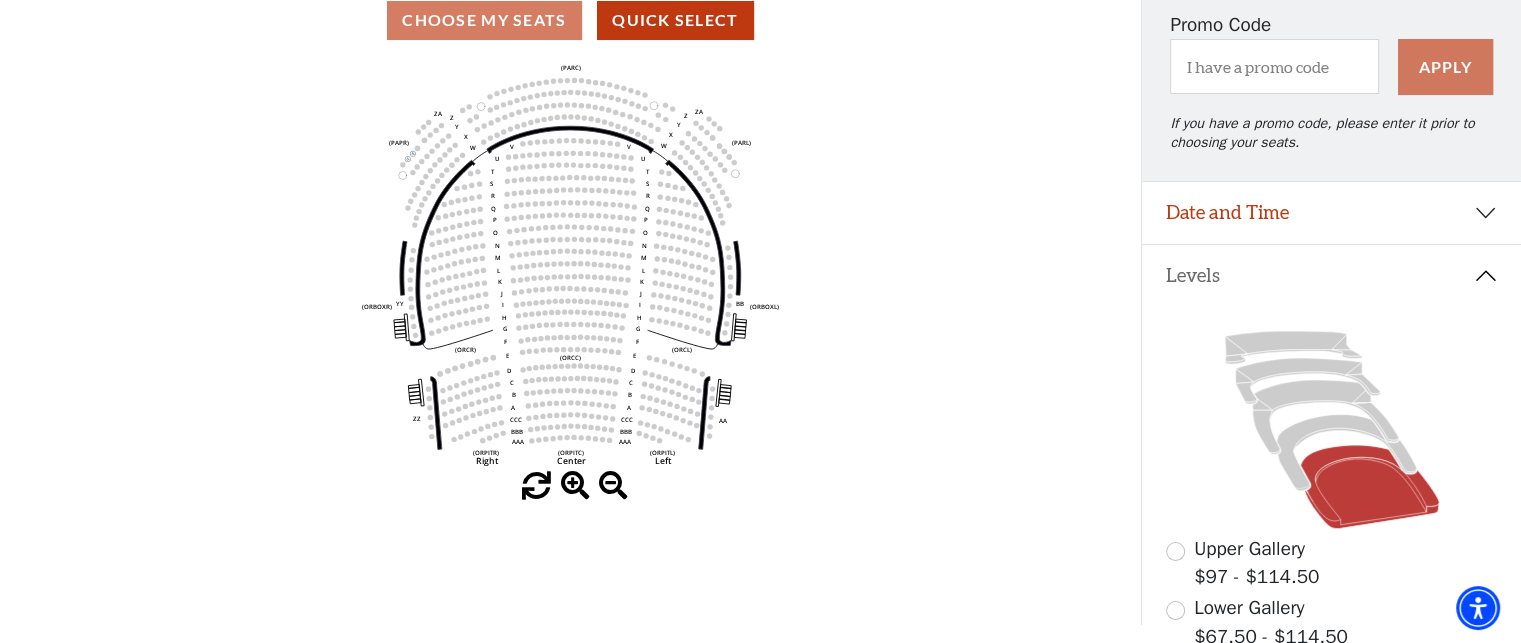 click 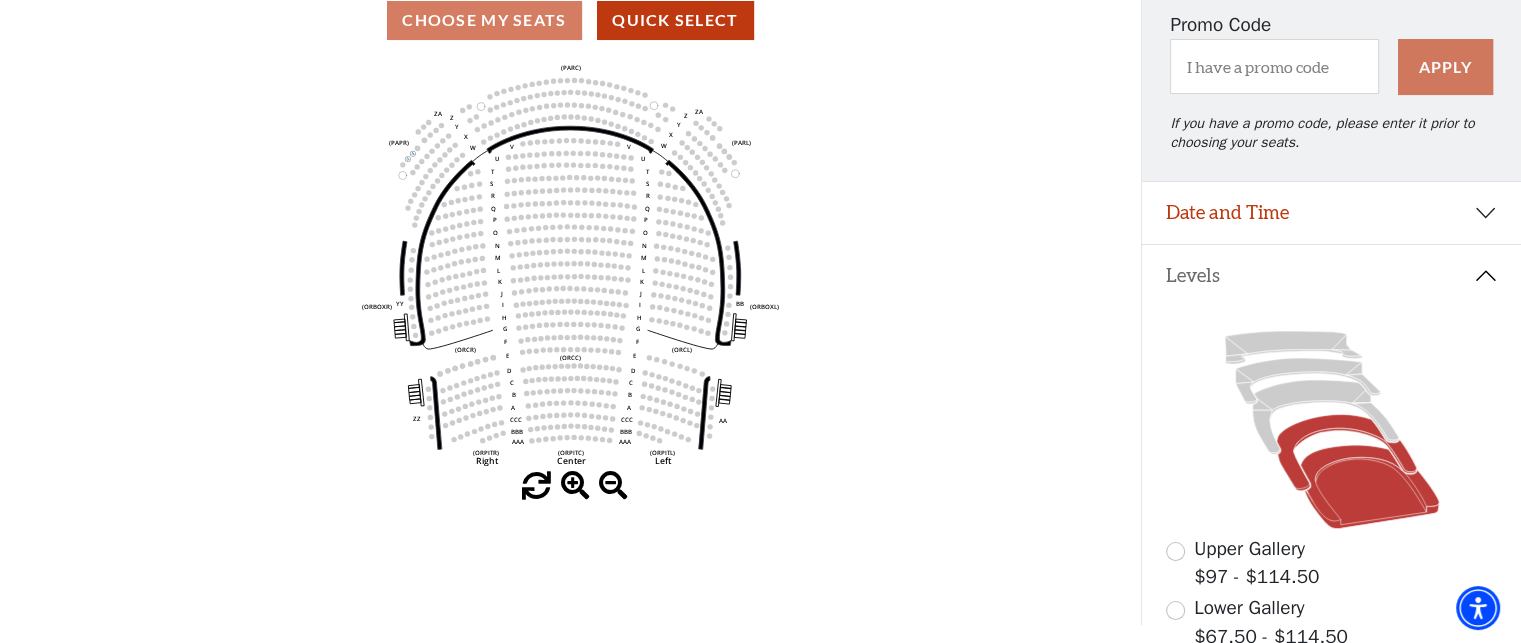 click 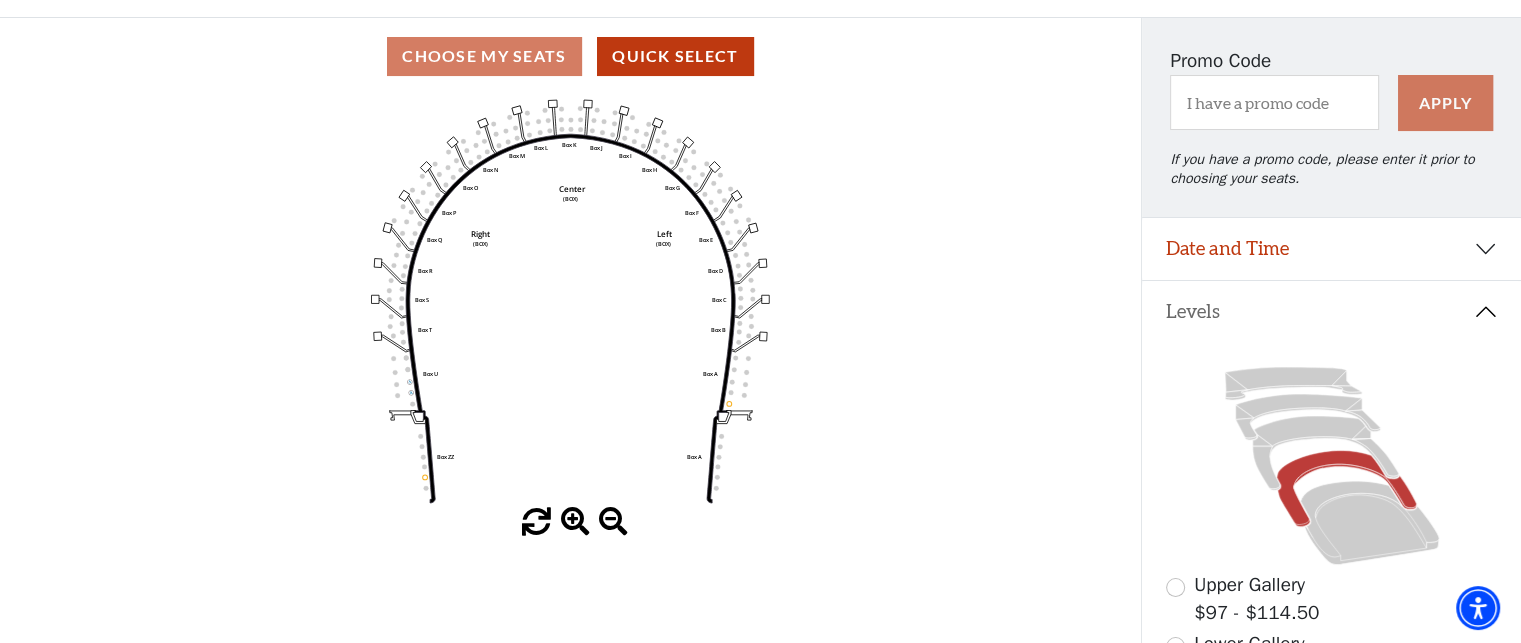 scroll, scrollTop: 96, scrollLeft: 0, axis: vertical 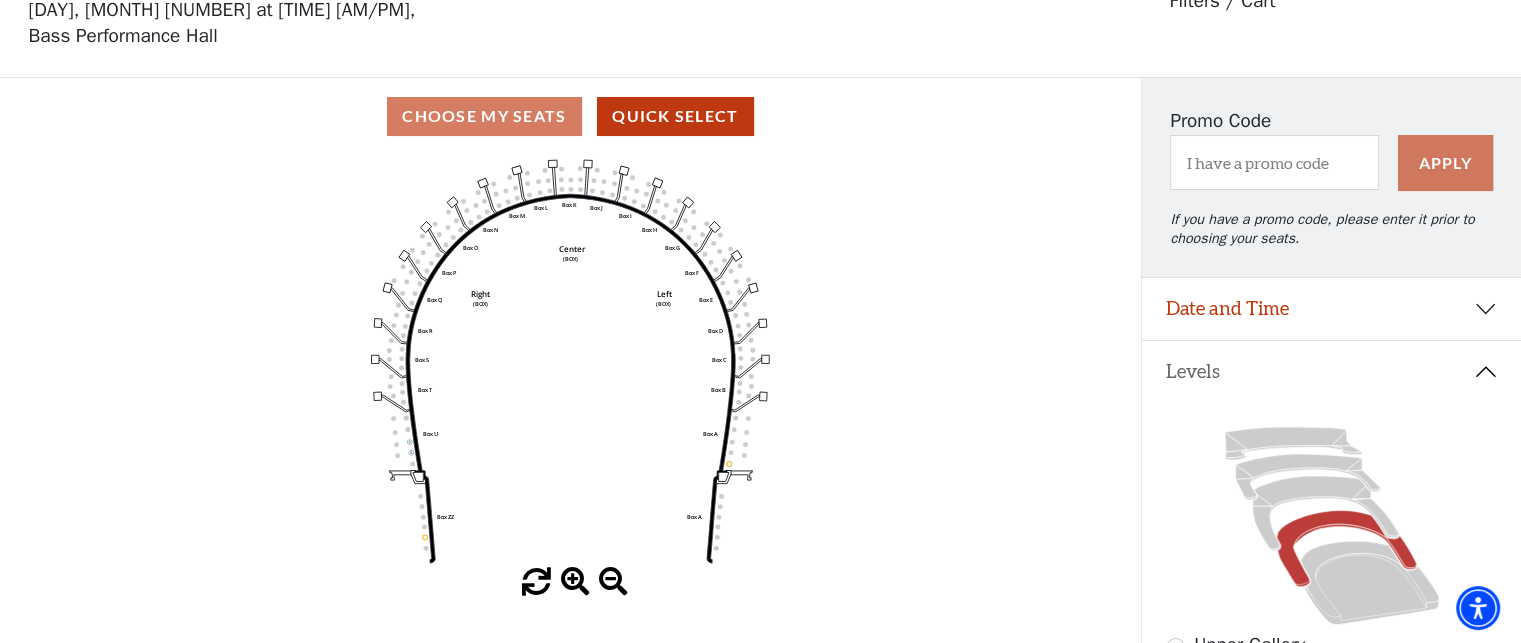 click on "Choose My Seats
Quick Select" at bounding box center [570, 116] 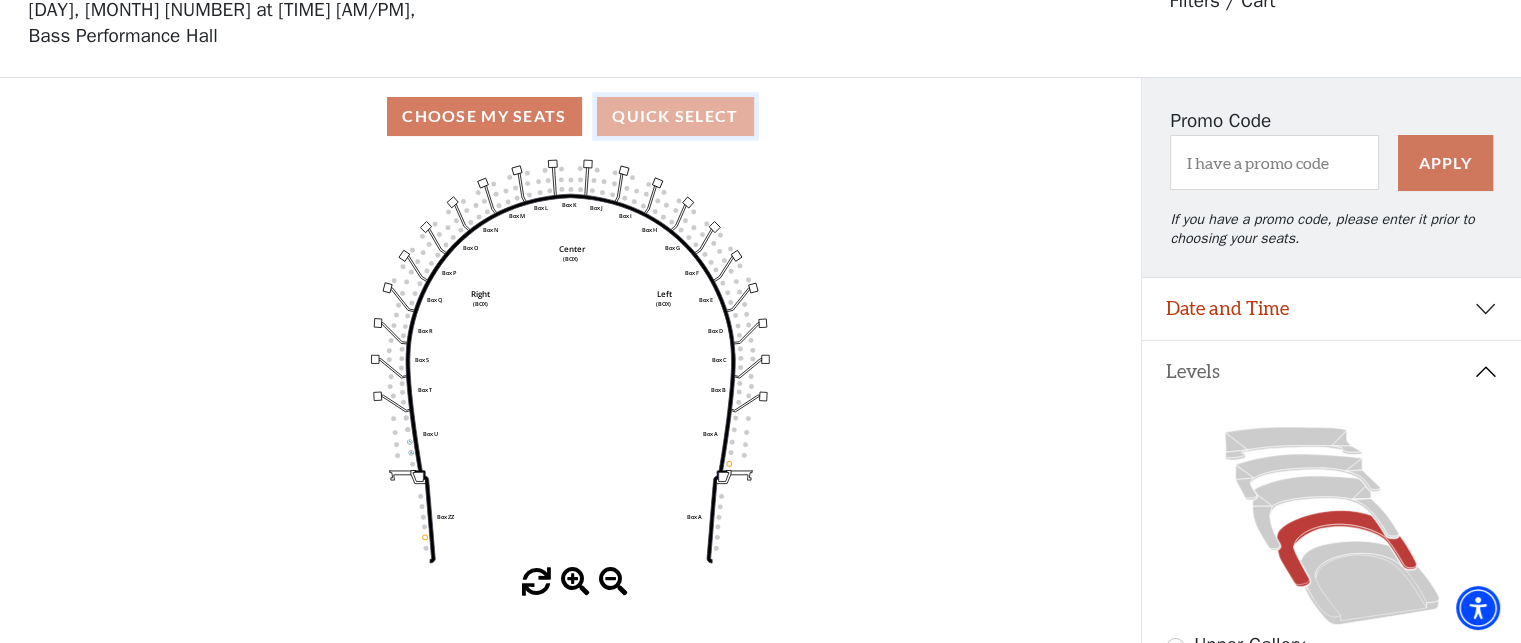 click on "Quick Select" at bounding box center (675, 116) 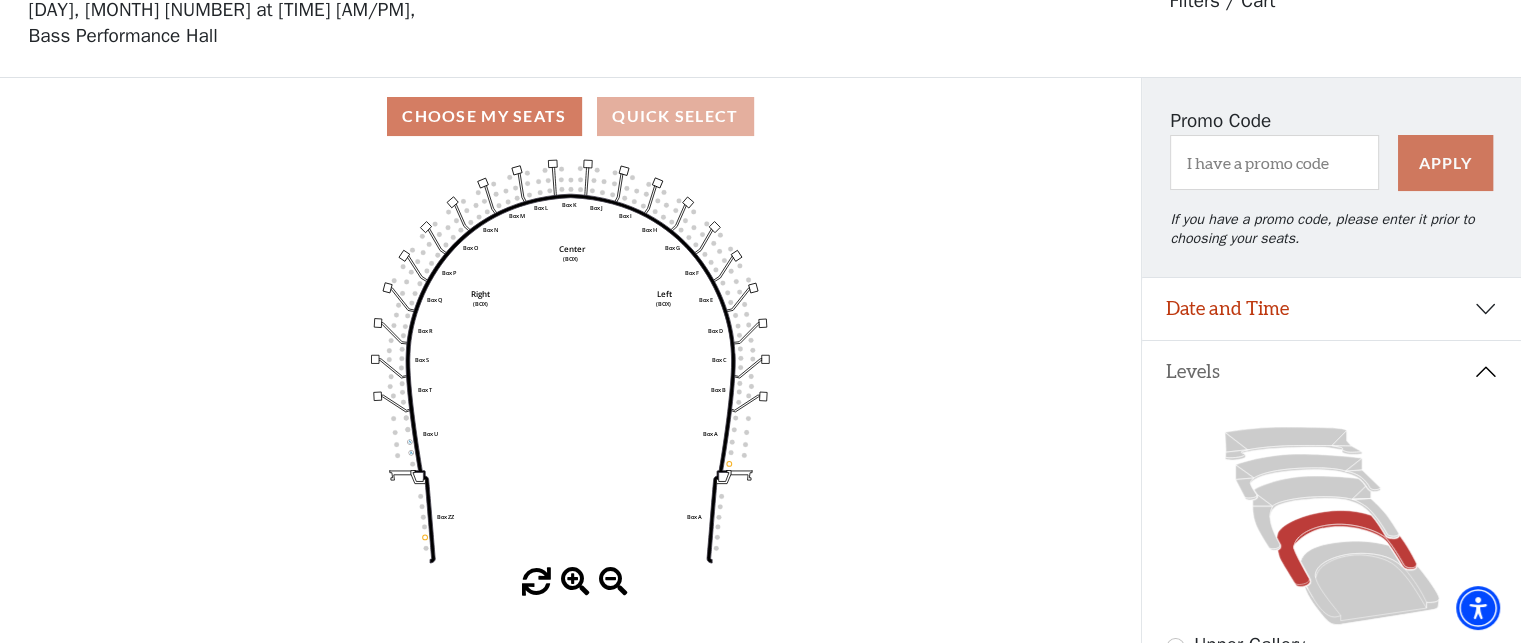select on "6289" 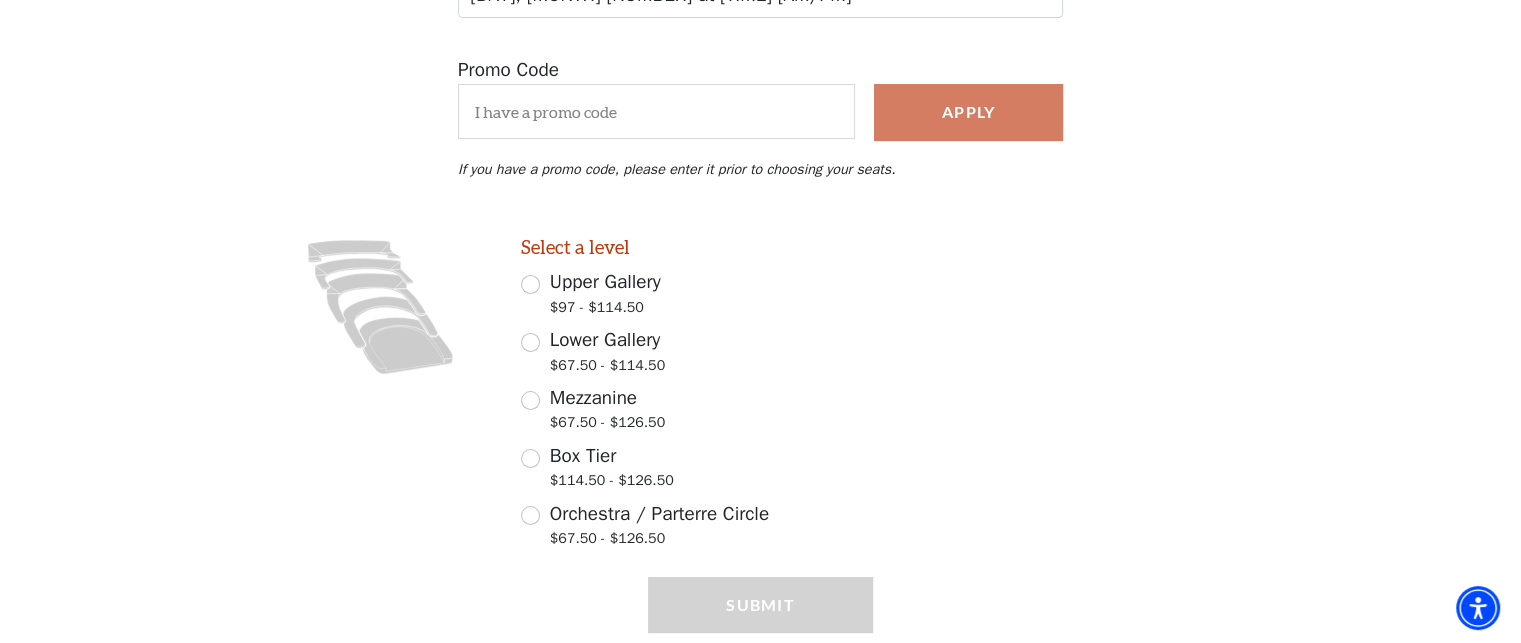 scroll, scrollTop: 396, scrollLeft: 0, axis: vertical 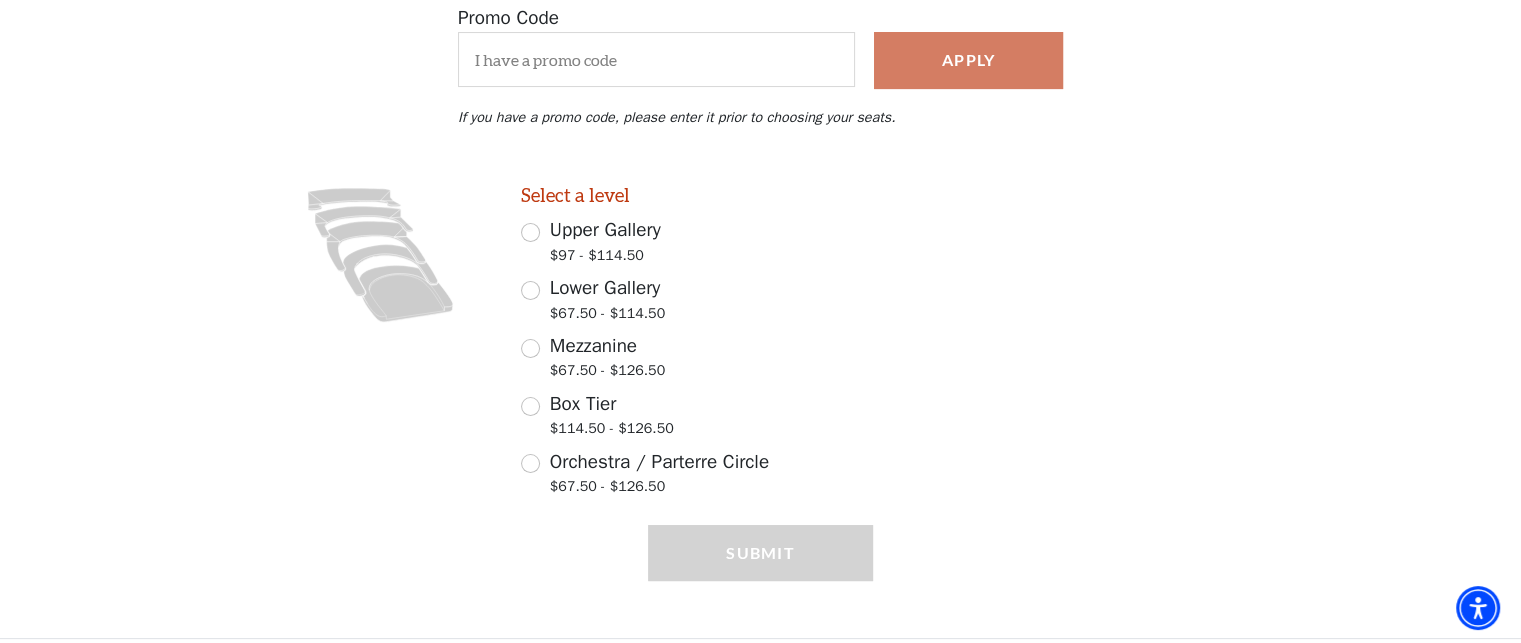 click on "Mezzanine" at bounding box center (593, 346) 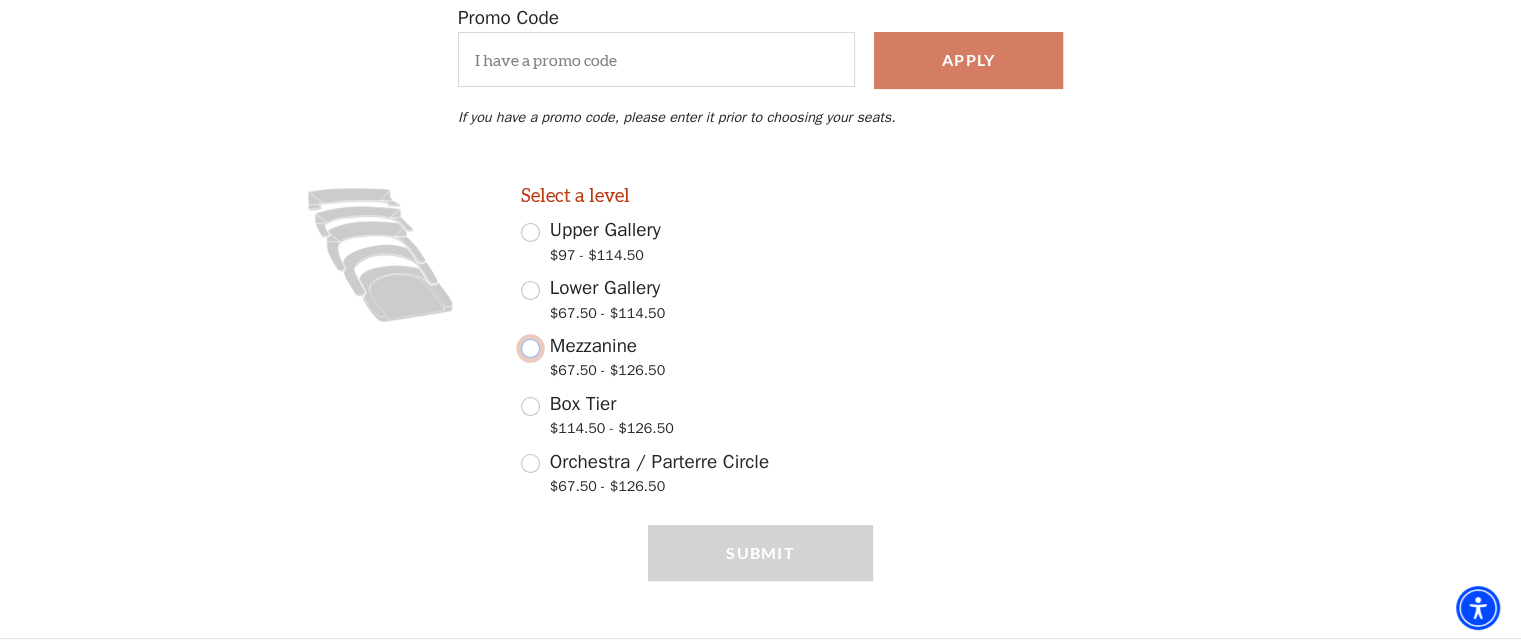 click on "Mezzanine     $67.50 - $126.50" at bounding box center [530, 348] 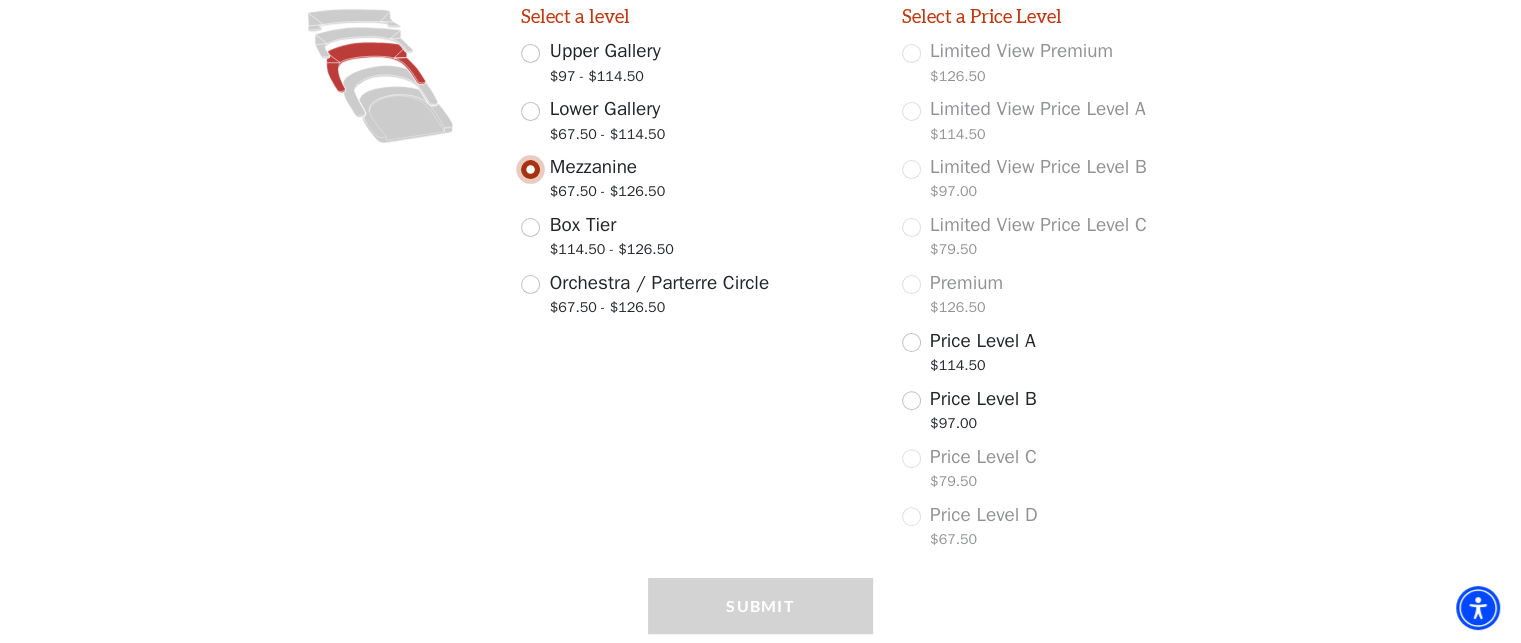 scroll, scrollTop: 576, scrollLeft: 0, axis: vertical 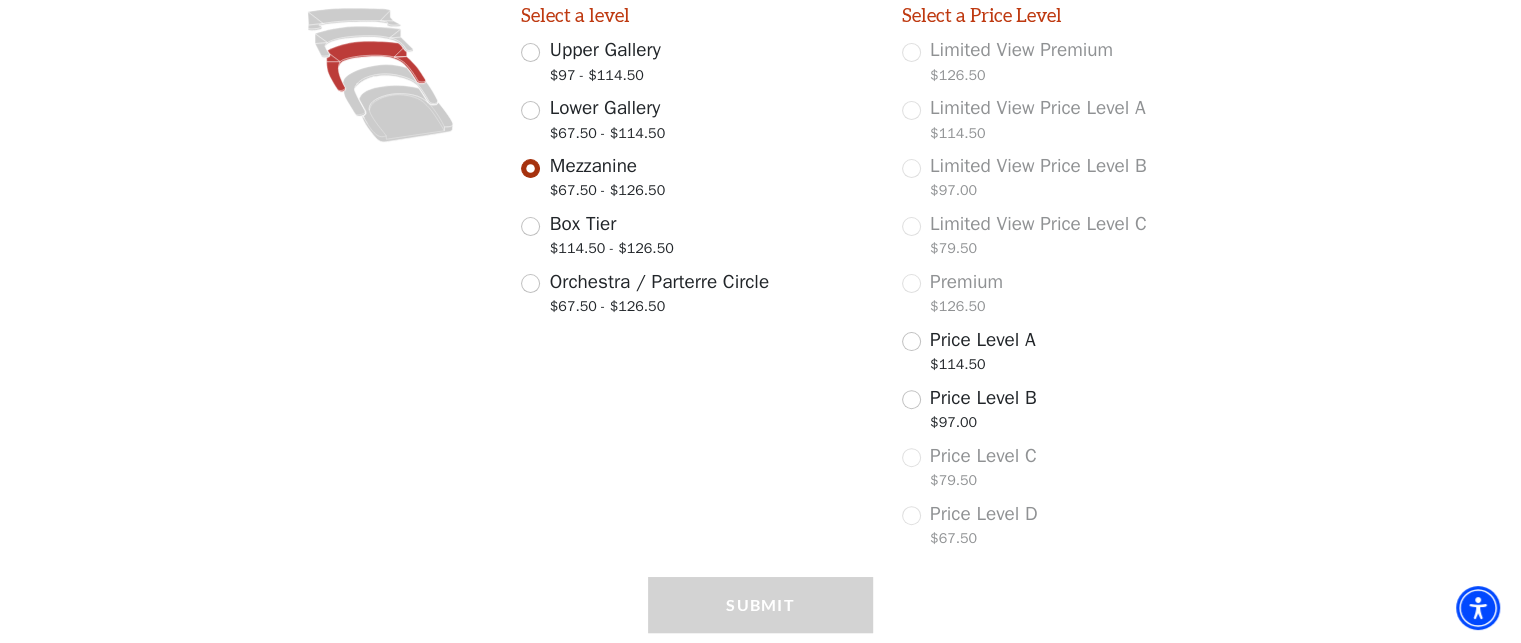 click on "Price Level A" at bounding box center [983, 340] 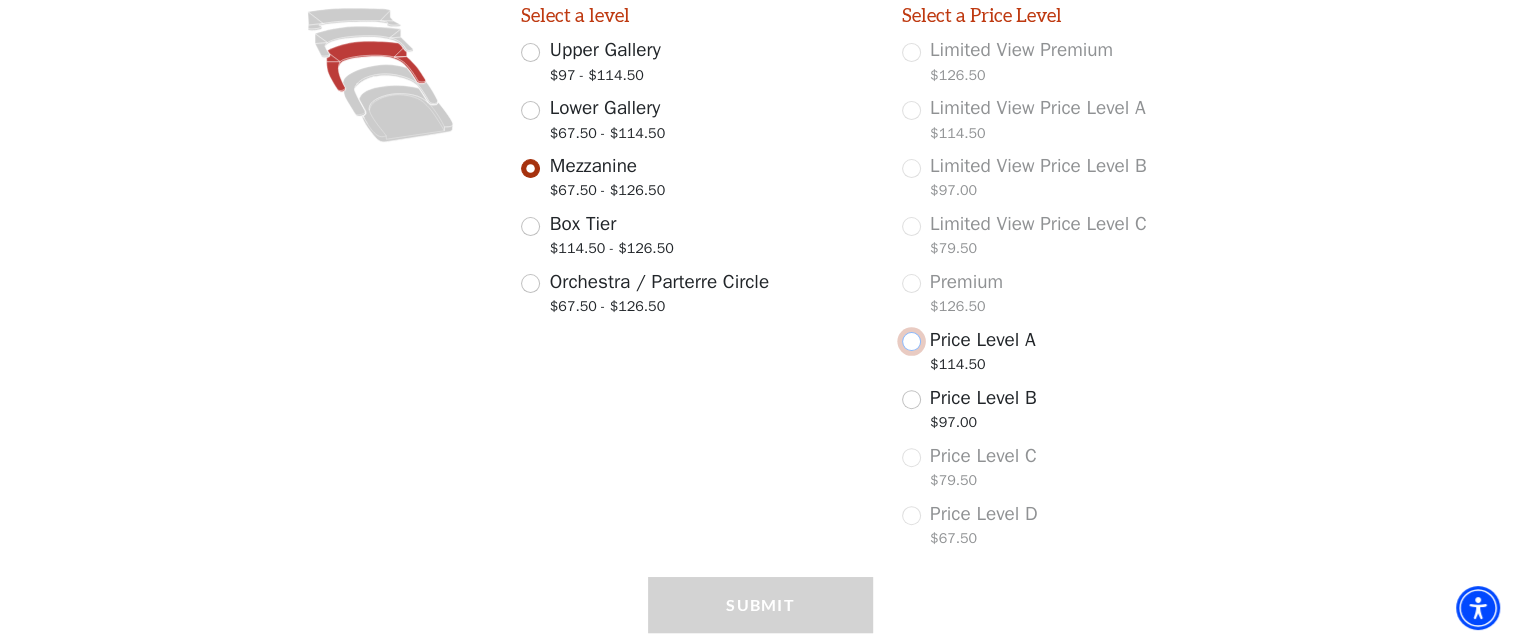 click on "Price Level A $114.50" at bounding box center [911, 341] 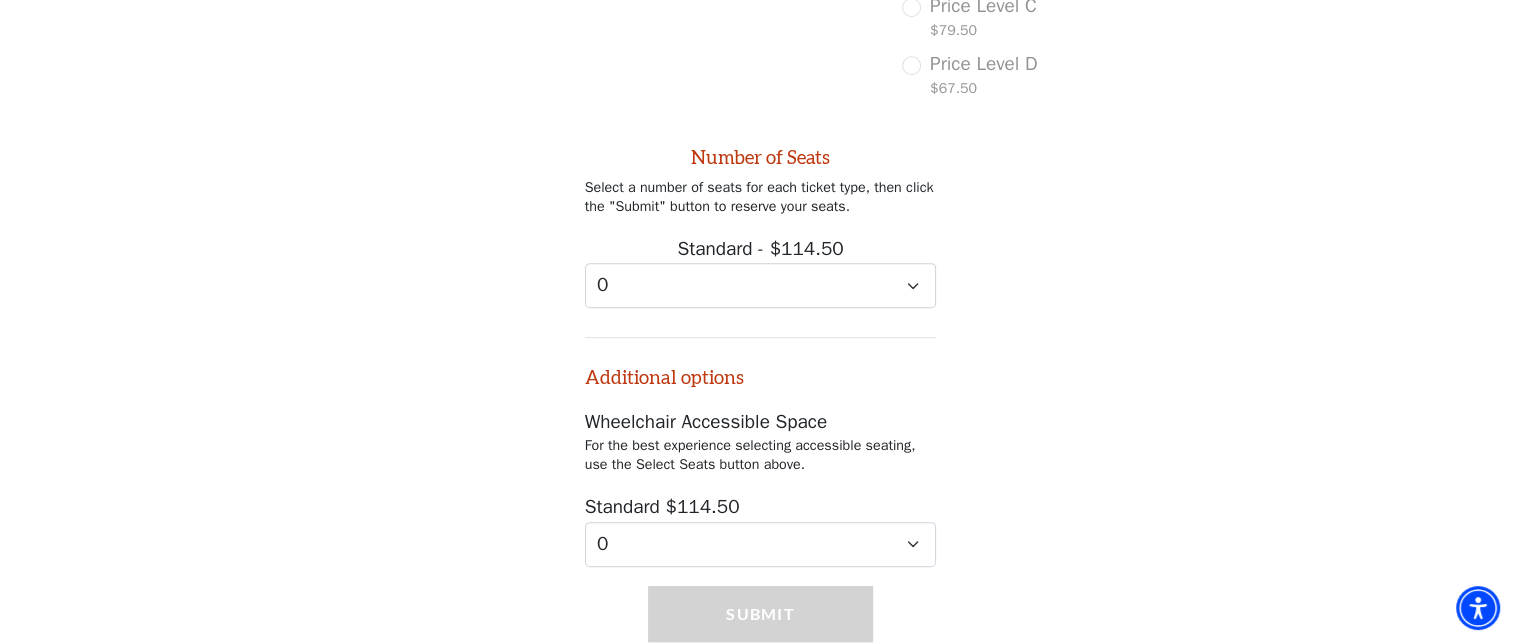 scroll, scrollTop: 1095, scrollLeft: 0, axis: vertical 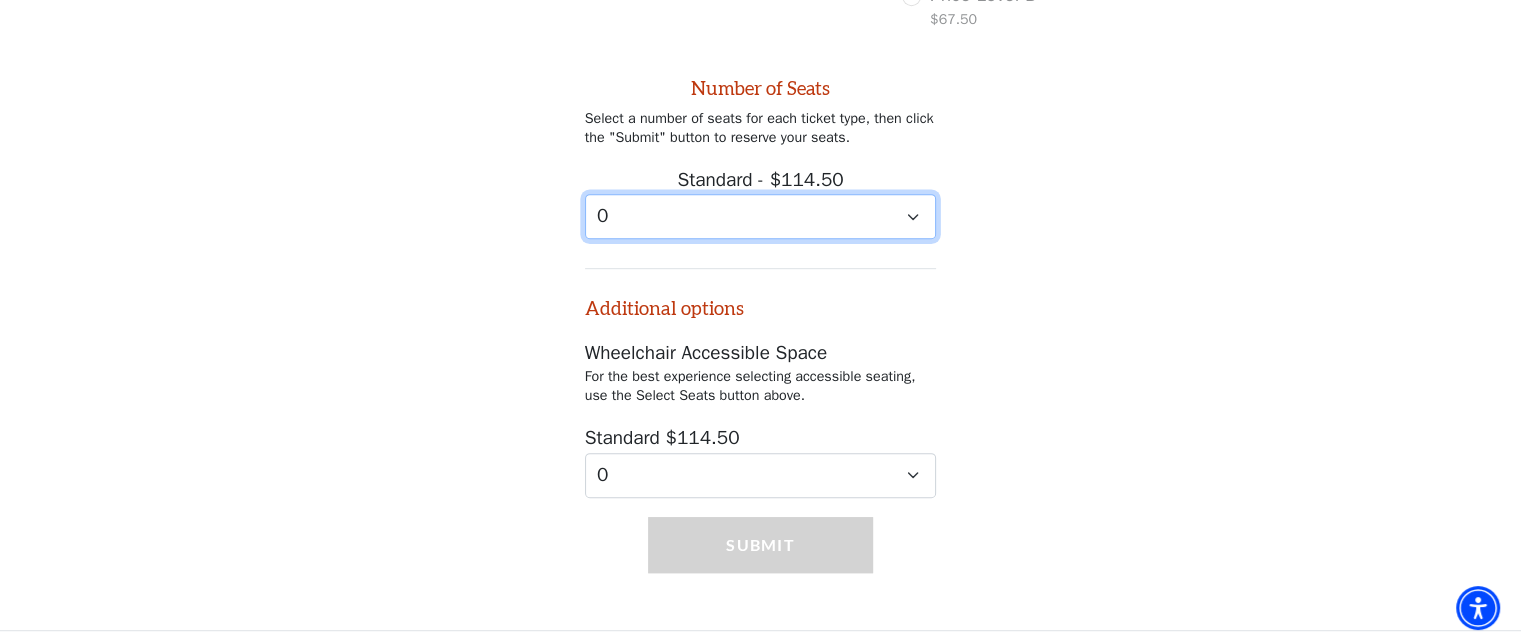 click on "0 1 2 3 4 5 6 7 8 9" at bounding box center (761, 216) 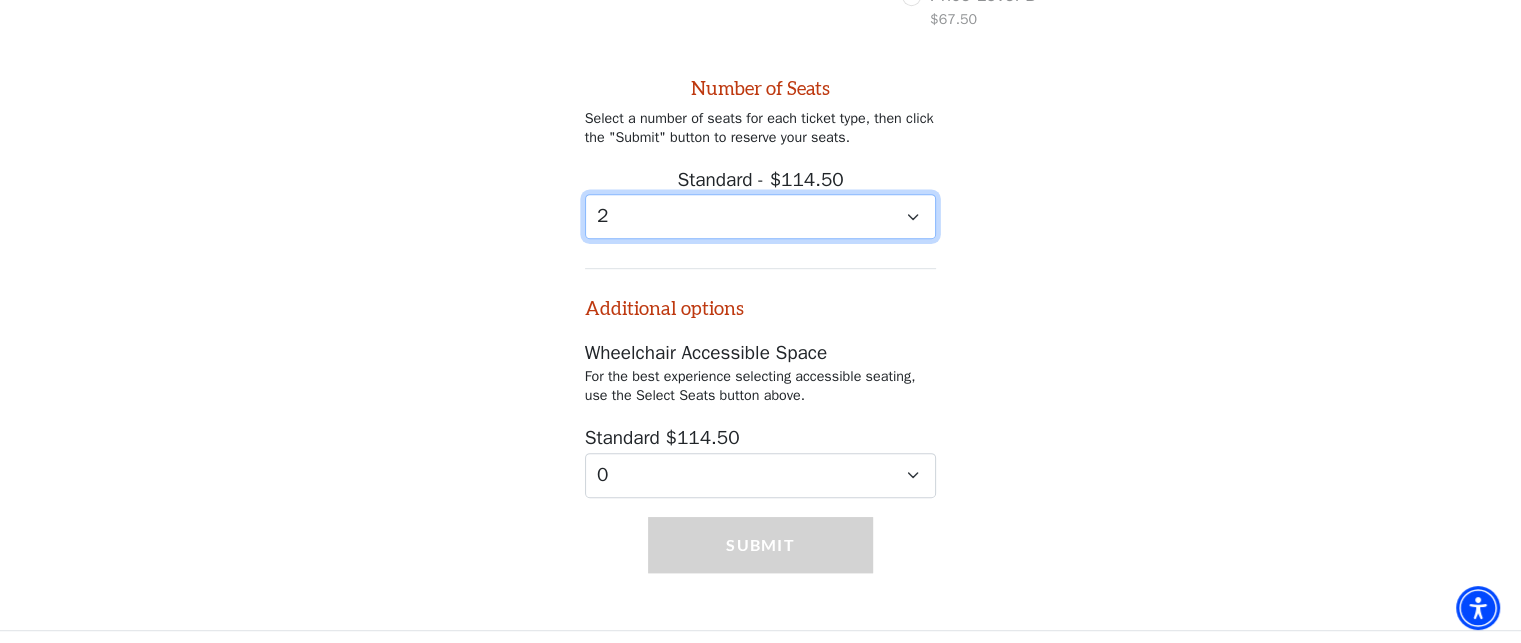 click on "0 1 2 3 4 5 6 7 8 9" at bounding box center [761, 216] 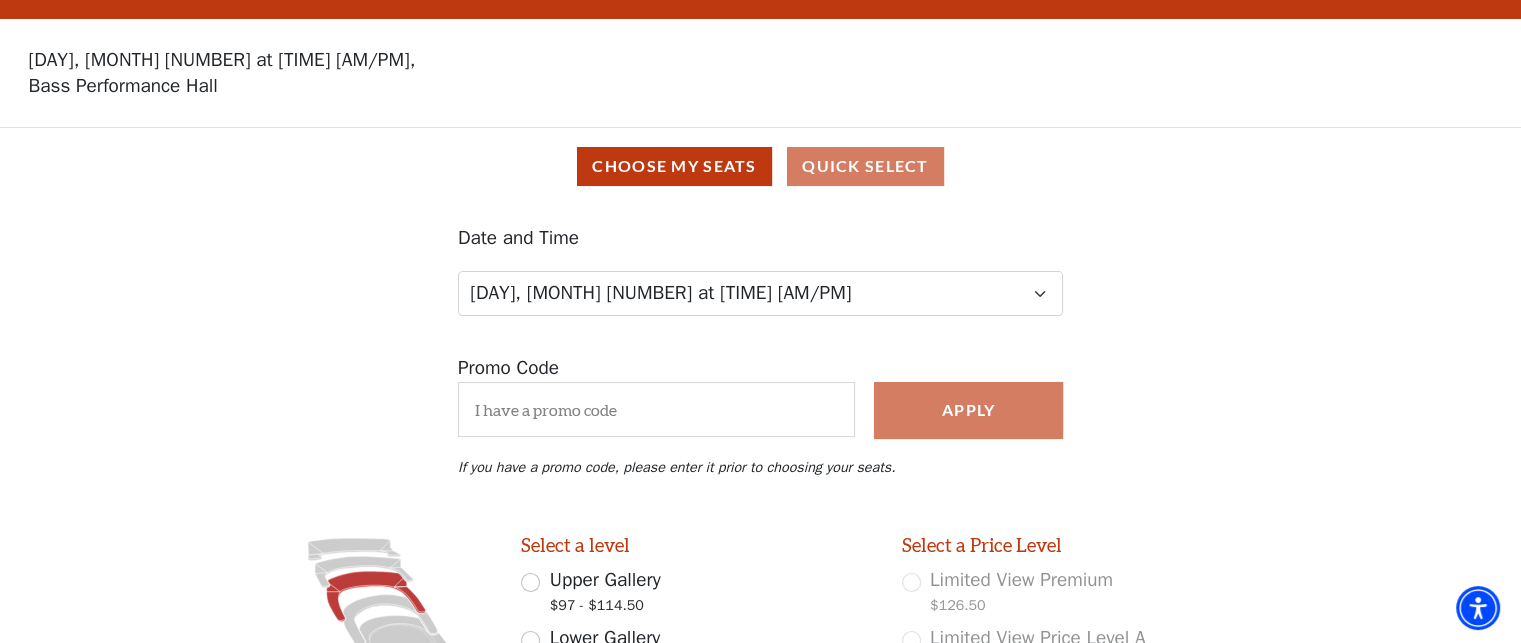 scroll, scrollTop: 0, scrollLeft: 0, axis: both 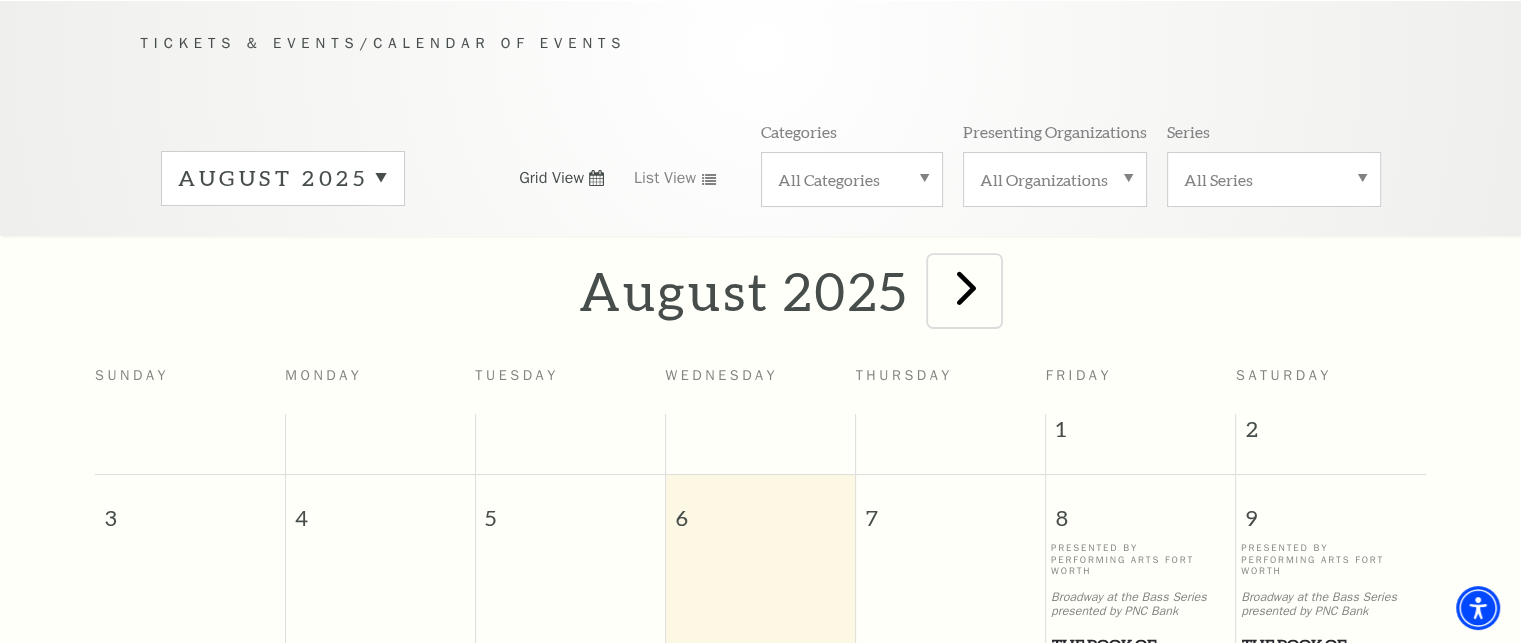 click at bounding box center (966, 287) 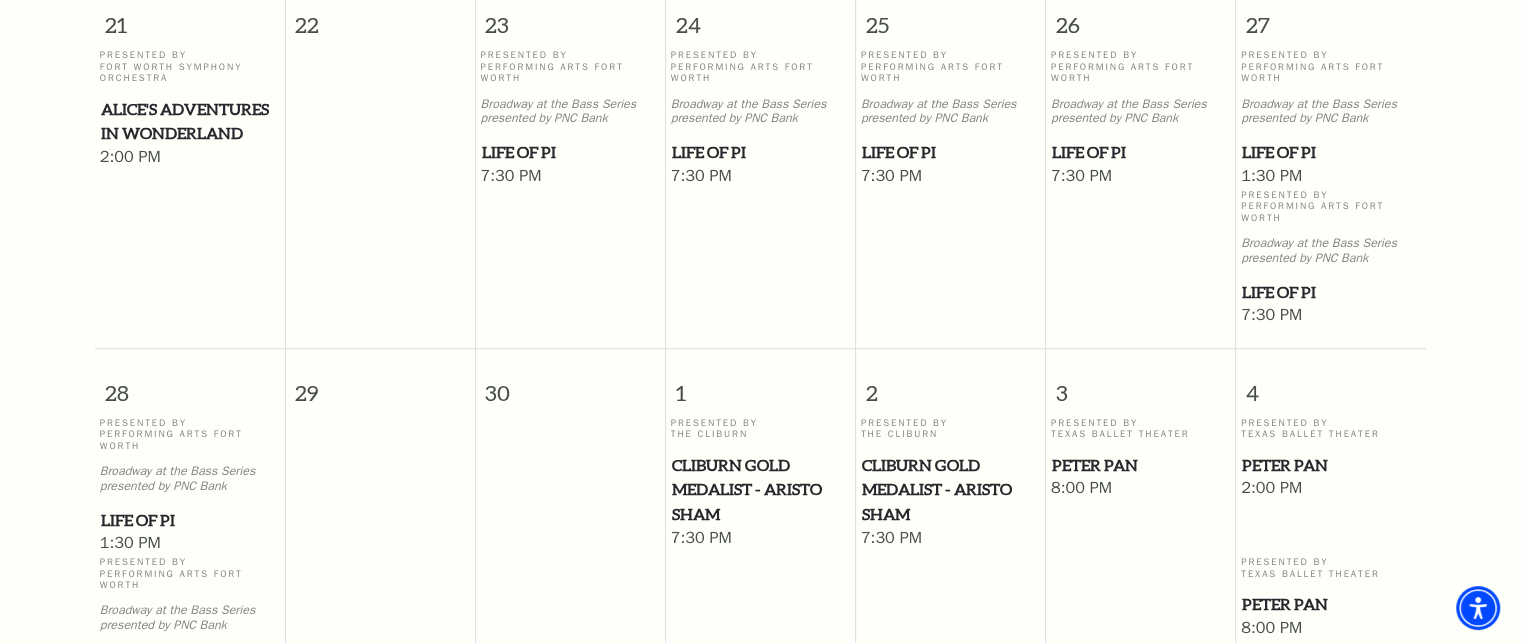 scroll, scrollTop: 1376, scrollLeft: 0, axis: vertical 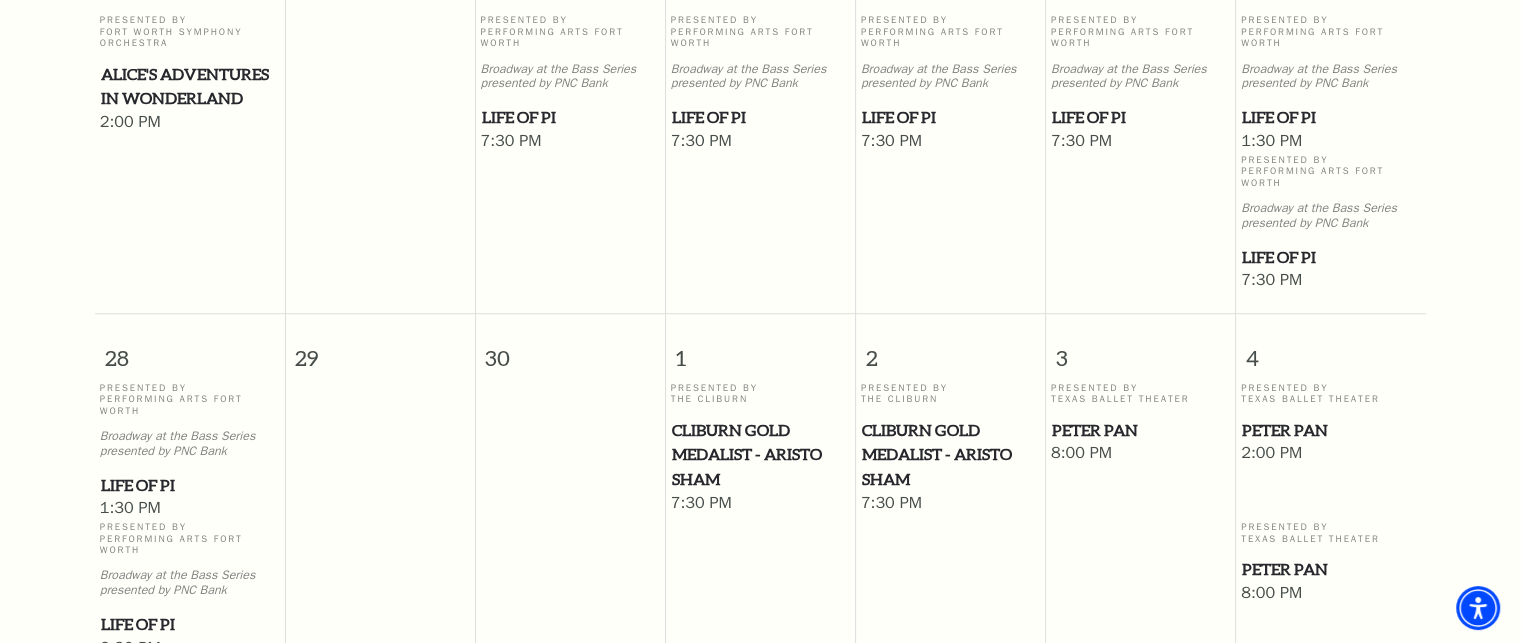 click on "Life of Pi" at bounding box center [1331, 257] 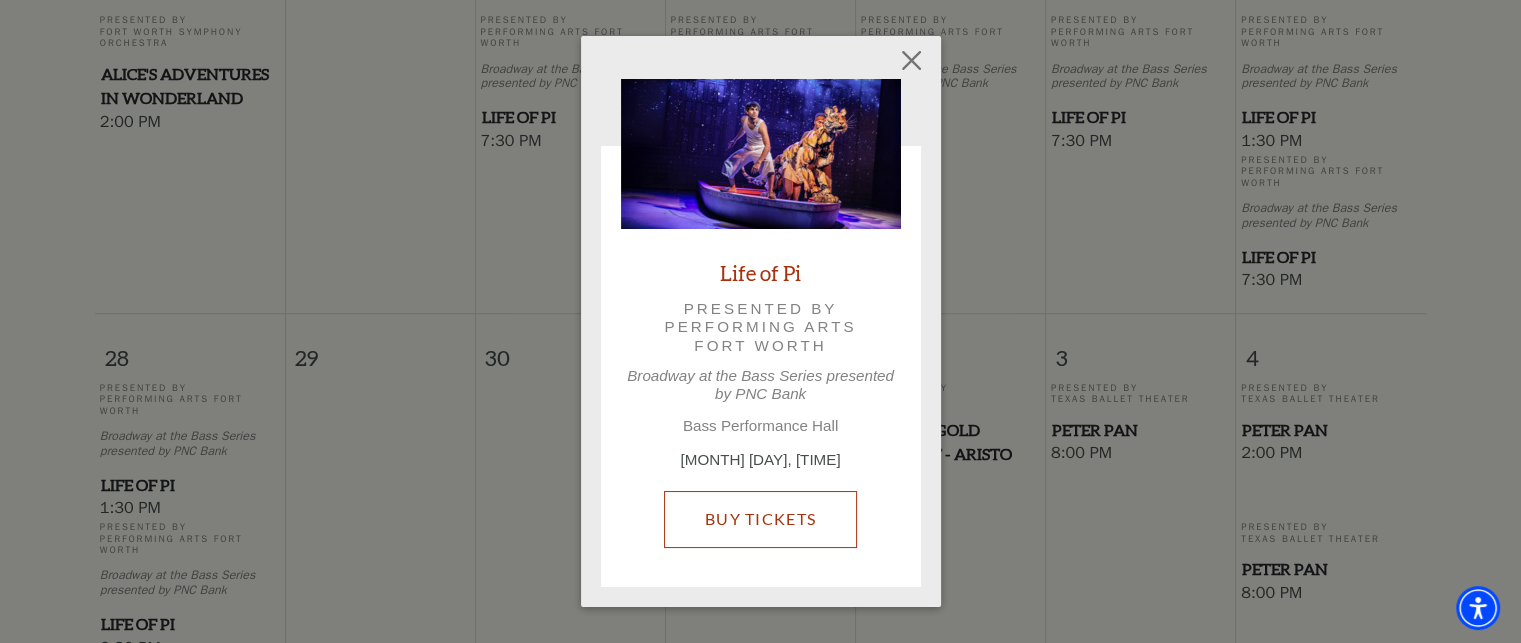 click on "Buy Tickets" at bounding box center (760, 519) 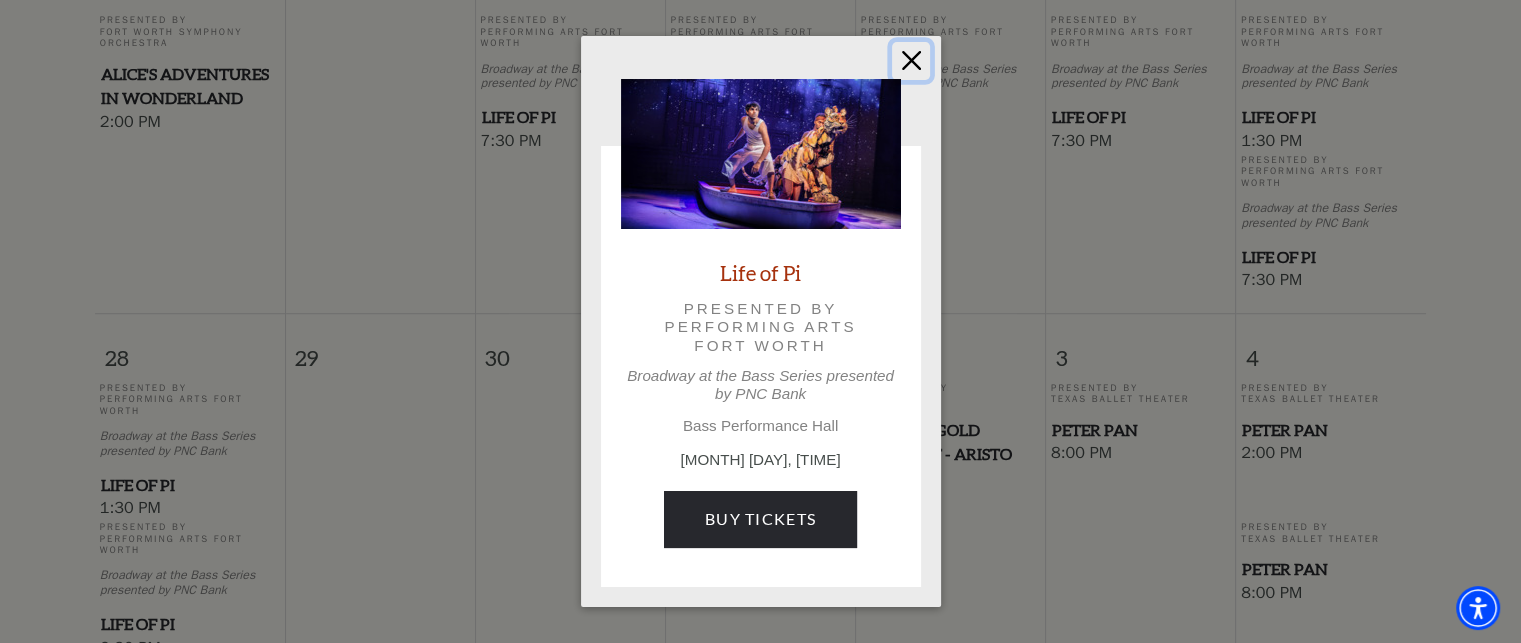 click at bounding box center [911, 61] 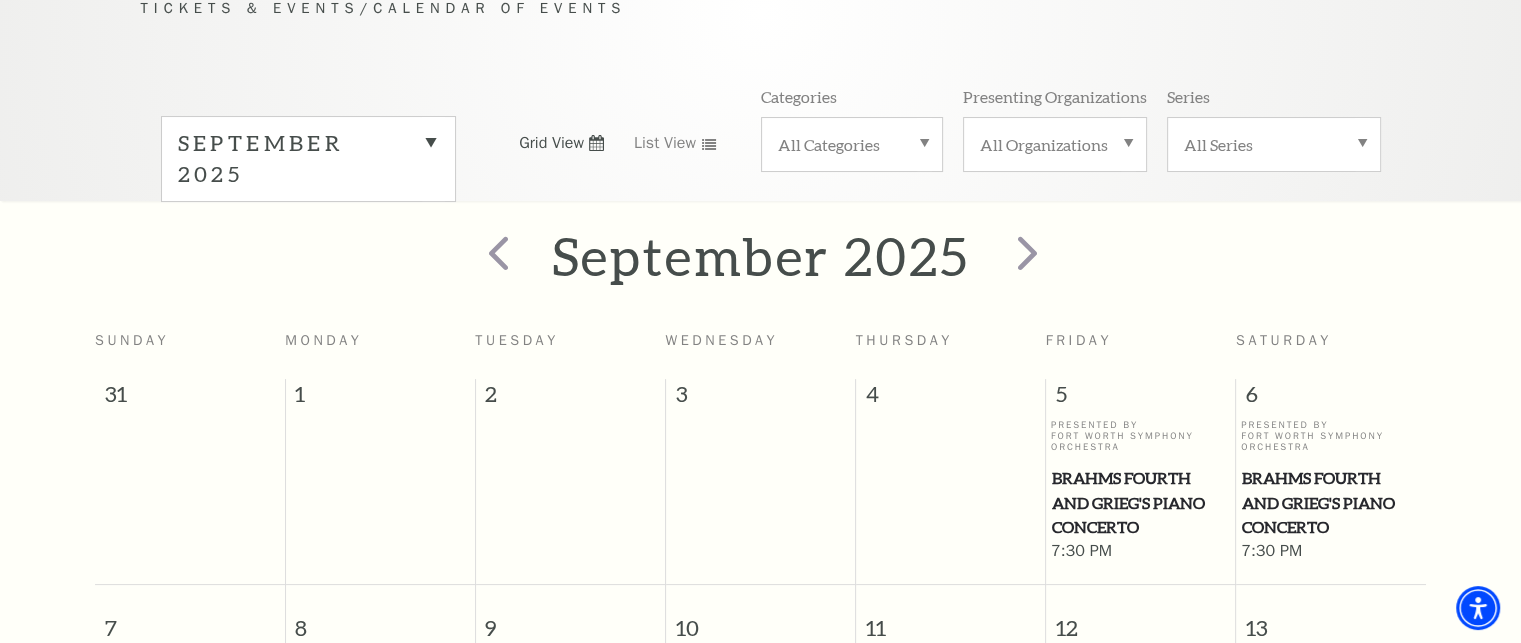 scroll, scrollTop: 176, scrollLeft: 0, axis: vertical 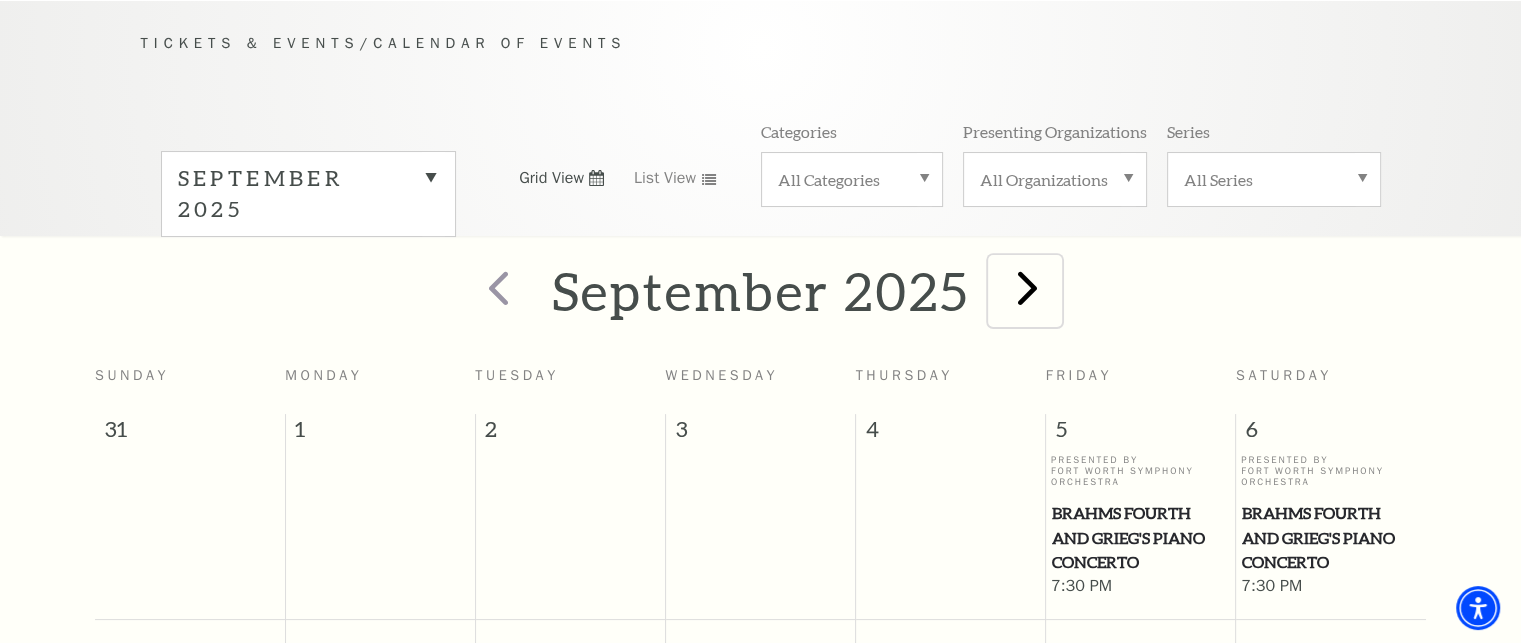 click at bounding box center [1027, 287] 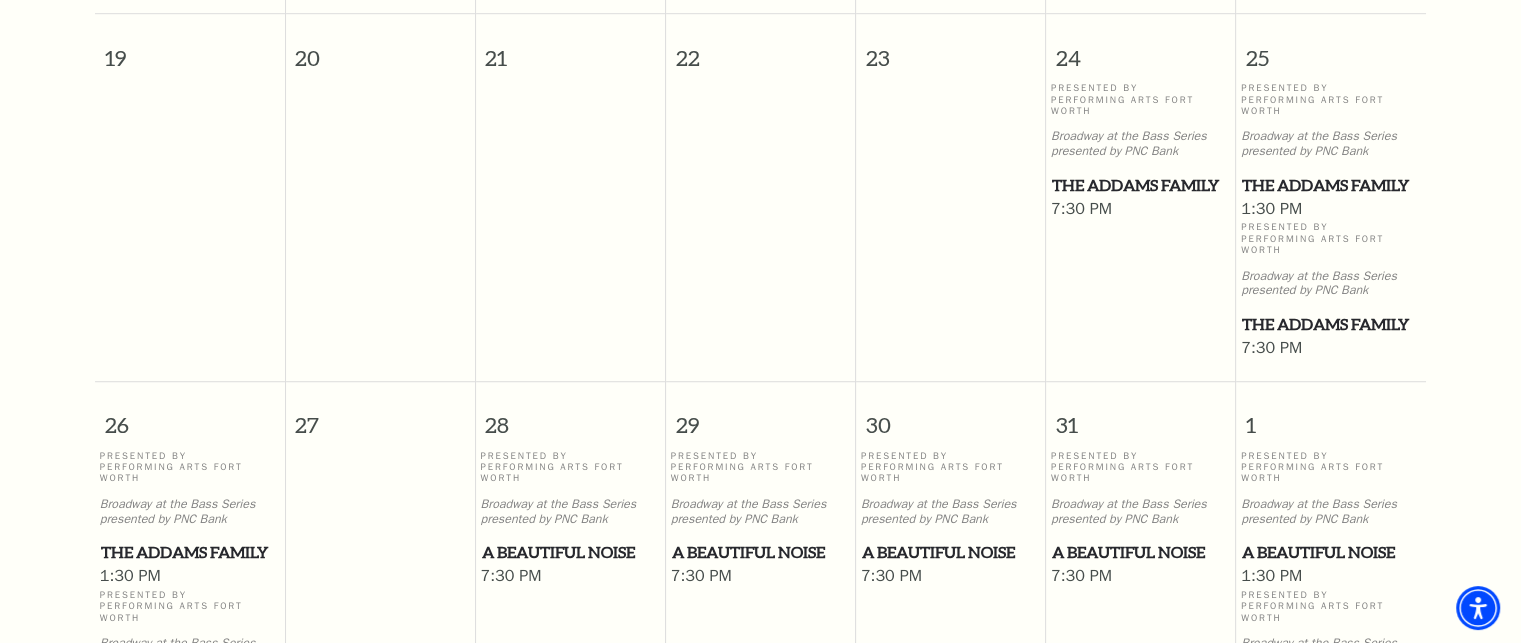 scroll, scrollTop: 1376, scrollLeft: 0, axis: vertical 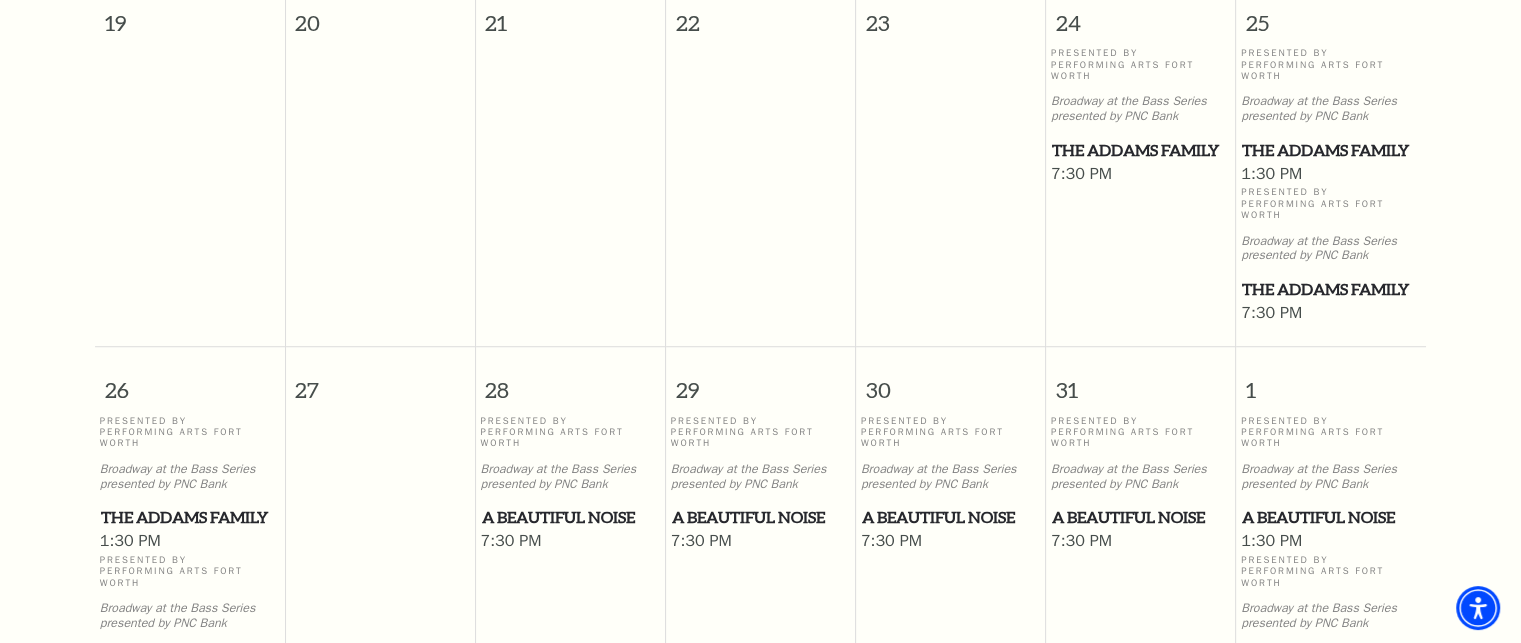 click on "A Beautiful Noise" at bounding box center (1331, 517) 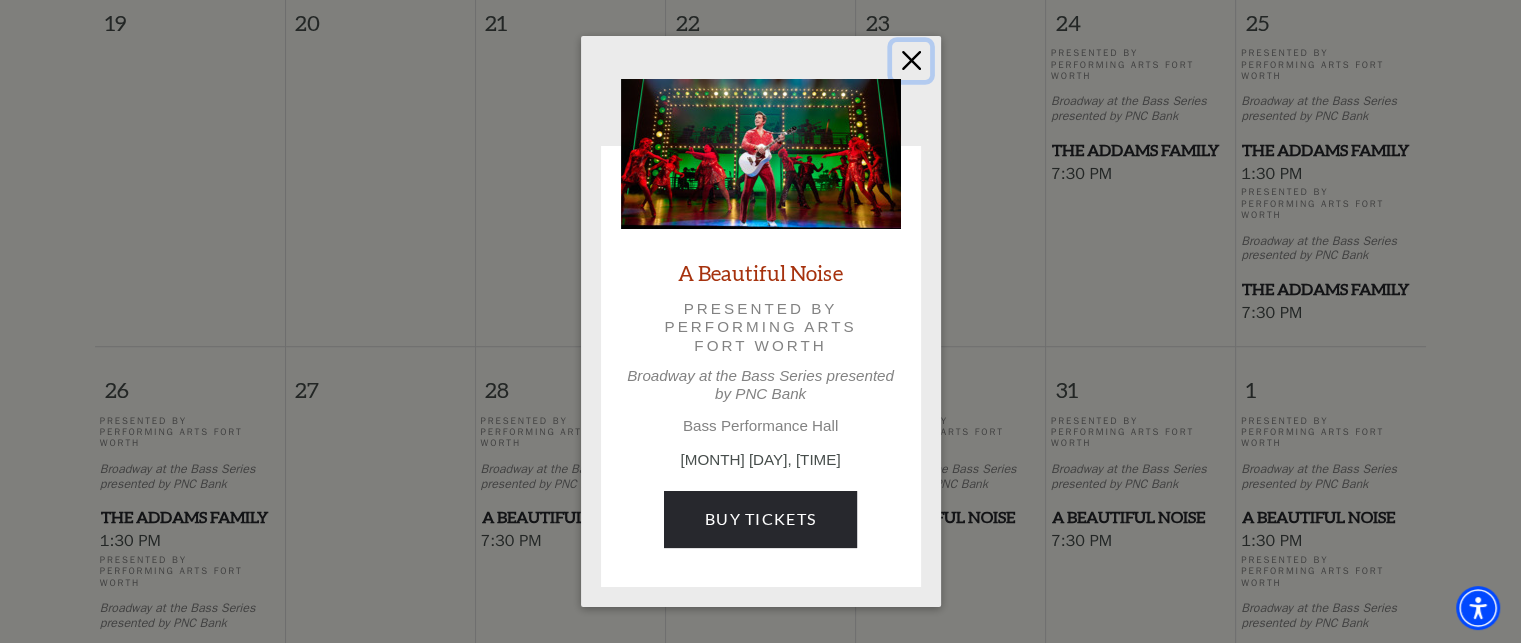 click at bounding box center [911, 61] 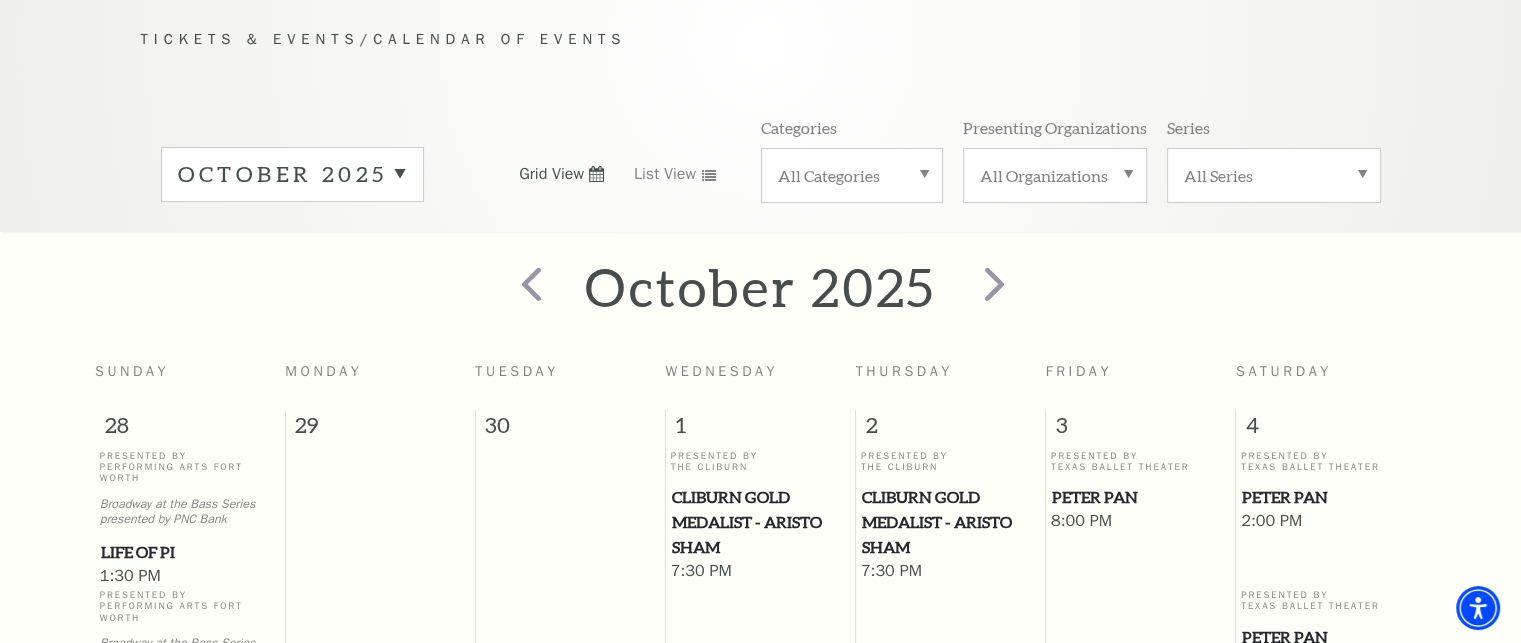 scroll, scrollTop: 176, scrollLeft: 0, axis: vertical 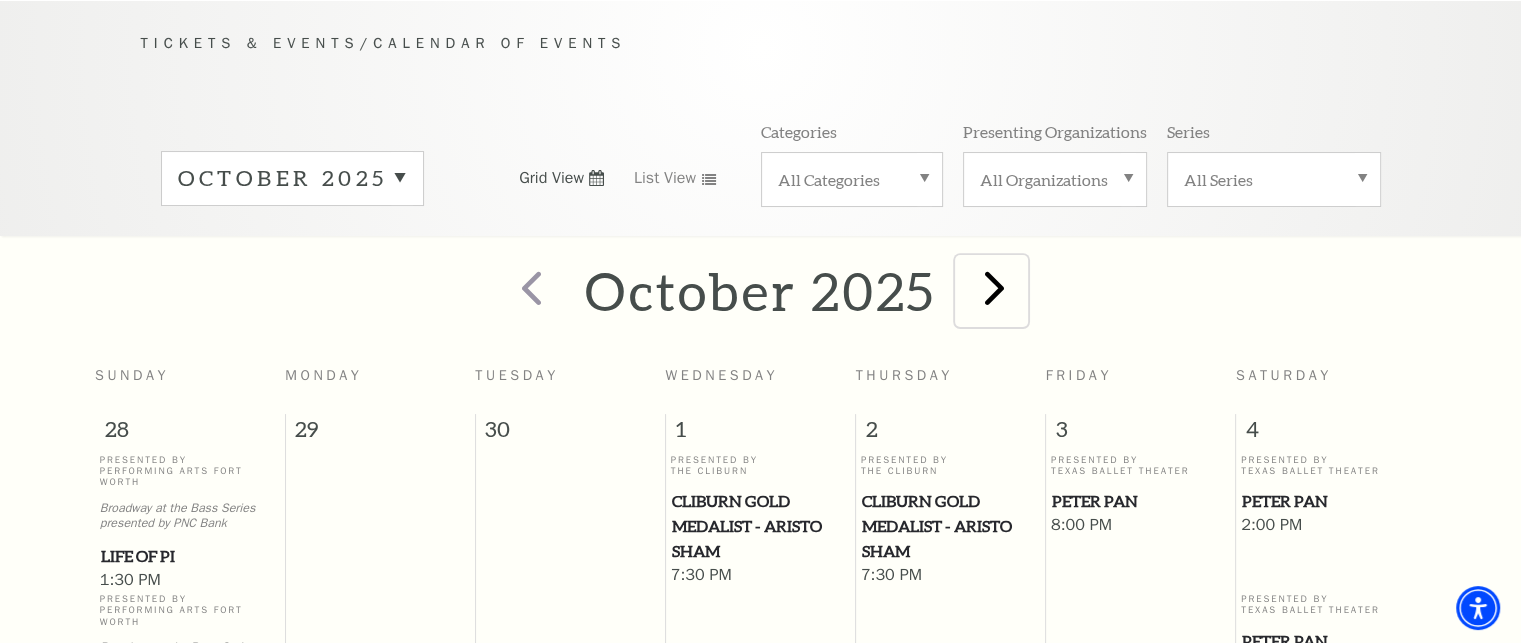 click at bounding box center (994, 287) 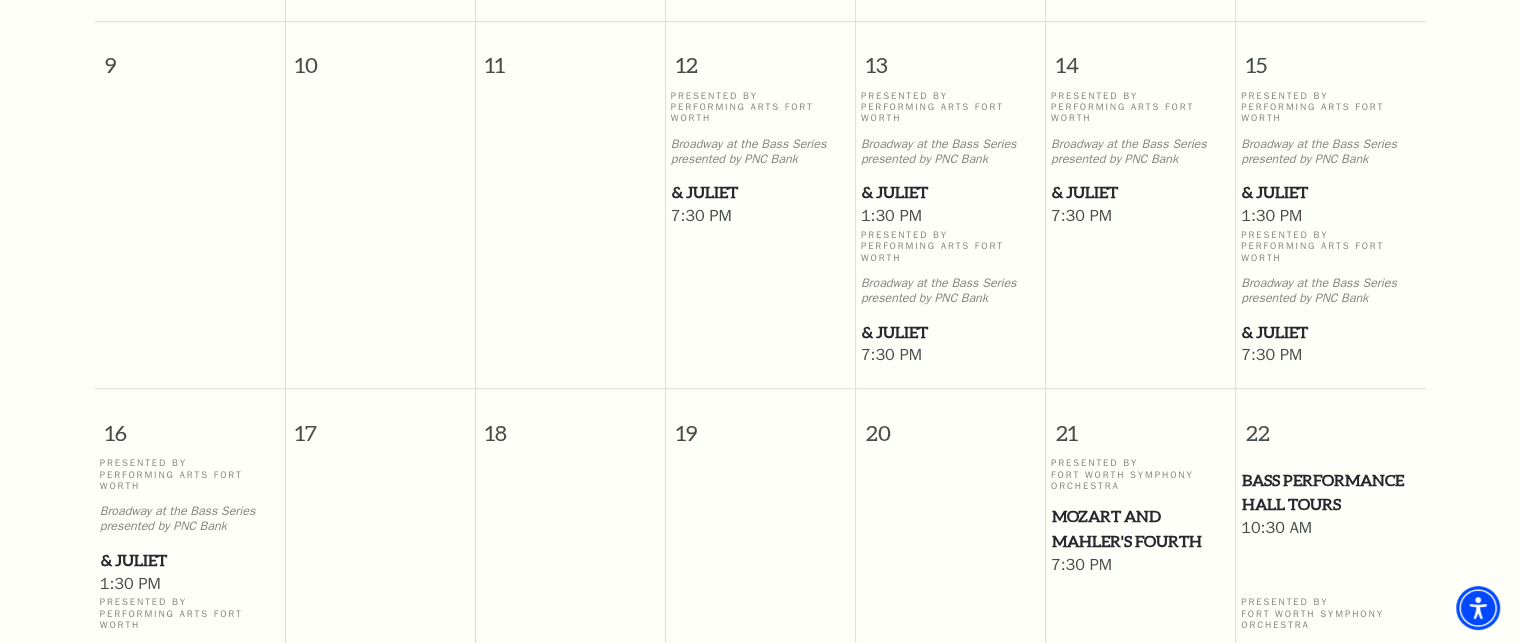 scroll, scrollTop: 1276, scrollLeft: 0, axis: vertical 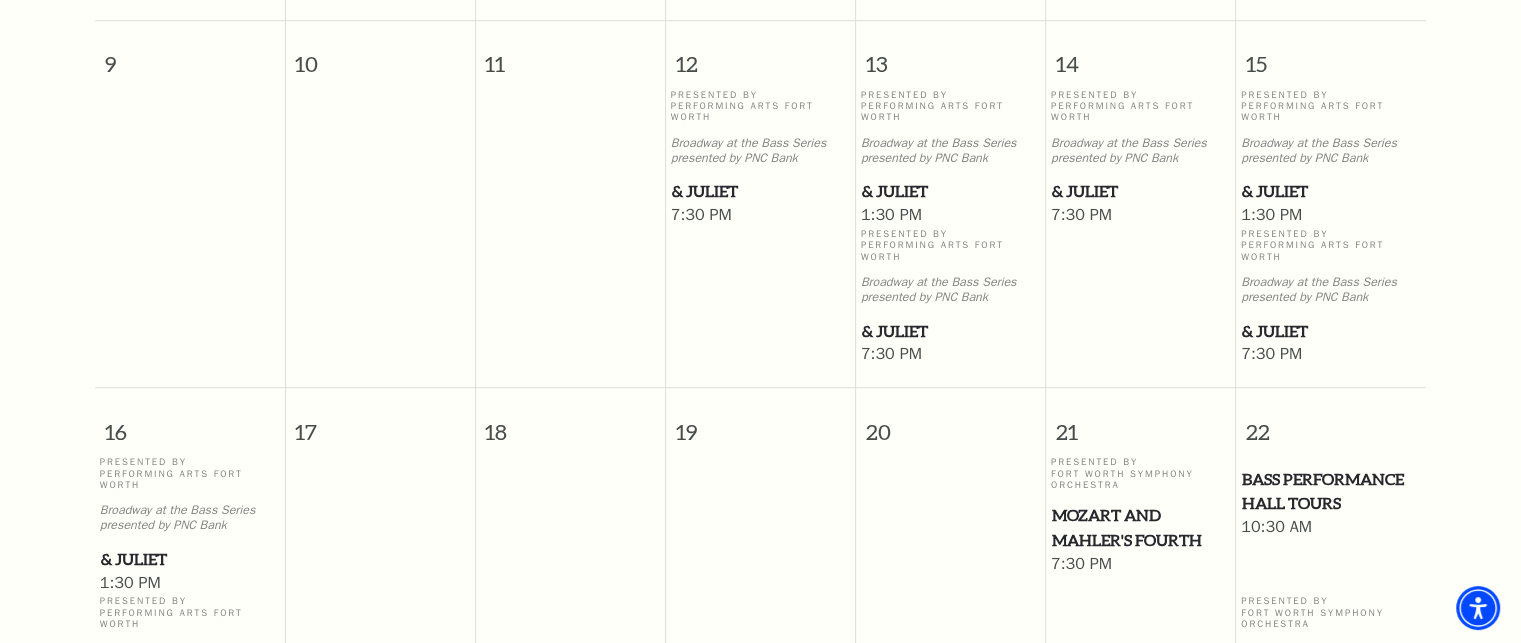 click on "& Juliet" at bounding box center [1331, 331] 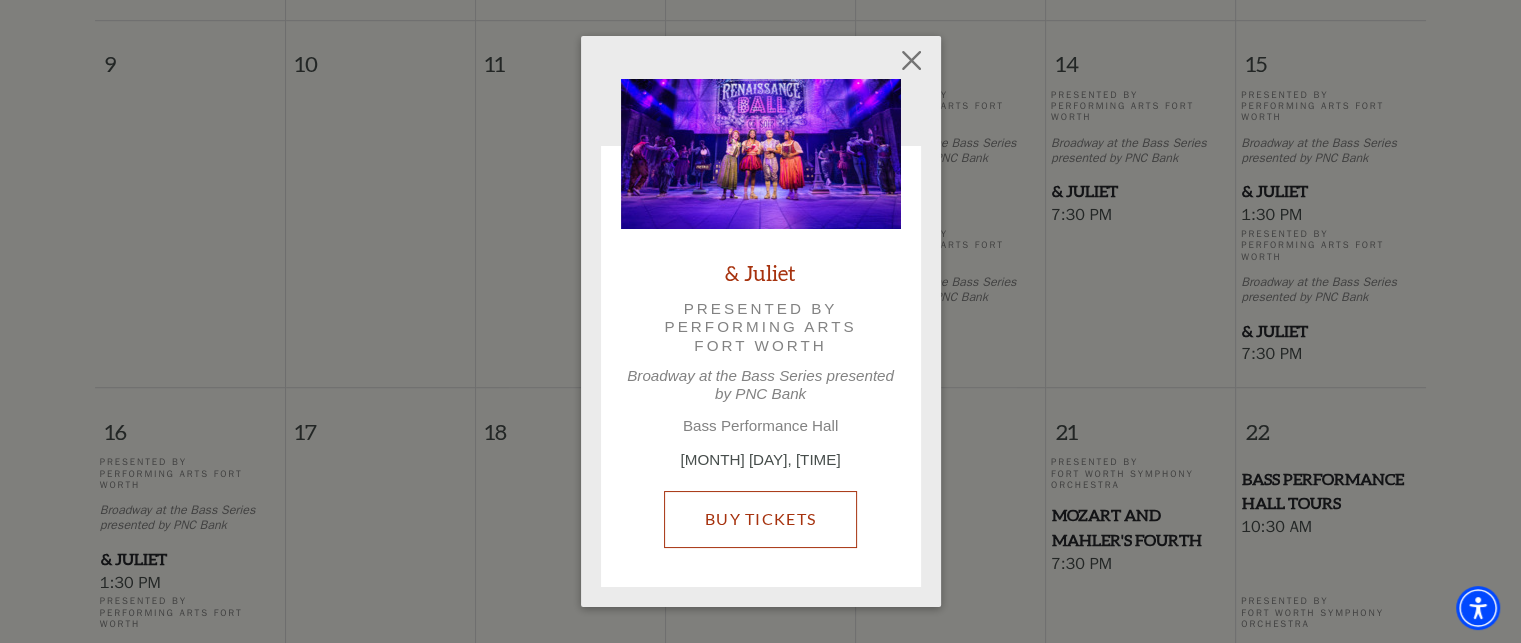 click on "Buy Tickets" at bounding box center (760, 519) 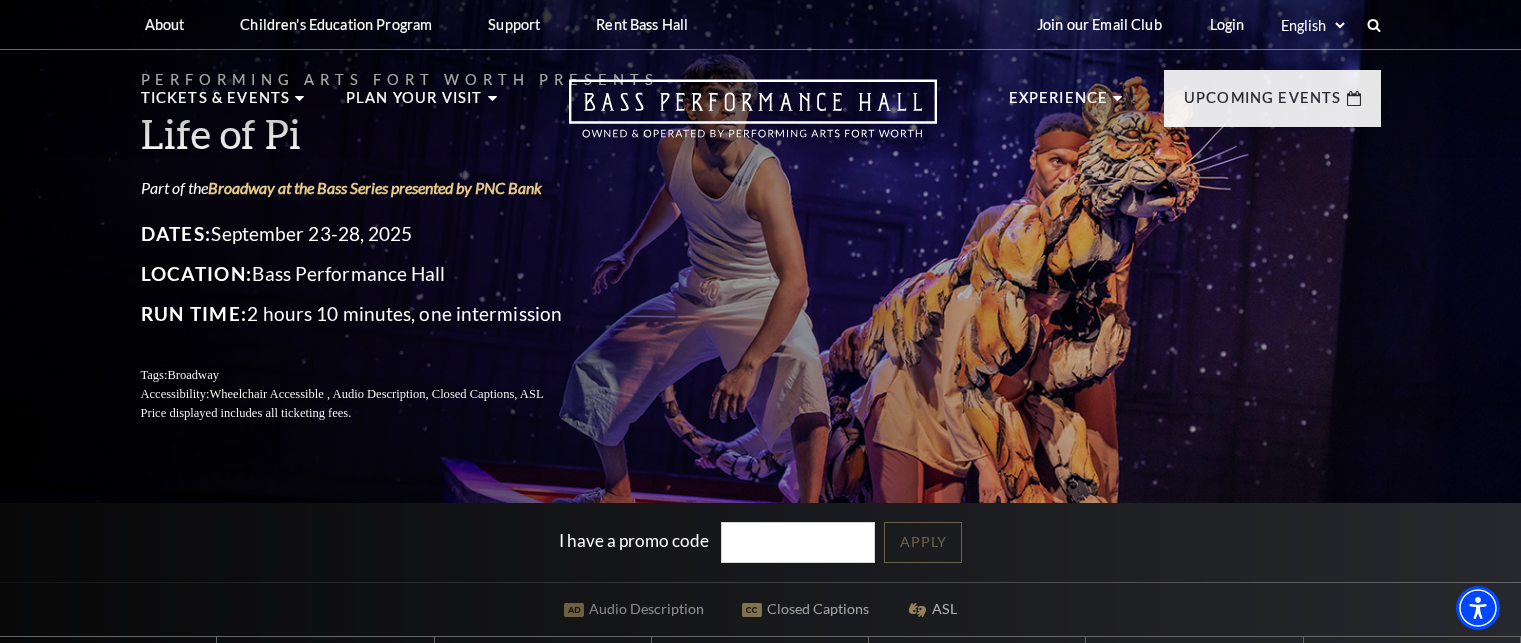 scroll, scrollTop: 0, scrollLeft: 0, axis: both 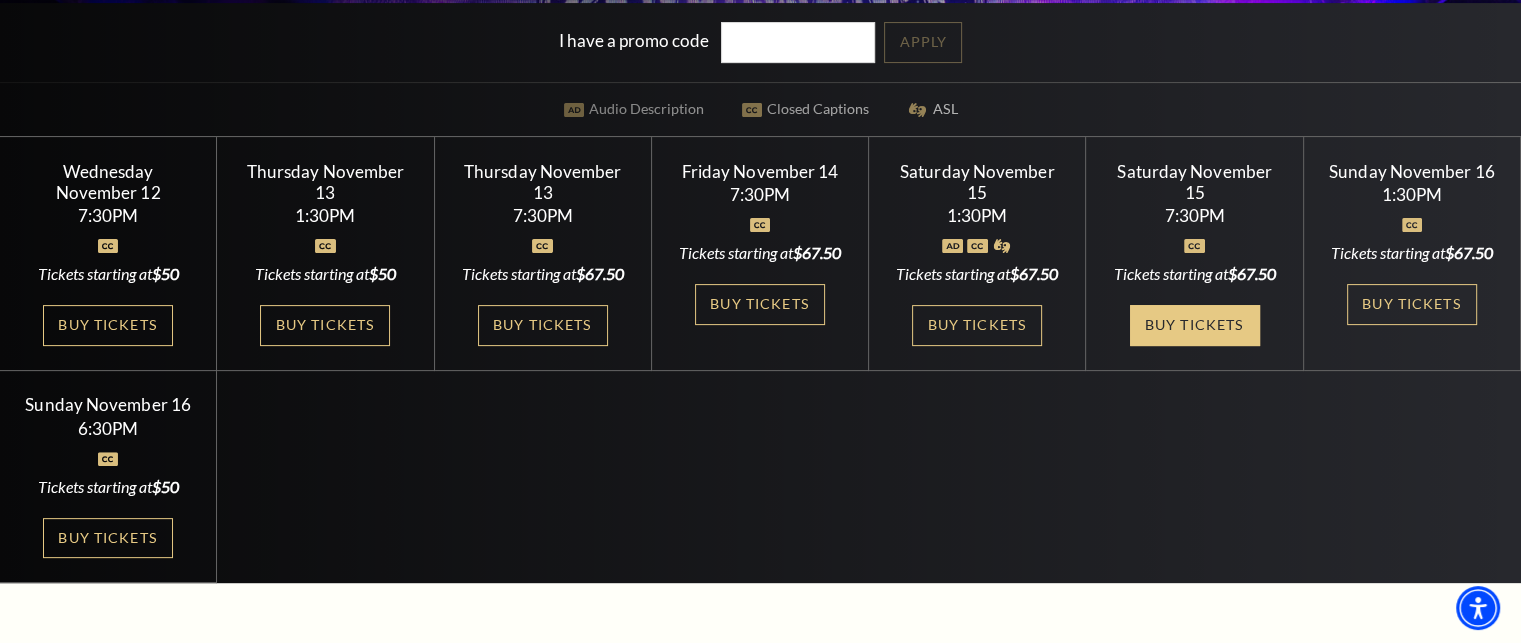 click on "Buy Tickets" at bounding box center [1195, 325] 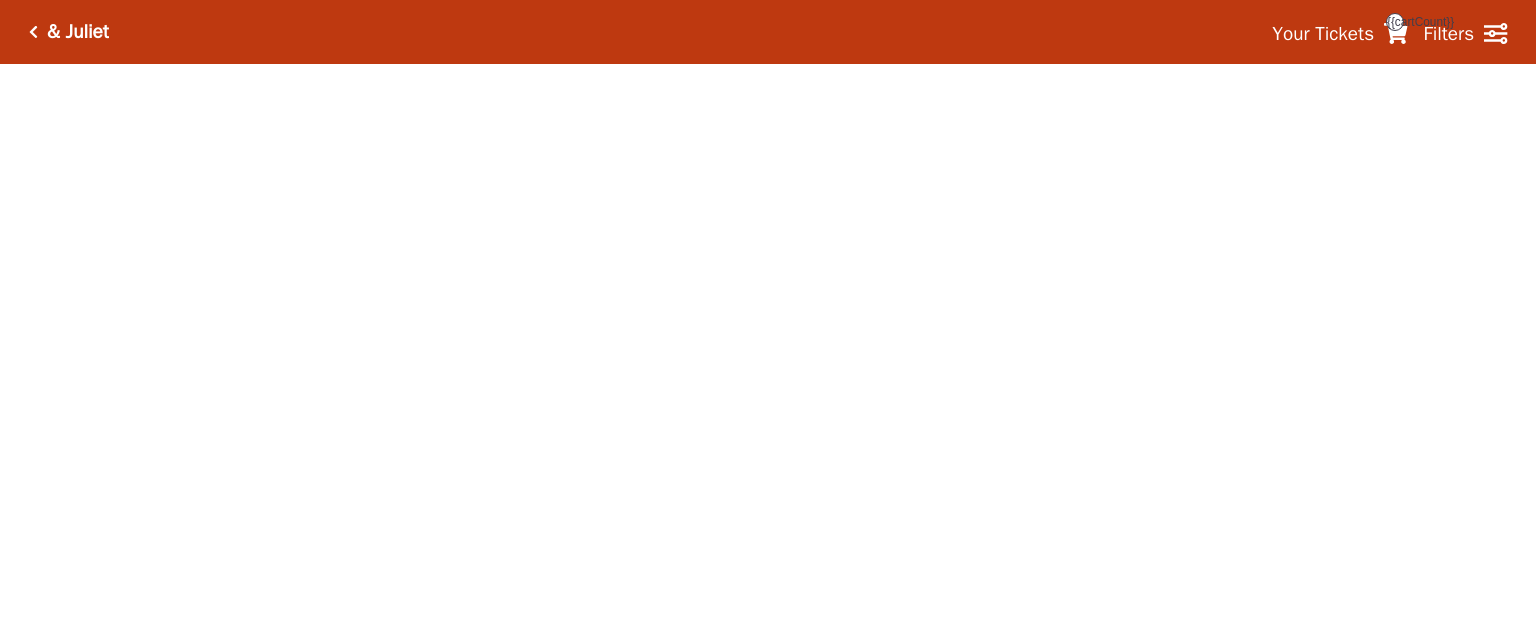 scroll, scrollTop: 0, scrollLeft: 0, axis: both 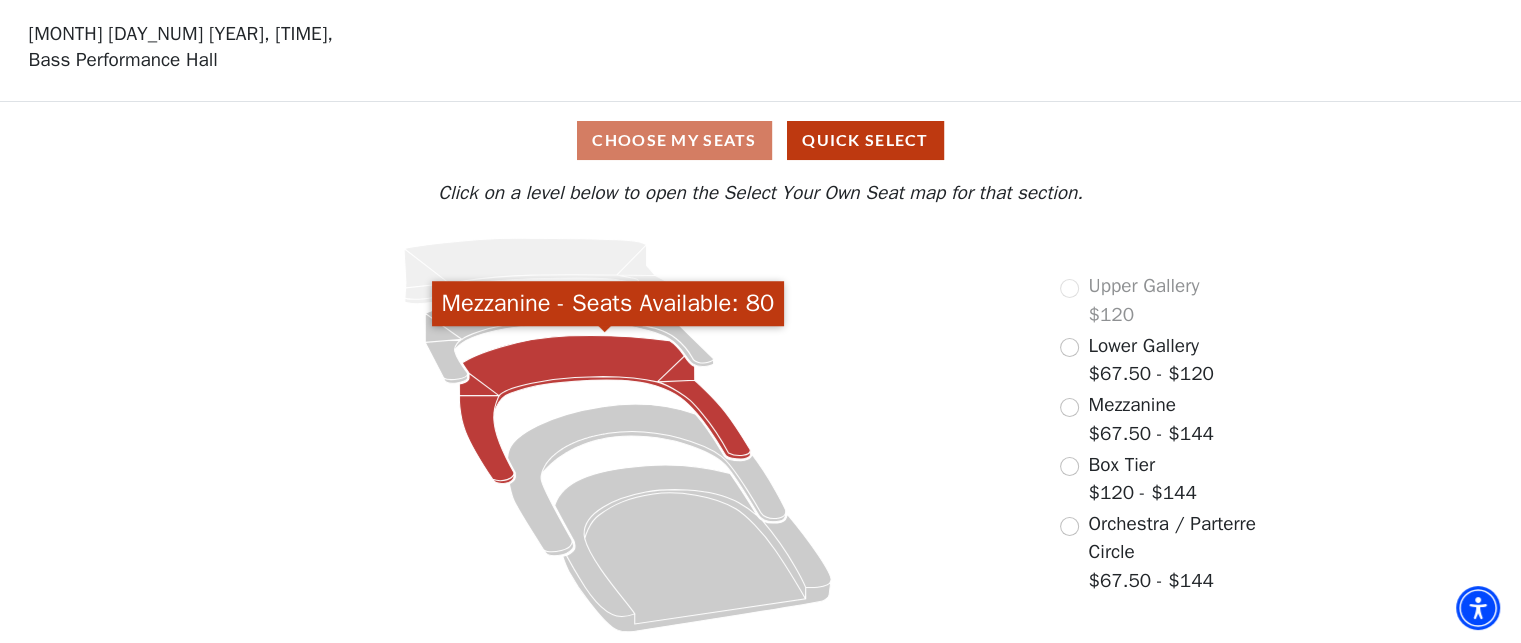 click 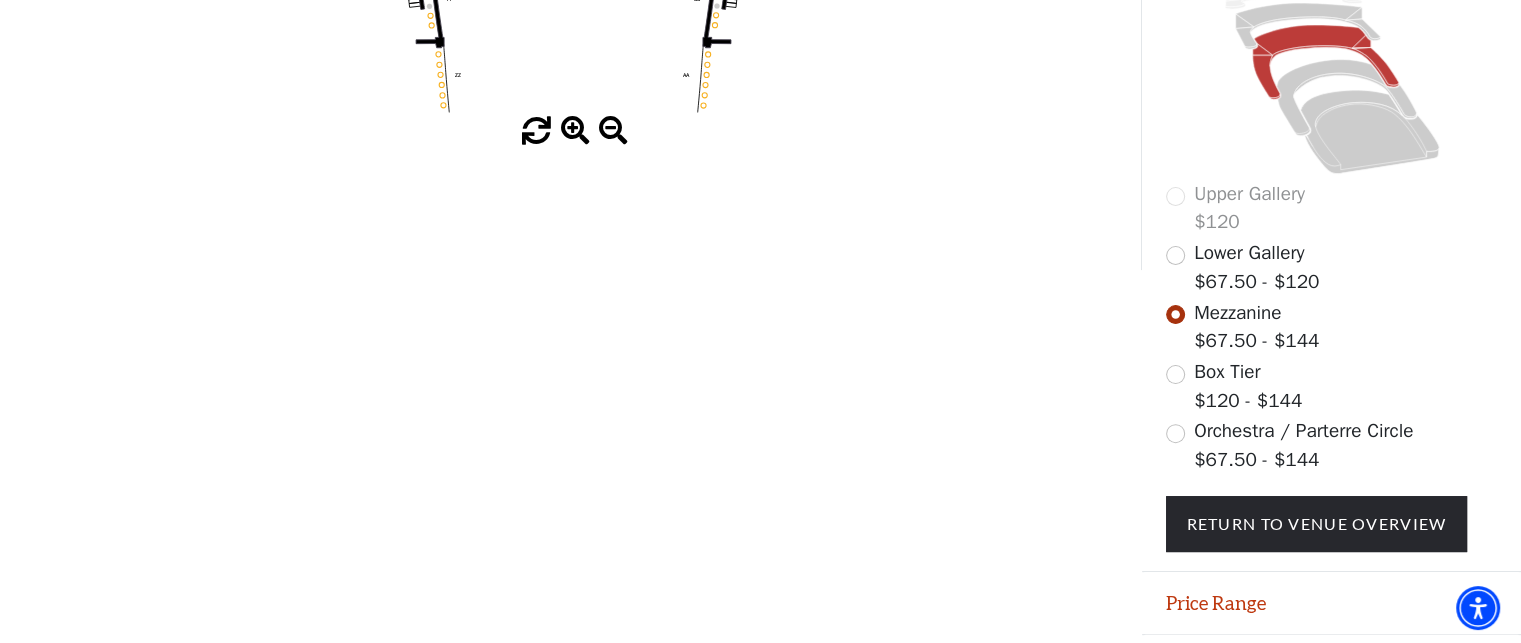 scroll, scrollTop: 596, scrollLeft: 0, axis: vertical 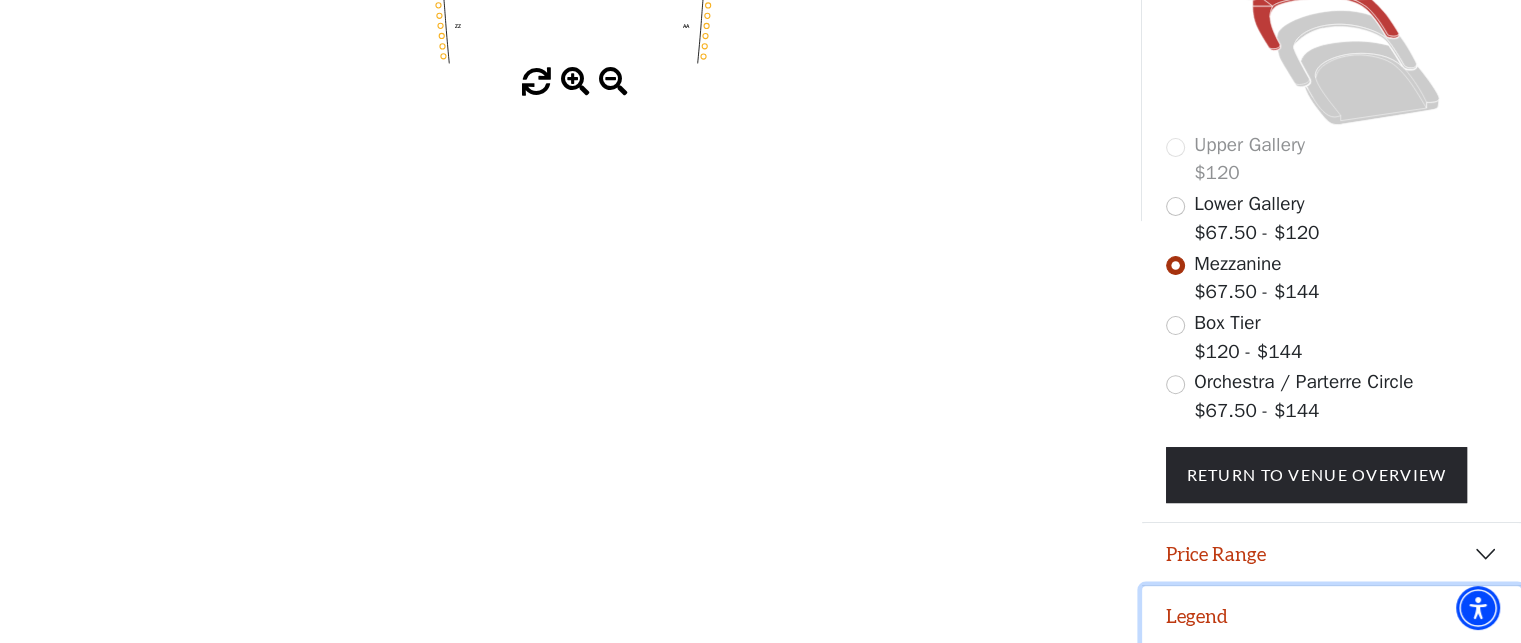 click on "Legend" at bounding box center (1331, 617) 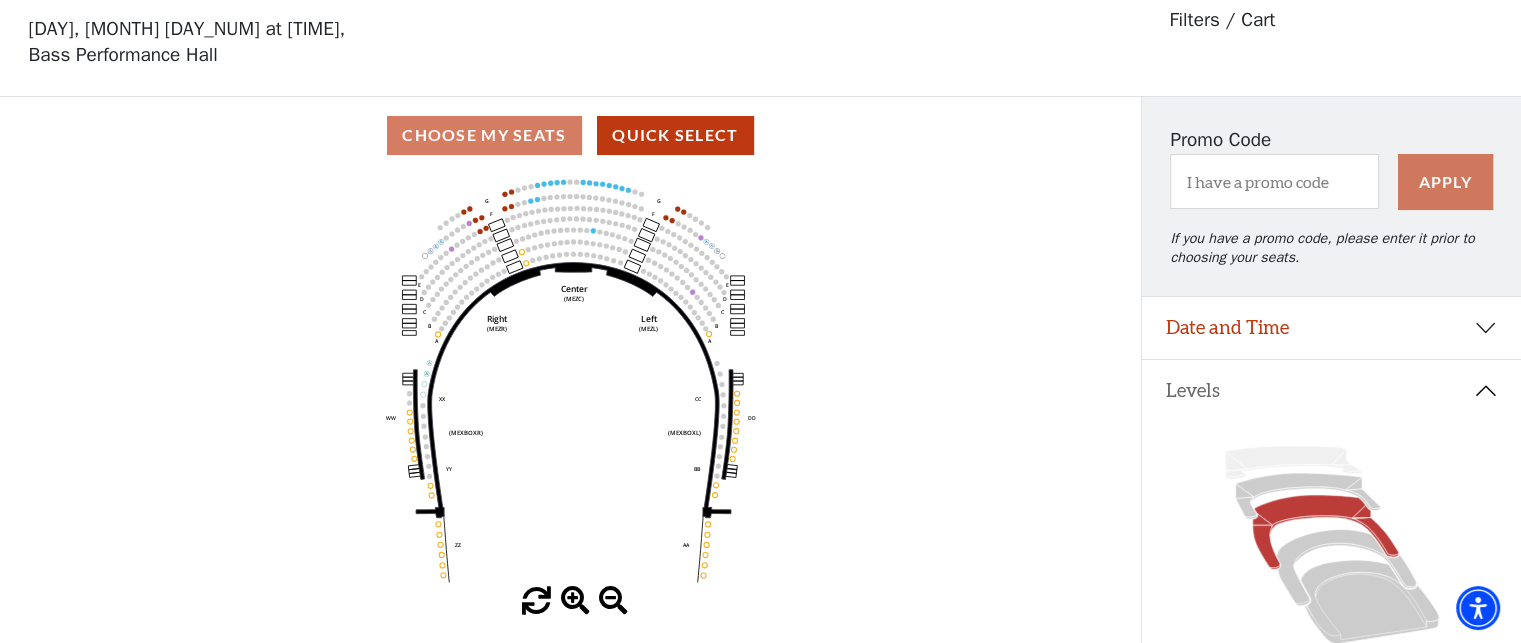 scroll, scrollTop: 76, scrollLeft: 0, axis: vertical 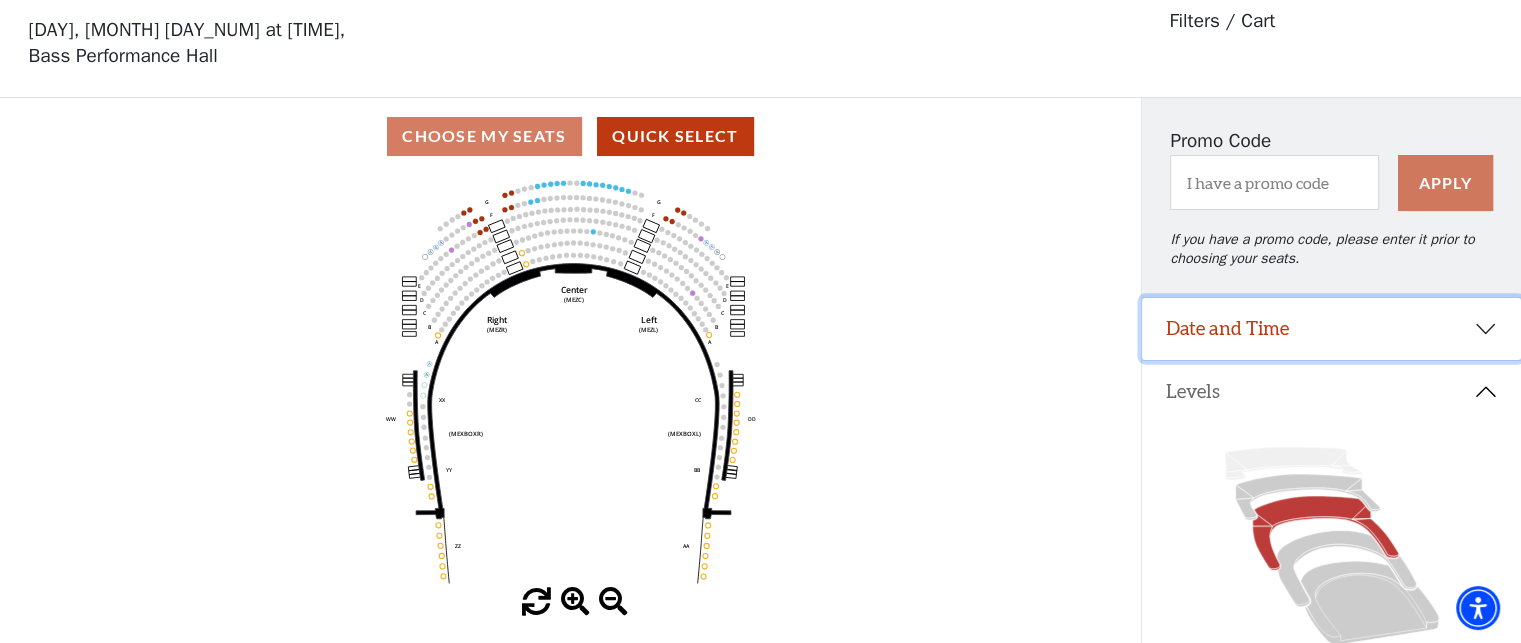 click on "Date and Time" at bounding box center [1331, 329] 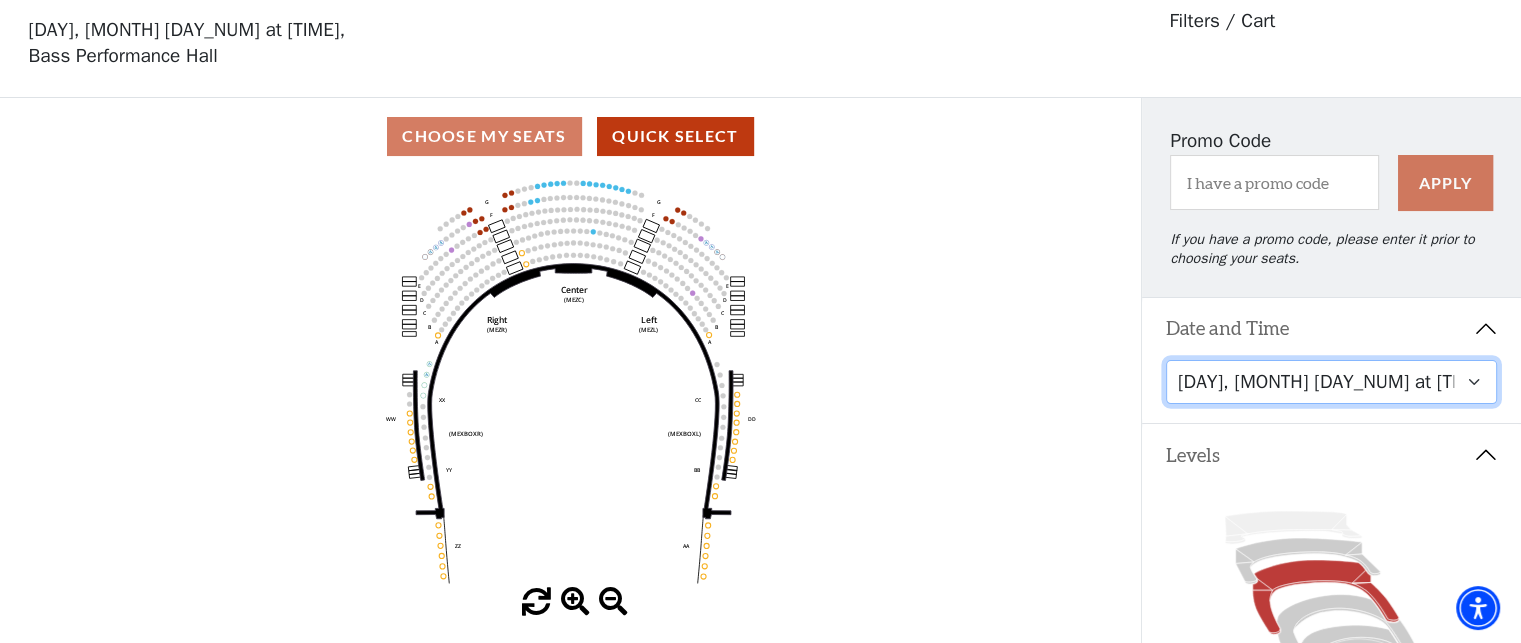 click on "Thursday, November 13 at 1:30 PM Wednesday, November 12 at 7:30 PM Thursday, November 13 at 7:30 PM Friday, November 14 at 7:30 PM Saturday, November 15 at 1:30 PM Saturday, November 15 at 7:30 PM Sunday, November 16 at 1:30 PM Sunday, November 16 at 6:30 PM" at bounding box center (1332, 382) 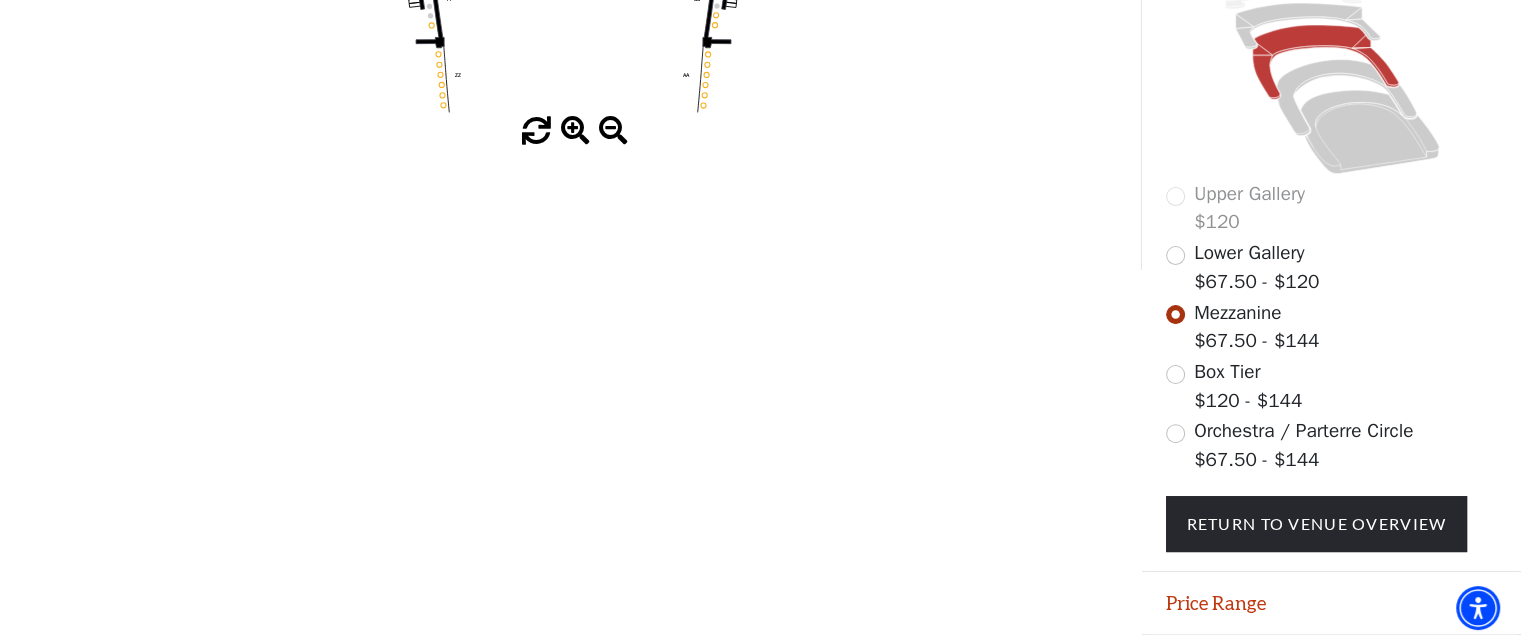 scroll, scrollTop: 596, scrollLeft: 0, axis: vertical 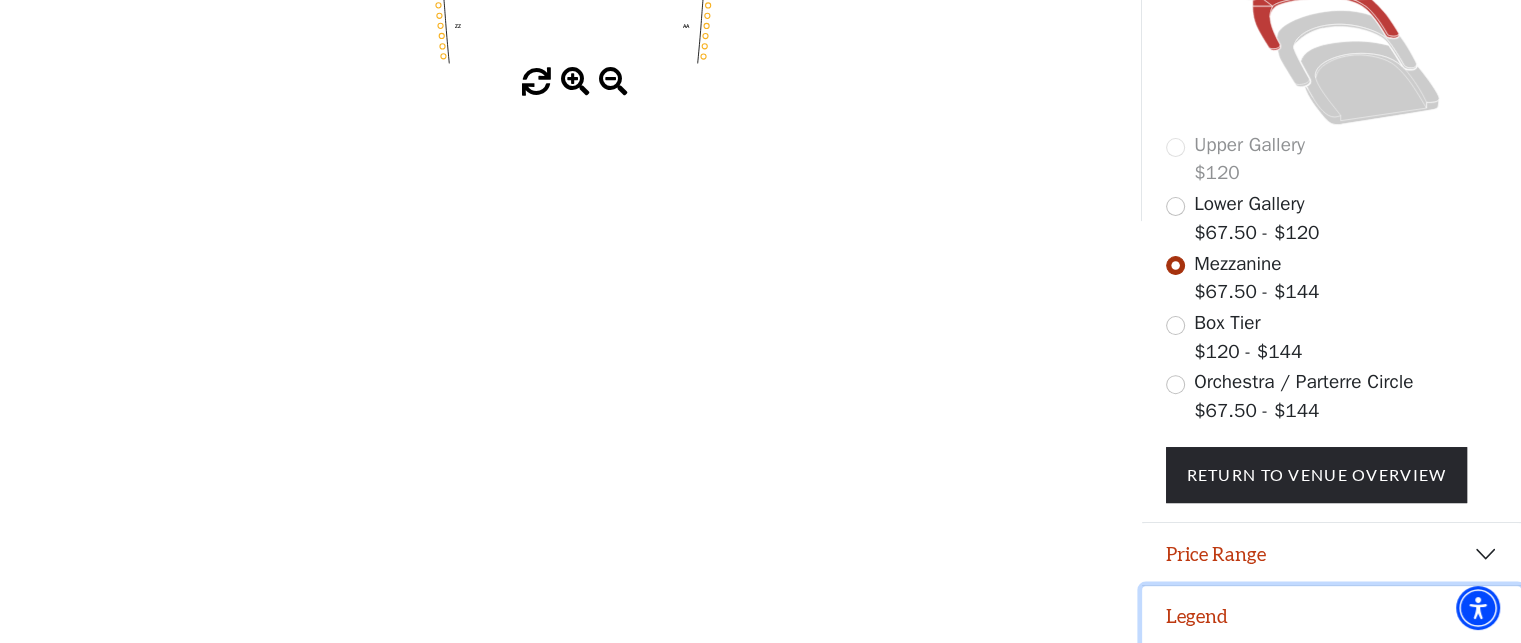 click on "Legend" at bounding box center [1331, 617] 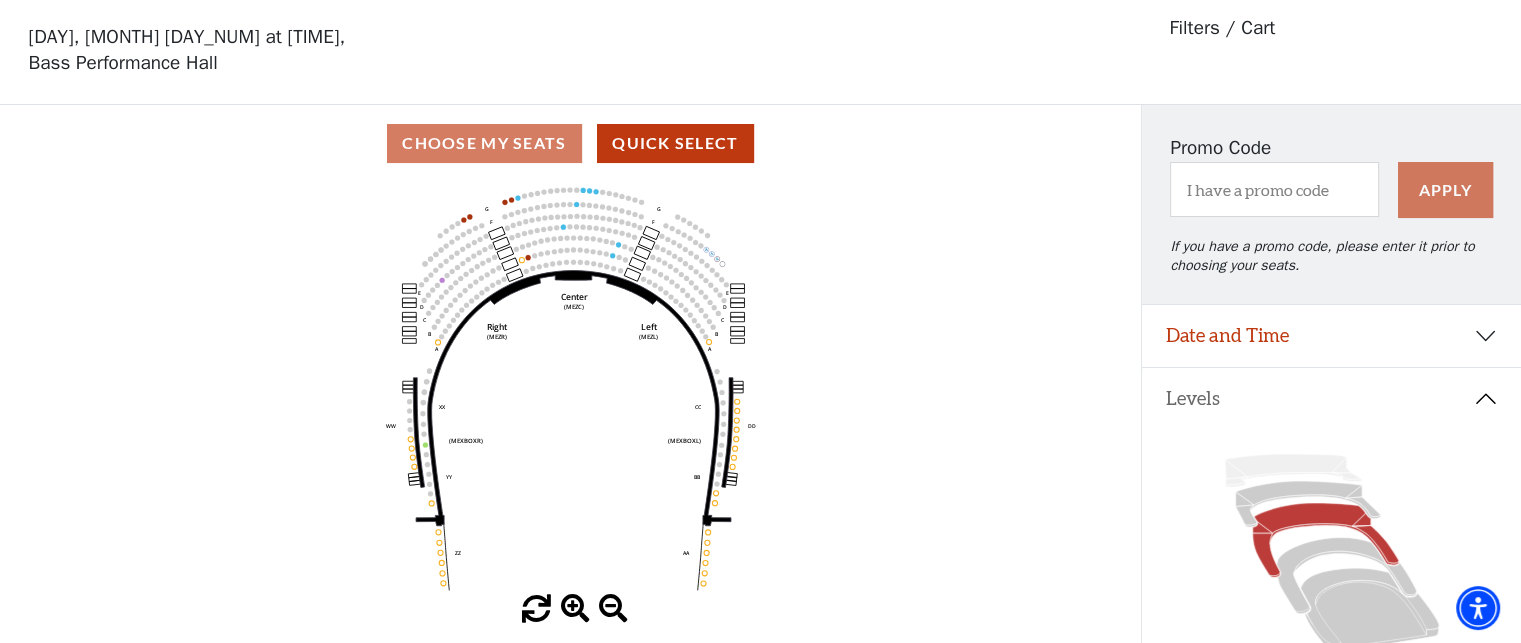 scroll, scrollTop: 100, scrollLeft: 0, axis: vertical 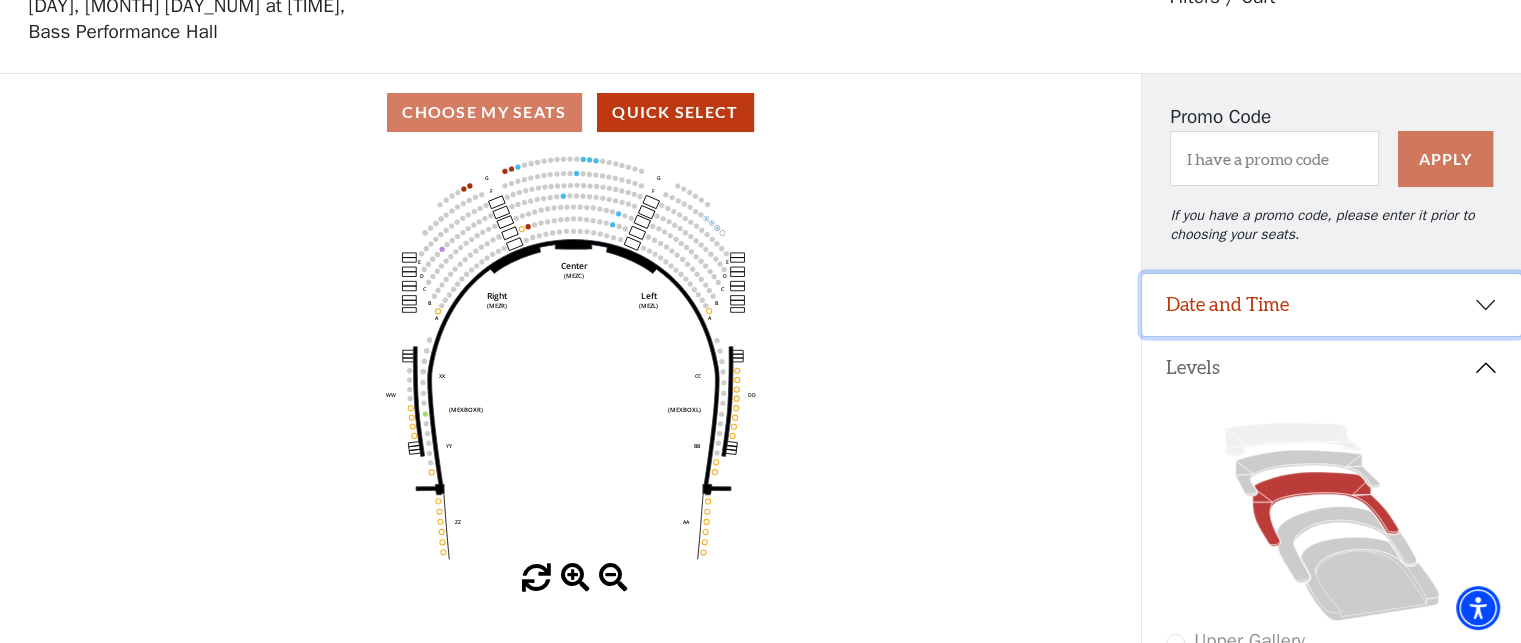 click on "Date and Time" at bounding box center [1331, 305] 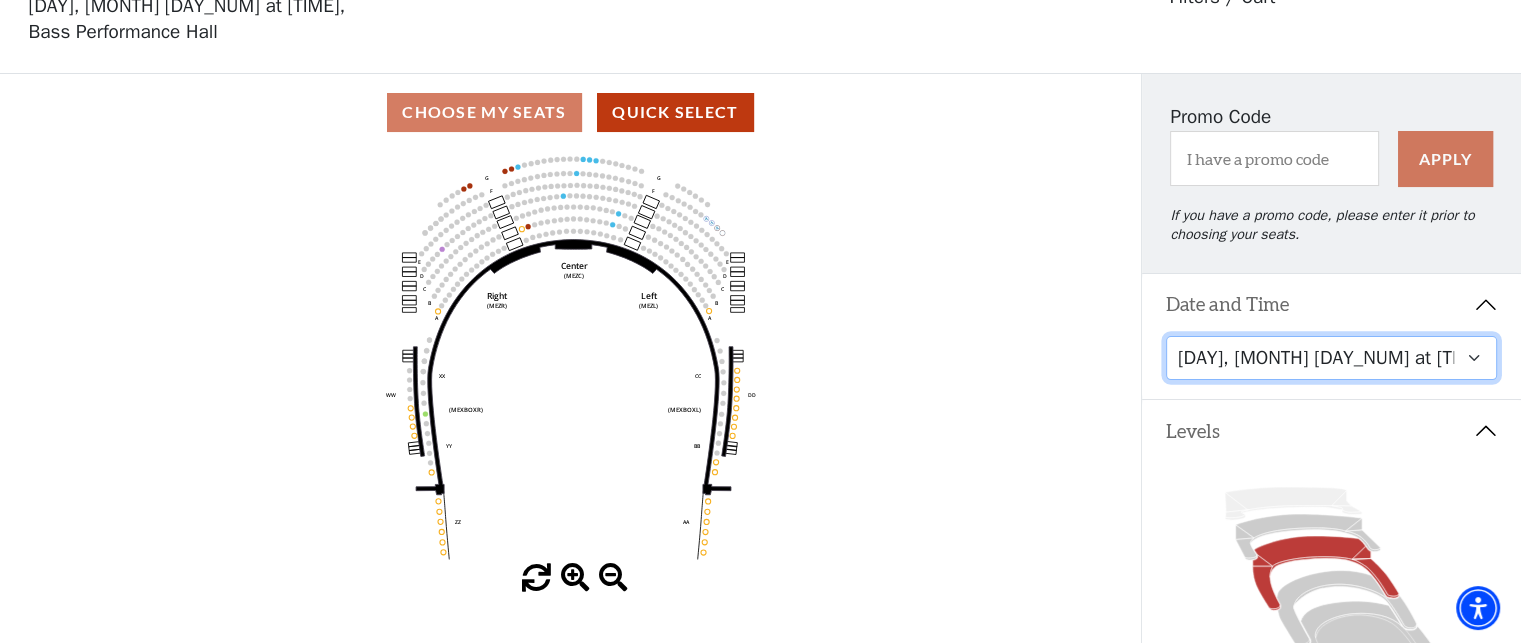 click on "Thursday, November 13 at 1:30 PM Wednesday, November 12 at 7:30 PM Thursday, November 13 at 7:30 PM Friday, November 14 at 7:30 PM Saturday, November 15 at 1:30 PM Saturday, November 15 at 7:30 PM Sunday, November 16 at 1:30 PM Sunday, November 16 at 6:30 PM" at bounding box center [1332, 358] 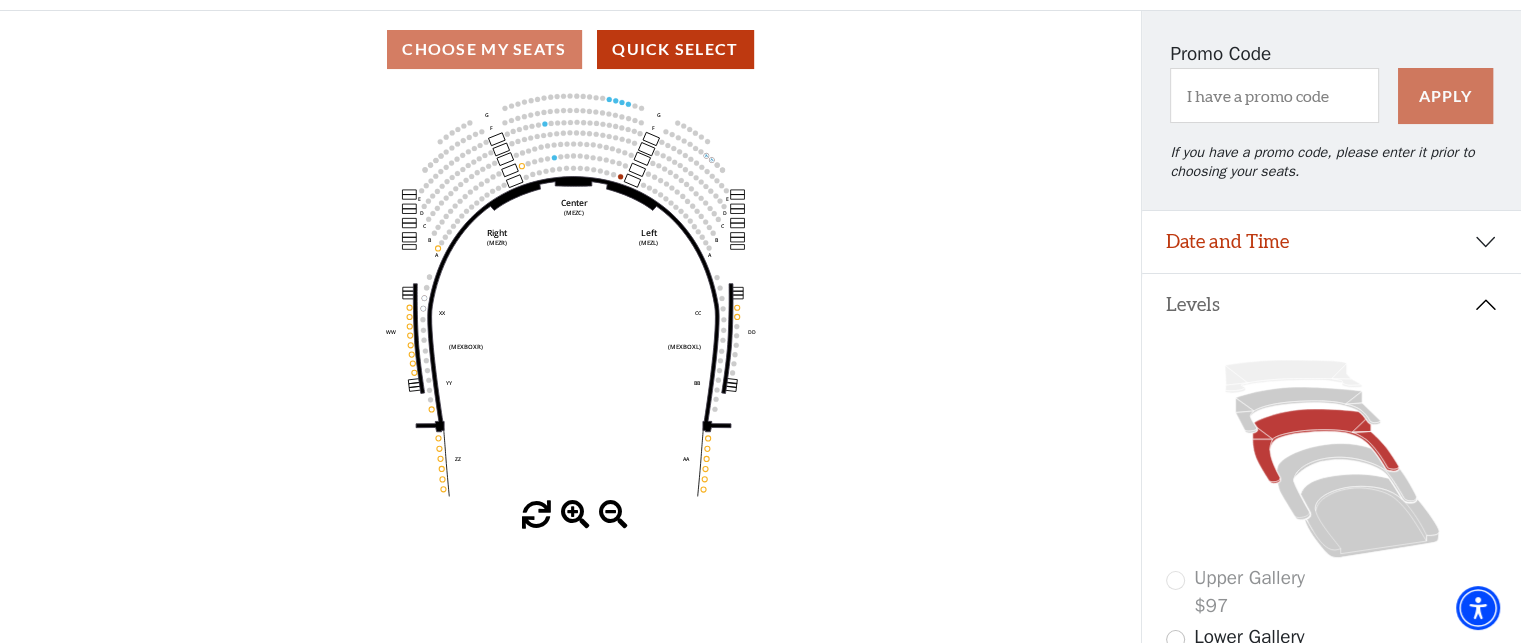 scroll, scrollTop: 192, scrollLeft: 0, axis: vertical 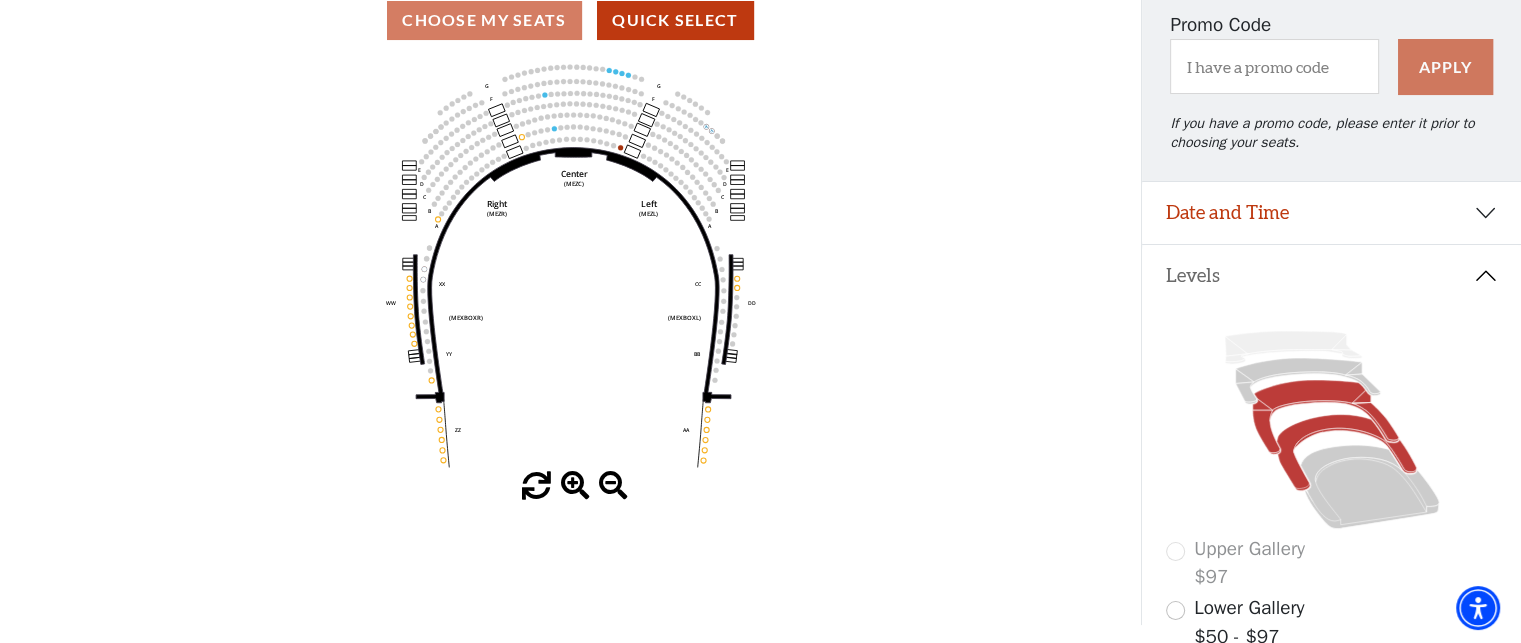 click 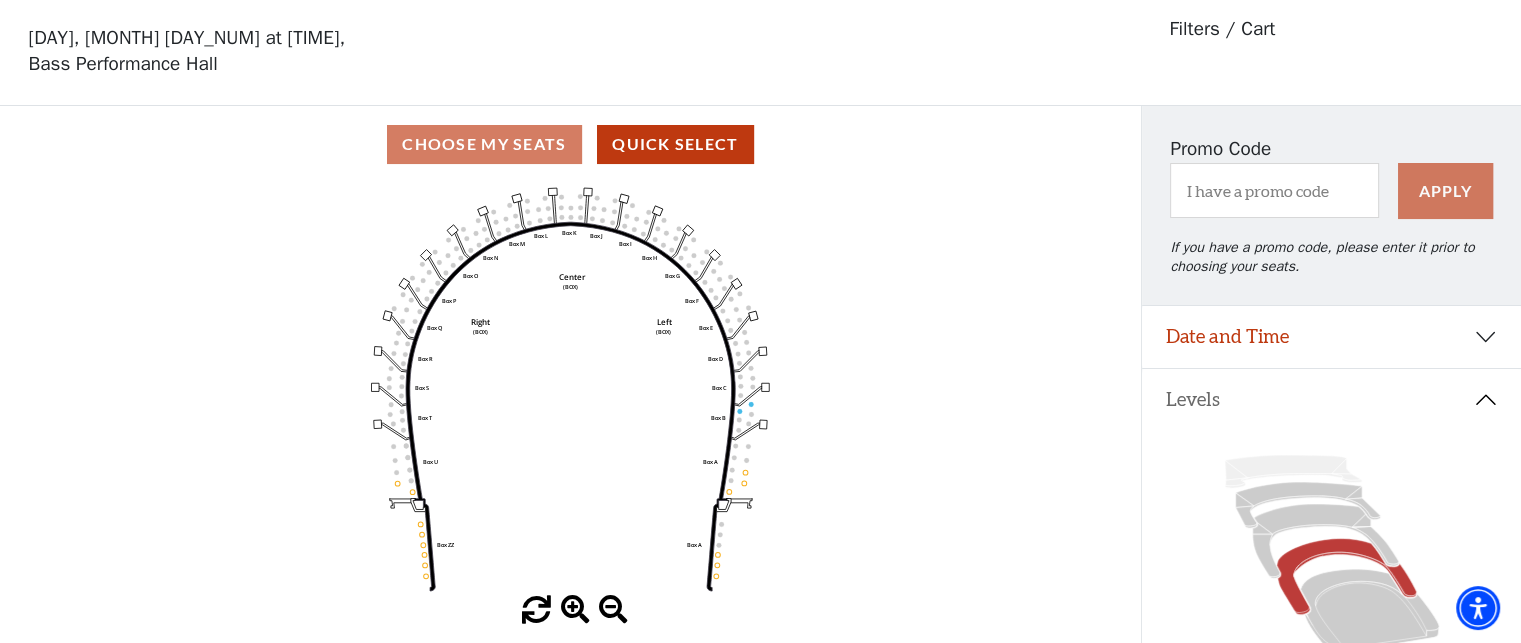 scroll, scrollTop: 92, scrollLeft: 0, axis: vertical 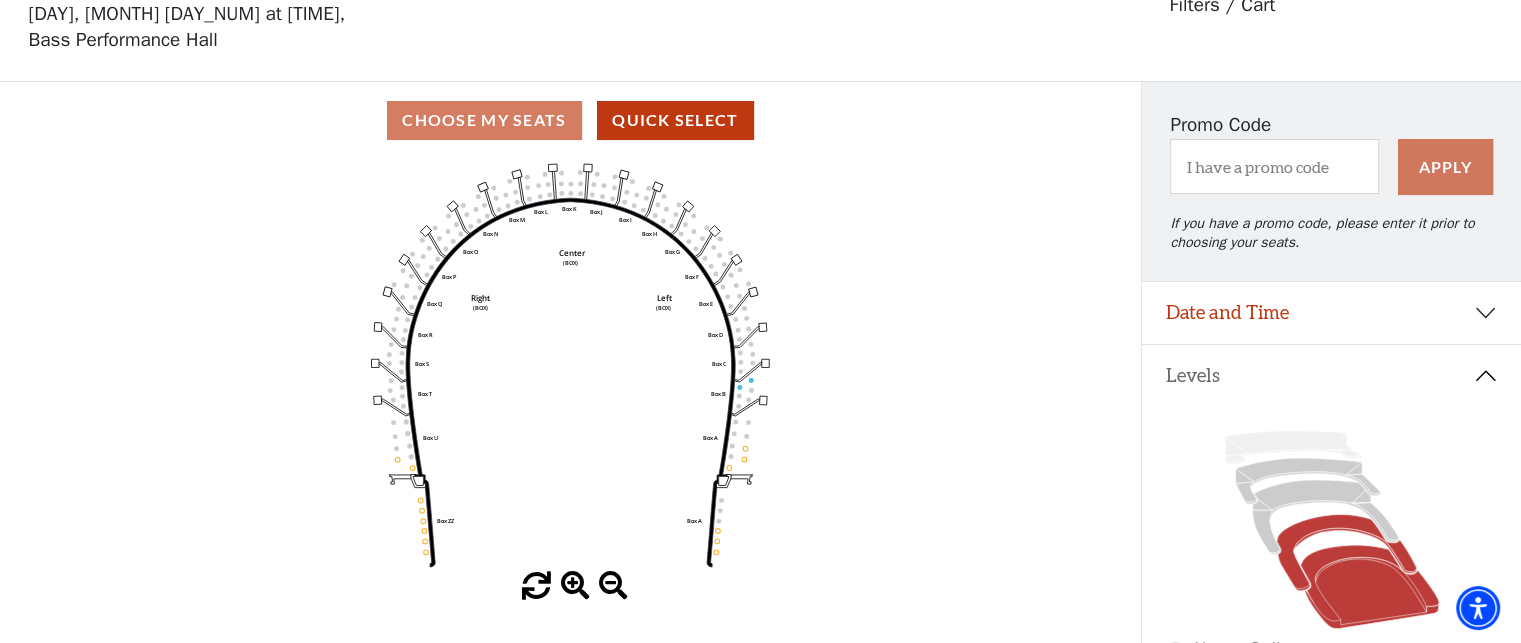 click 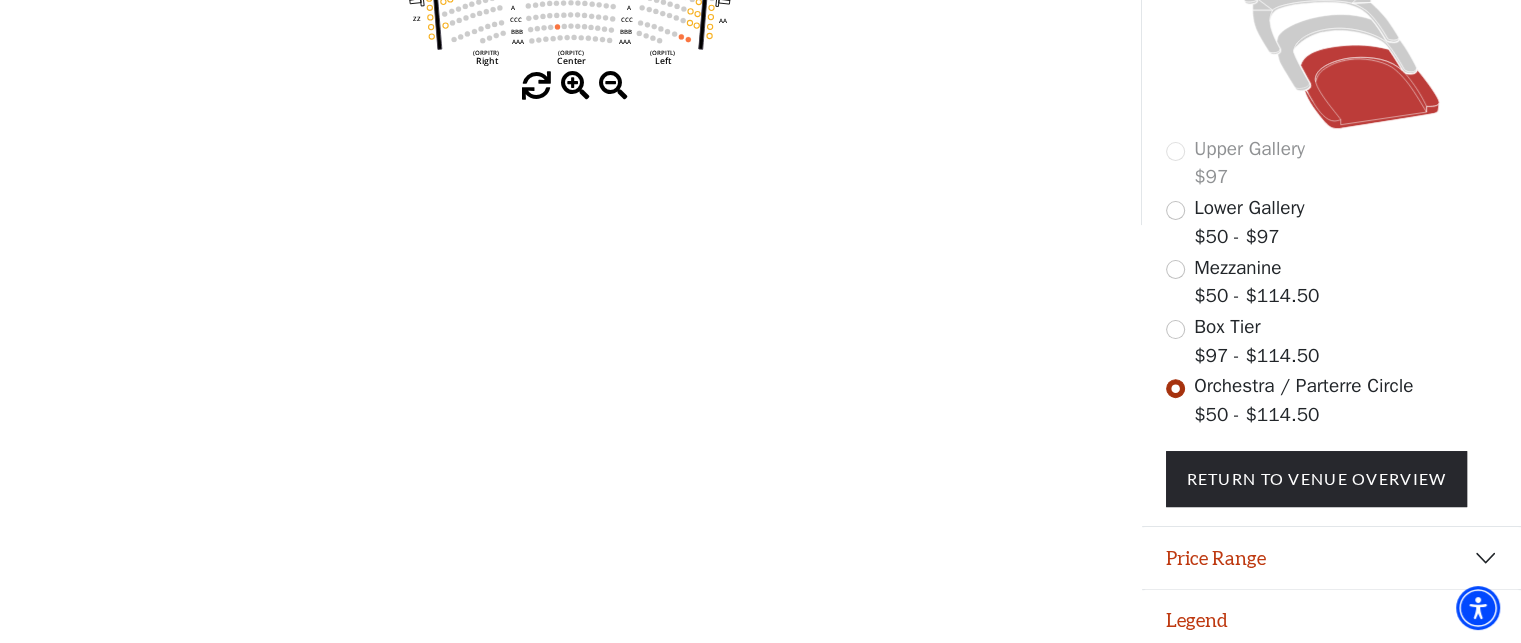 scroll, scrollTop: 596, scrollLeft: 0, axis: vertical 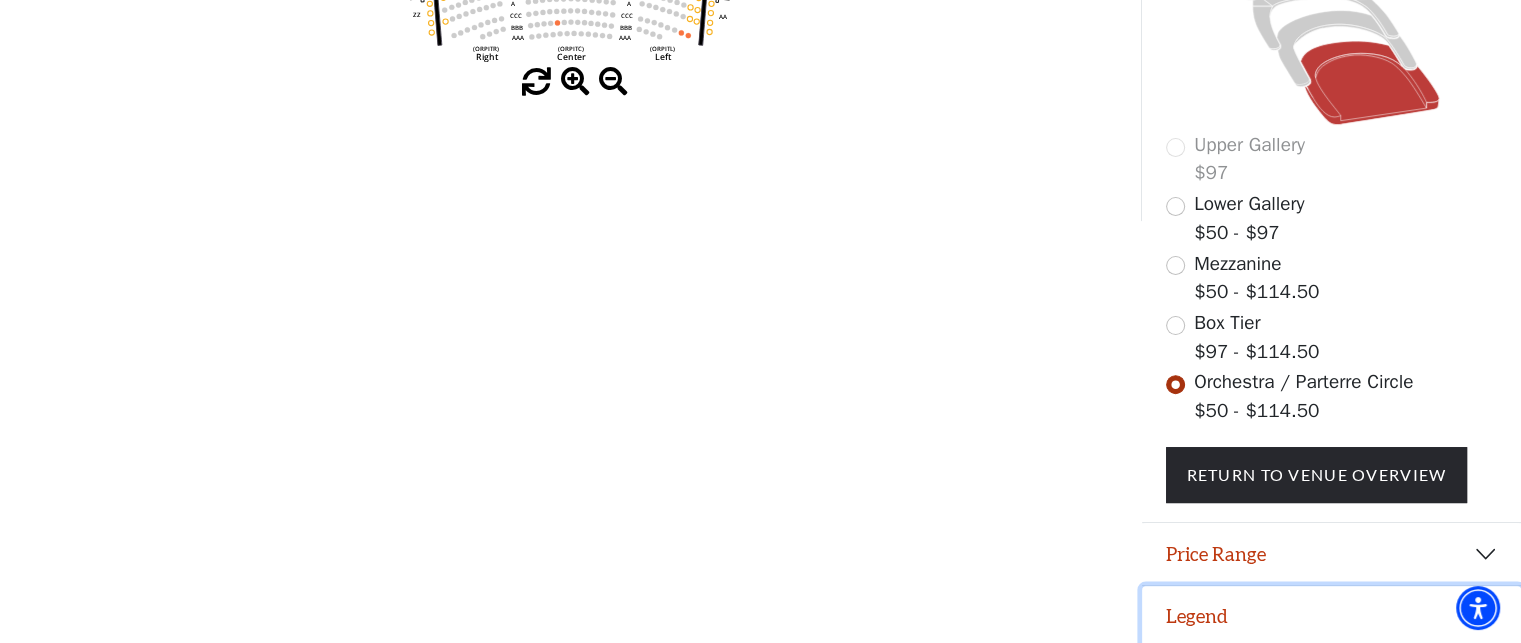 click on "Legend" at bounding box center (1331, 617) 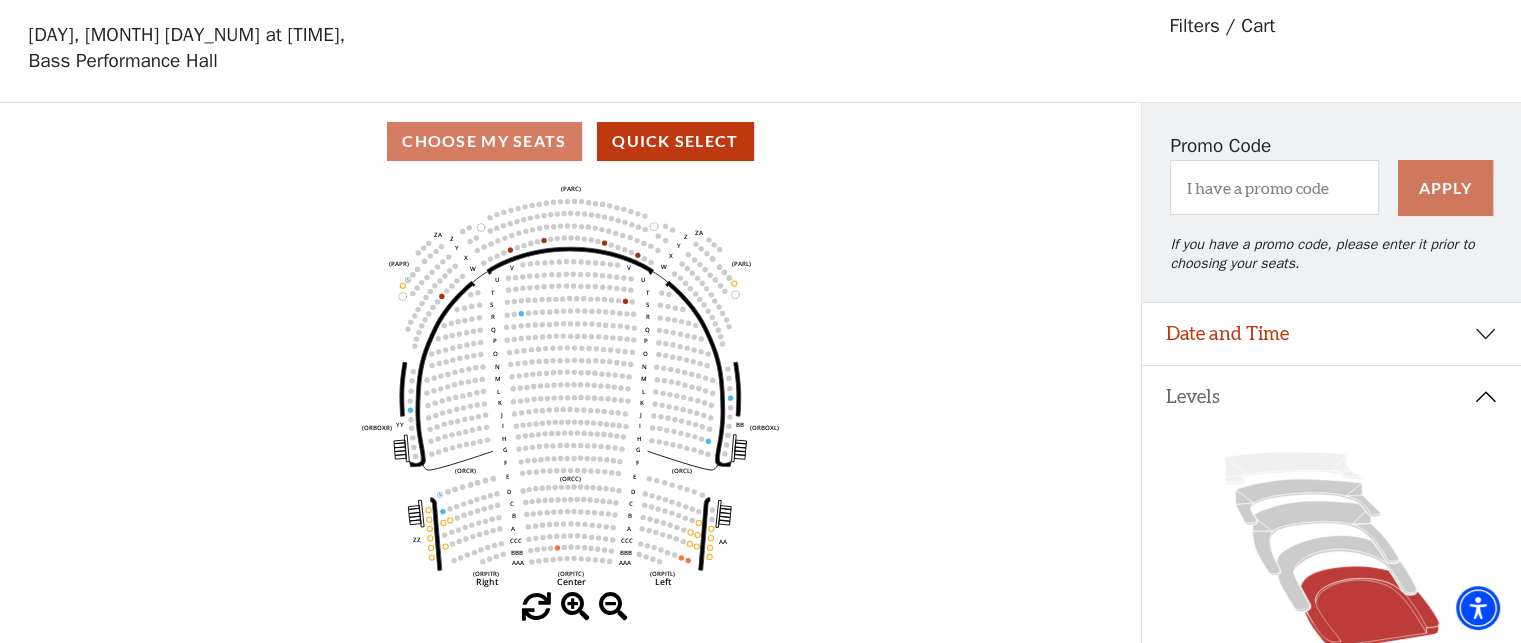 scroll, scrollTop: 100, scrollLeft: 0, axis: vertical 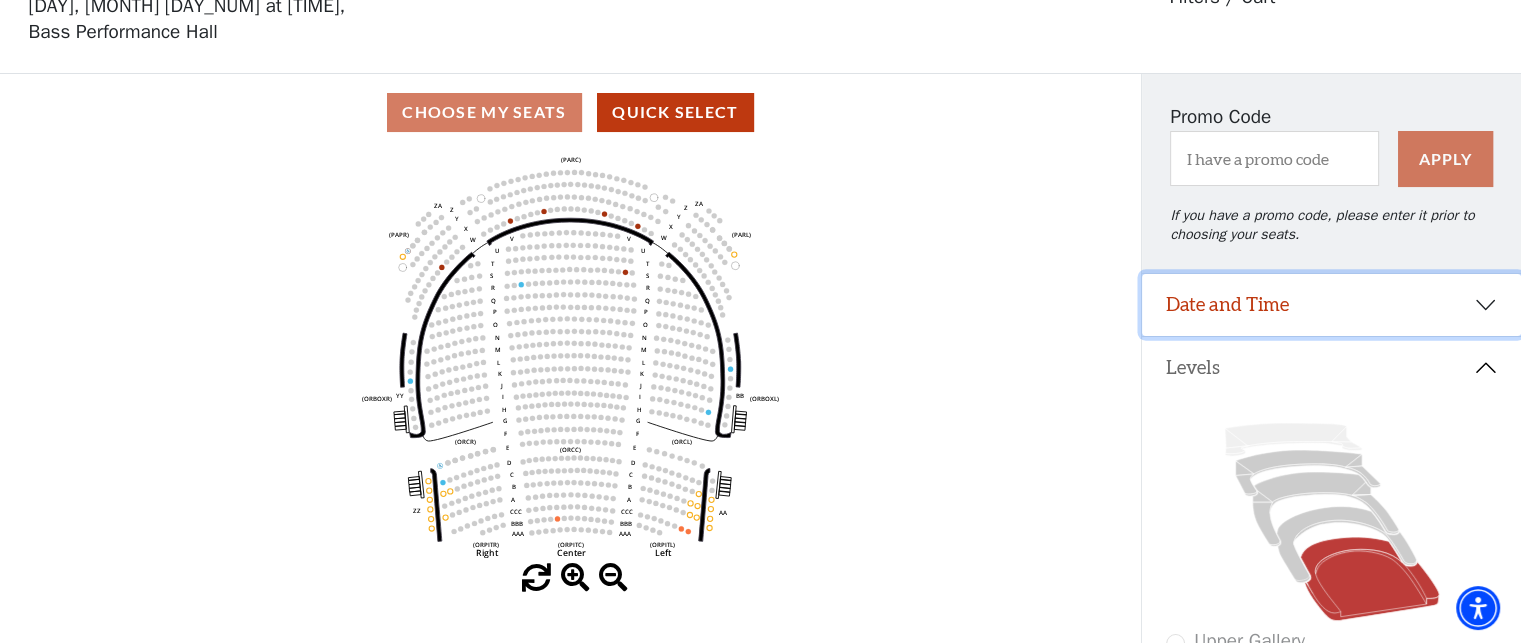 click on "Date and Time" at bounding box center [1331, 305] 